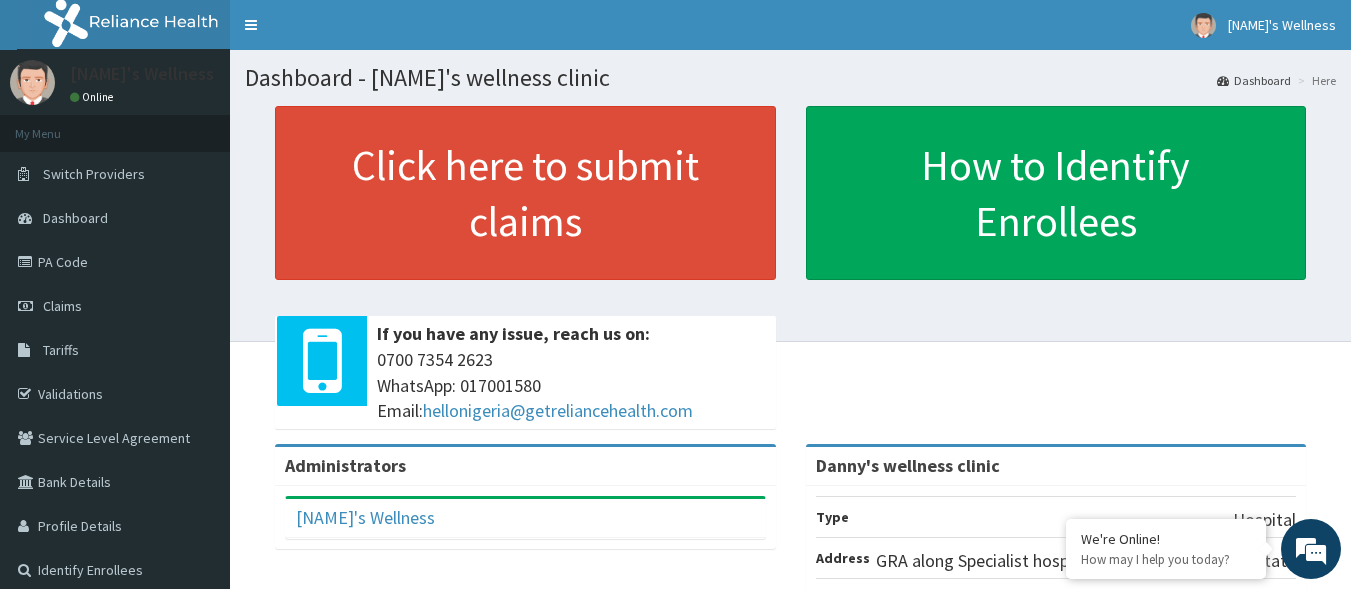 scroll, scrollTop: 0, scrollLeft: 0, axis: both 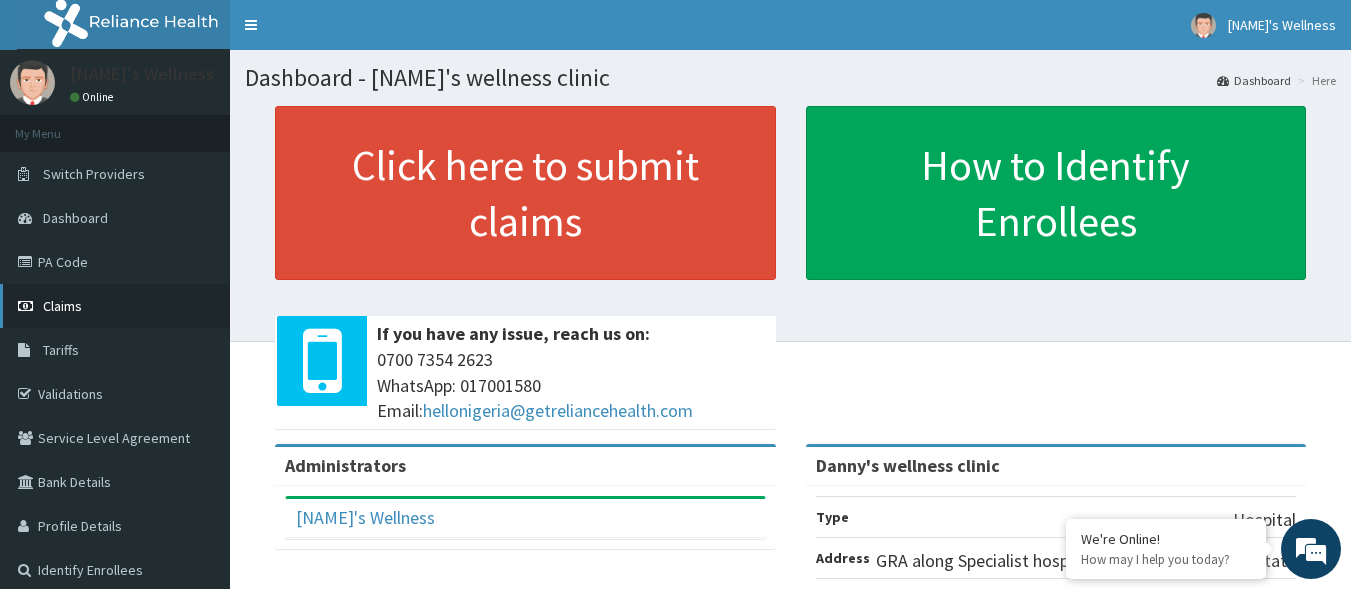 click on "Claims" at bounding box center [62, 306] 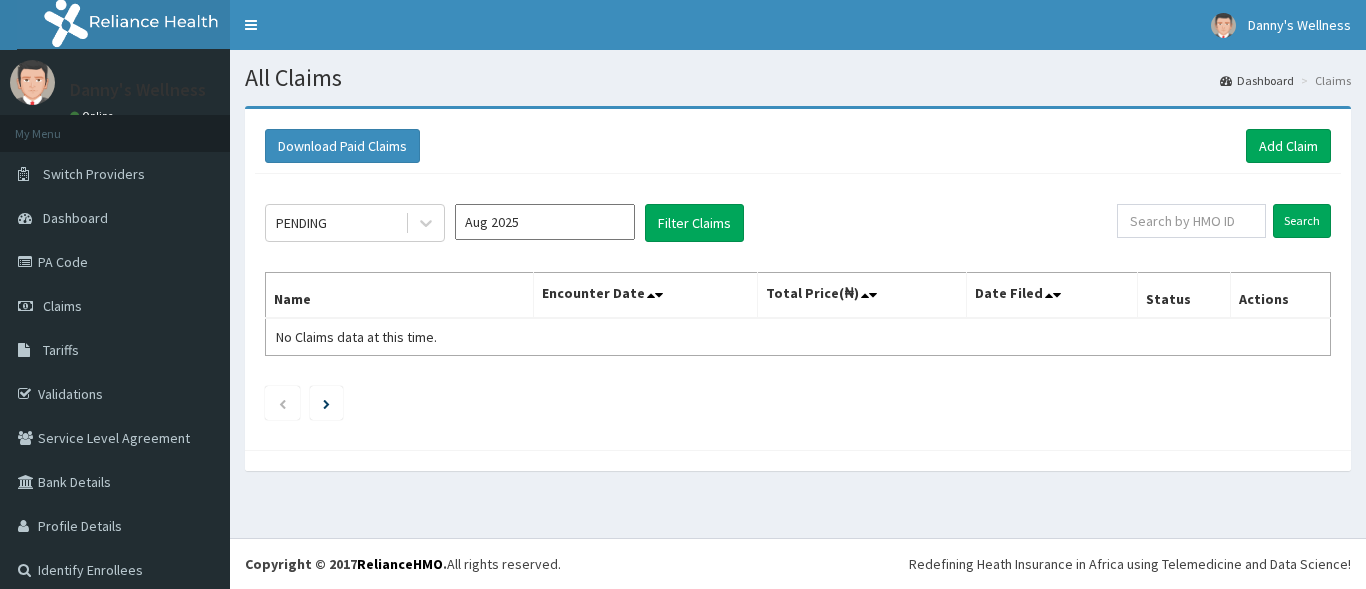 scroll, scrollTop: 0, scrollLeft: 0, axis: both 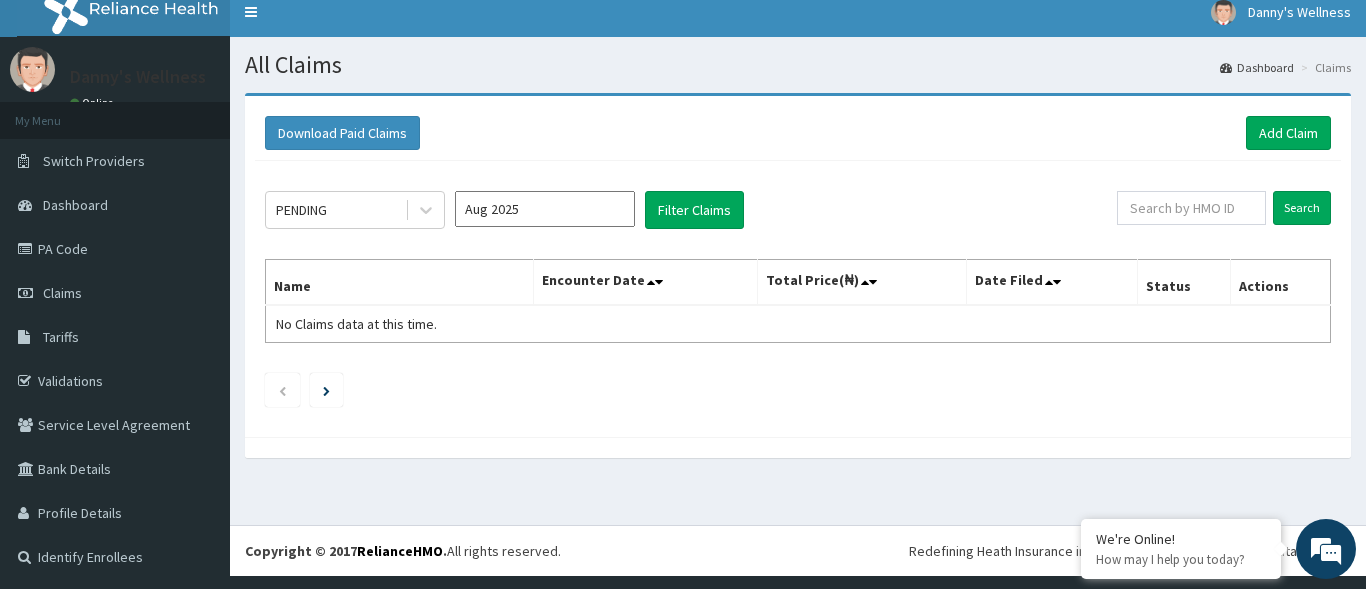 click on "Download Paid Claims Add Claim × Note you can only download claims within a maximum of 1 year and the dates will auto-adjust when you select range that is greater than 1 year From 05-05-2025 To 05-08-2025 Close Download PENDING Aug 2025 Filter Claims Search Name Encounter Date Total Price(₦) Date Filed Status Actions No Claims data at this time." at bounding box center [798, 266] 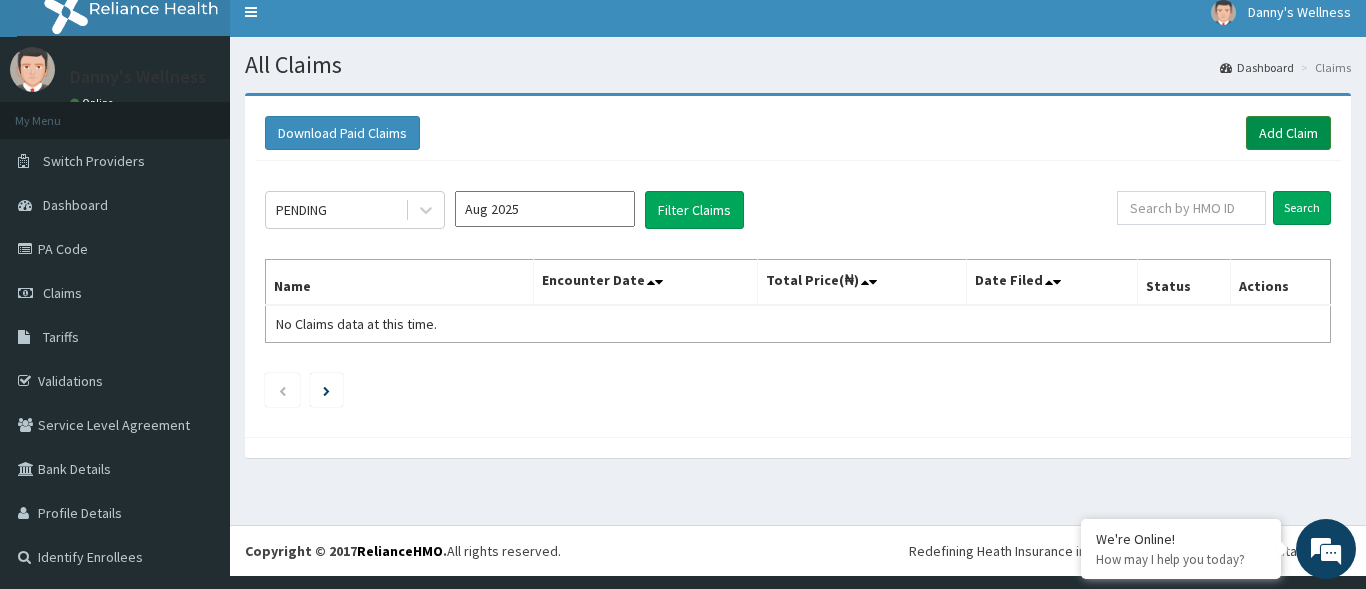 click on "Add Claim" at bounding box center [1288, 133] 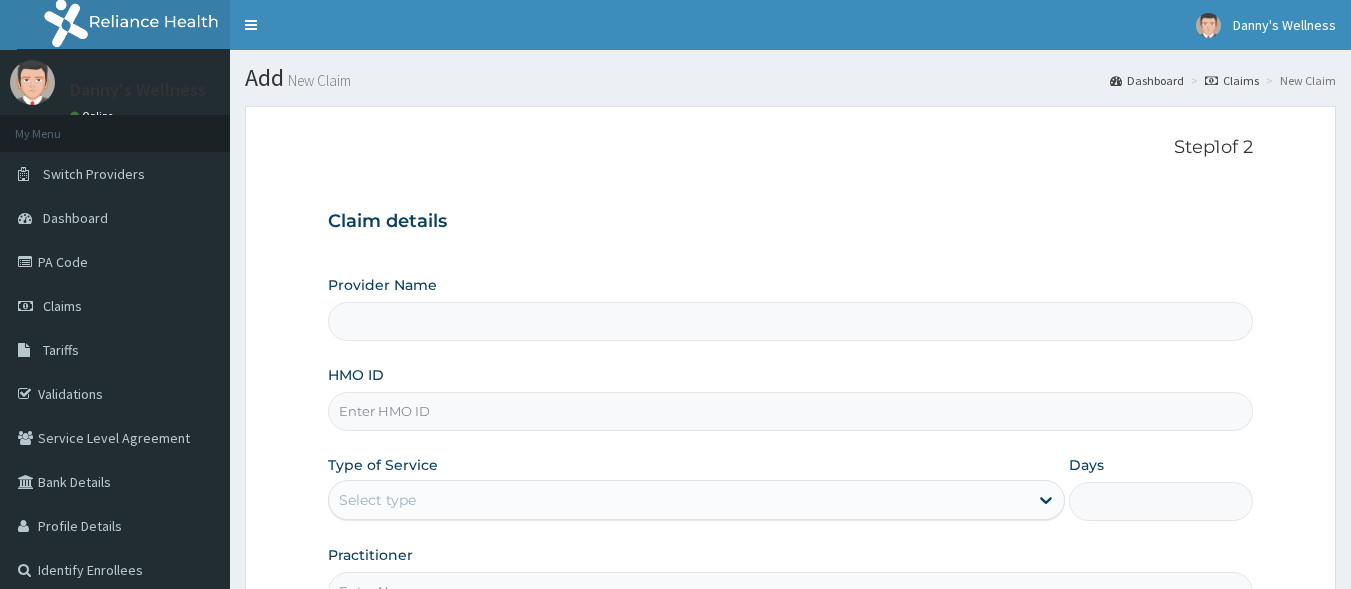 scroll, scrollTop: 0, scrollLeft: 0, axis: both 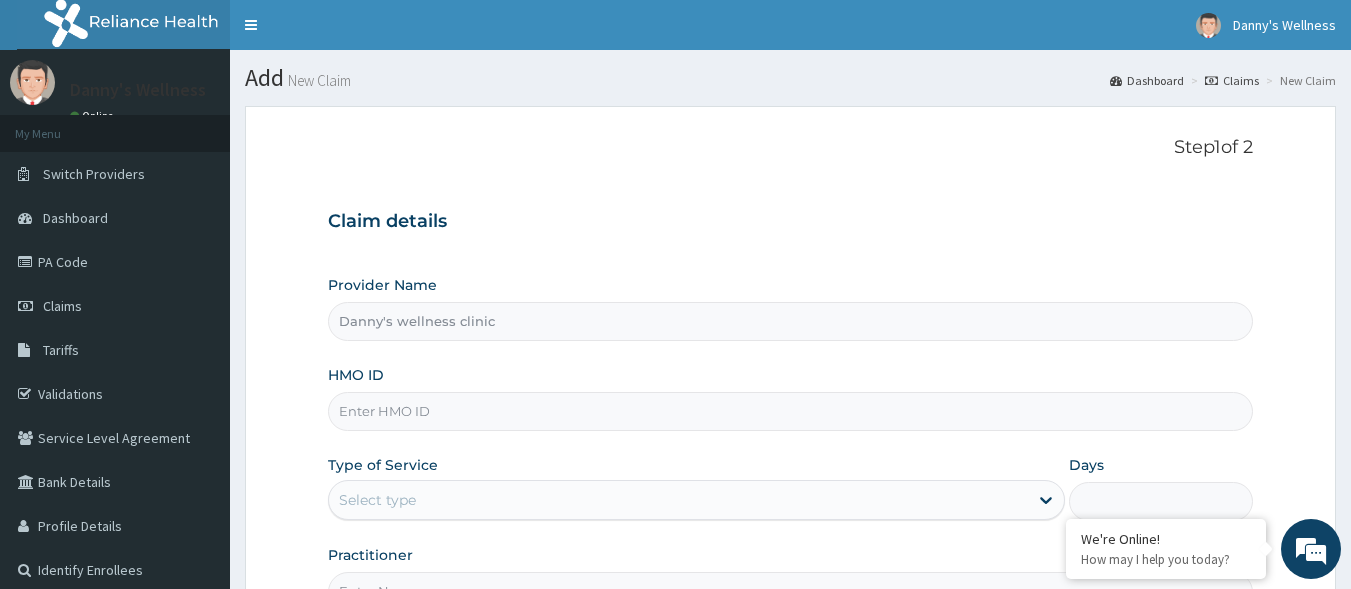 click on "HMO ID" at bounding box center [791, 411] 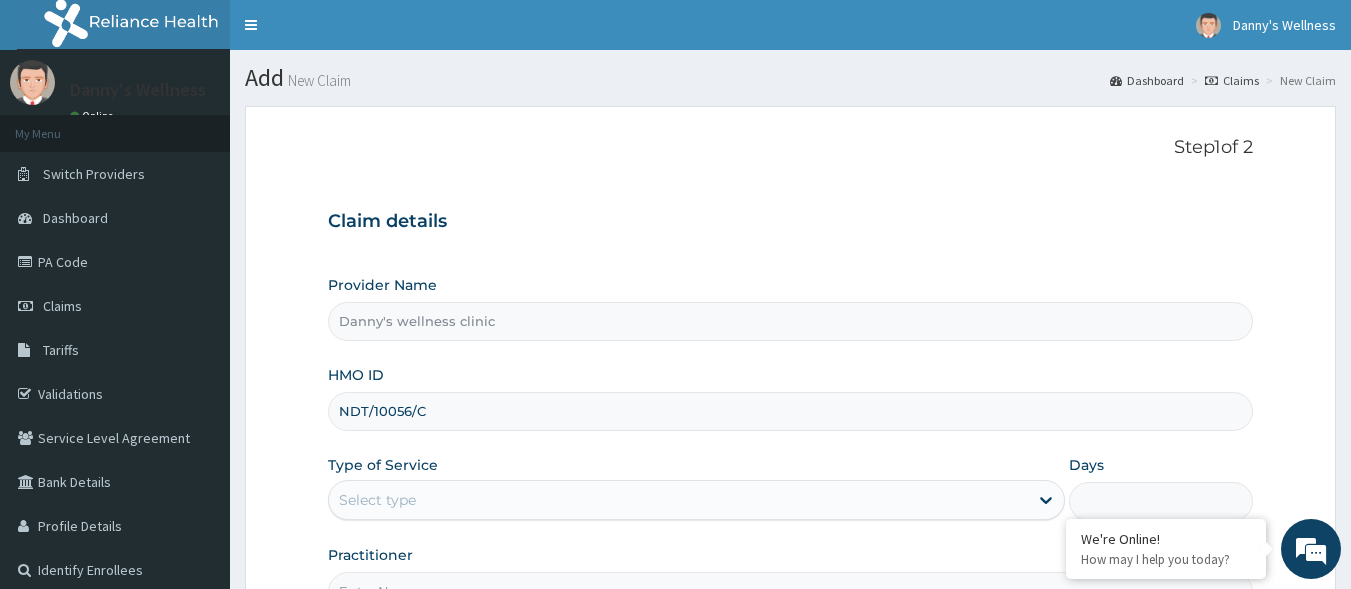type on "NDT/10056/C" 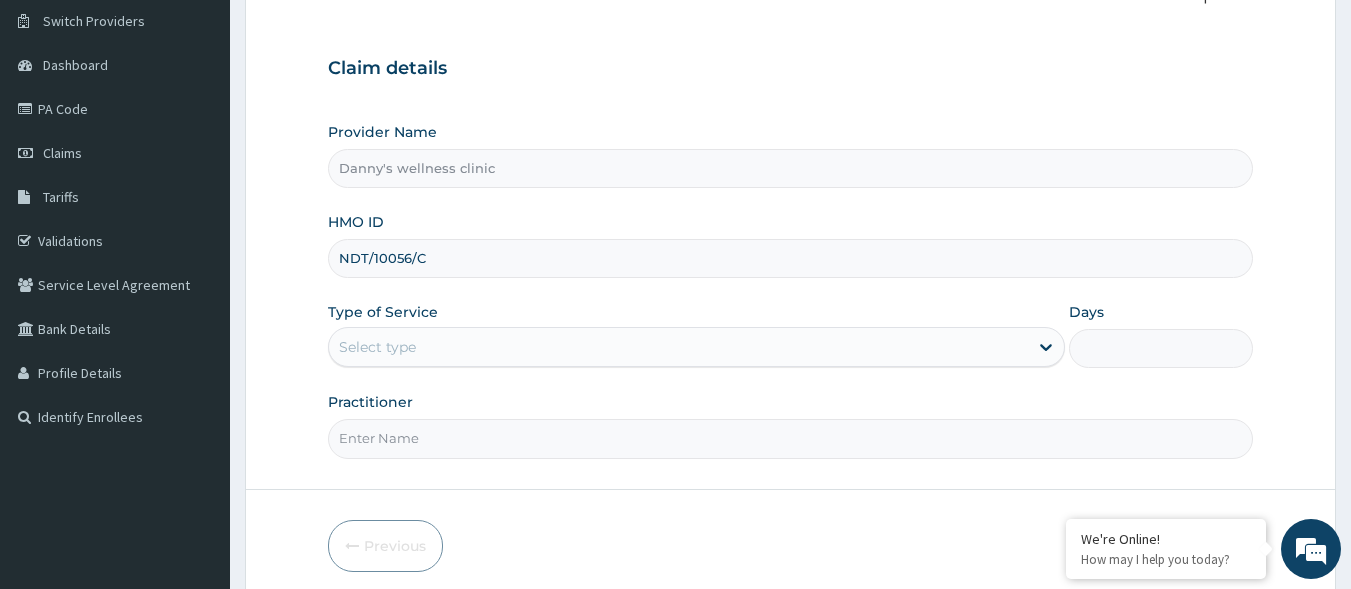 scroll, scrollTop: 200, scrollLeft: 0, axis: vertical 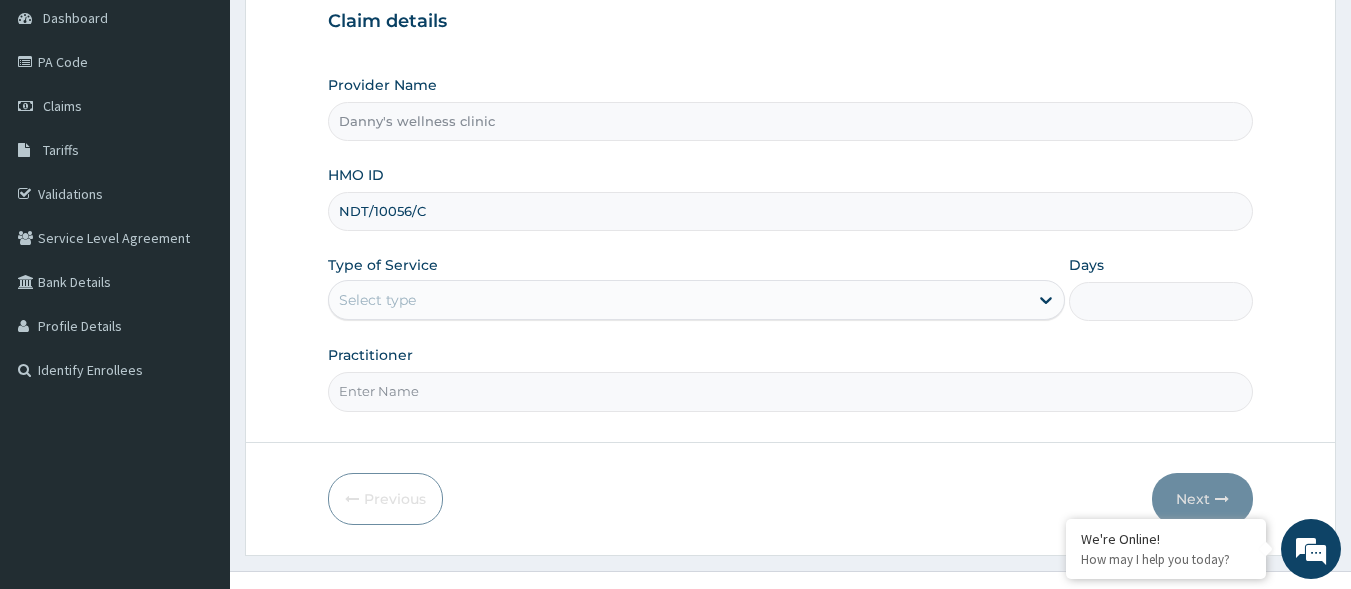 click on "Select type" at bounding box center [678, 300] 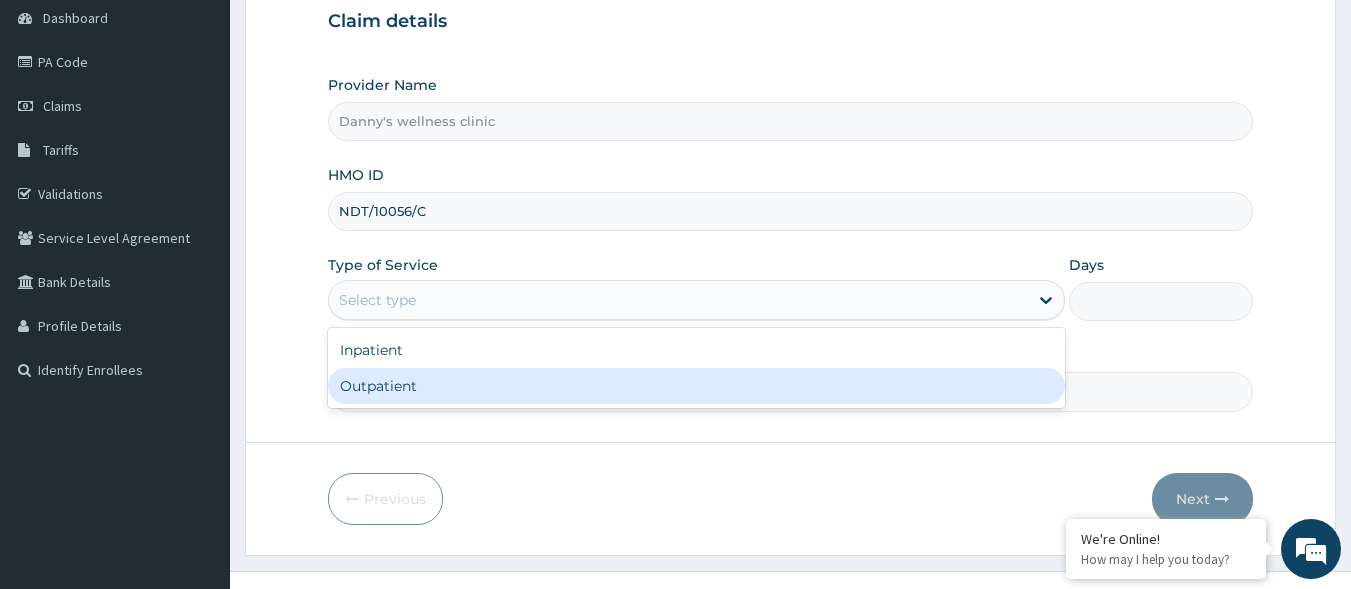 click on "Outpatient" at bounding box center (696, 386) 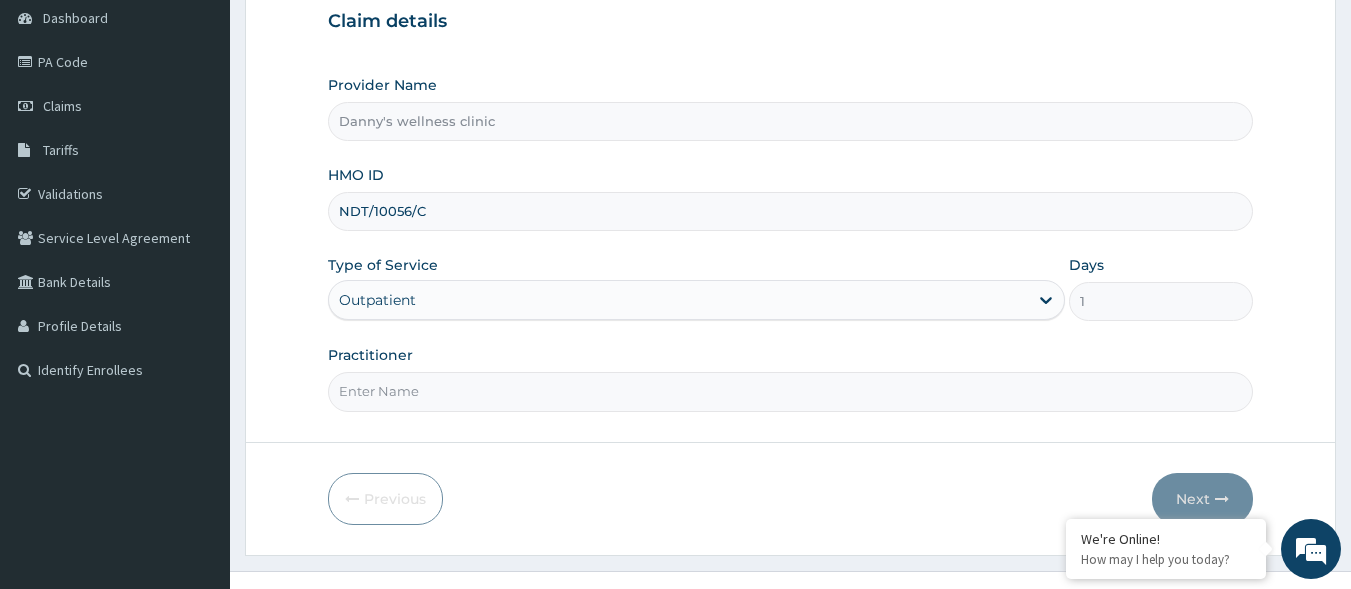 click on "Practitioner" at bounding box center [791, 391] 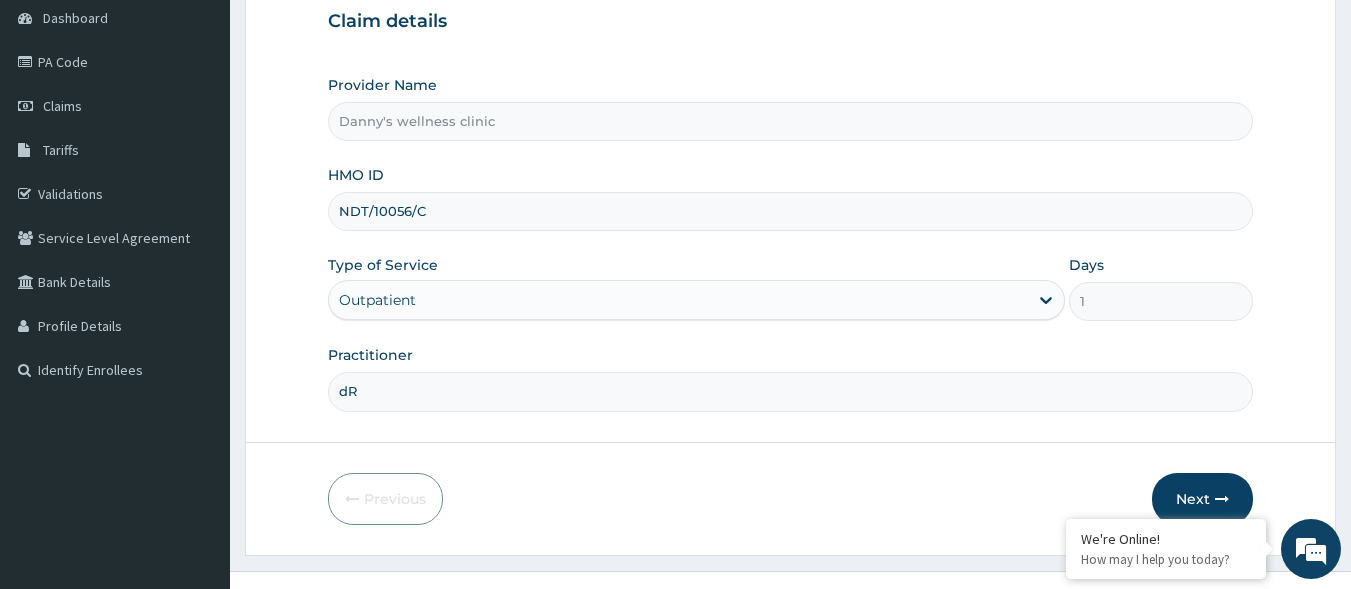 type on "d" 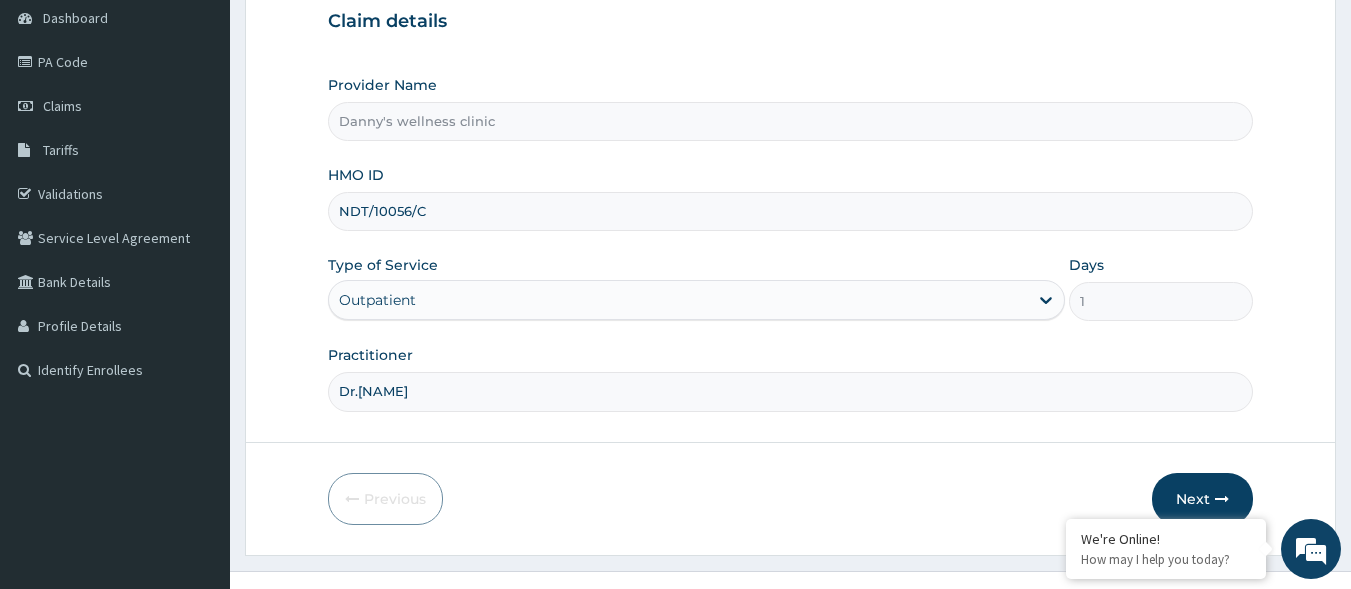 click on "Dr.[NAME]" at bounding box center [791, 391] 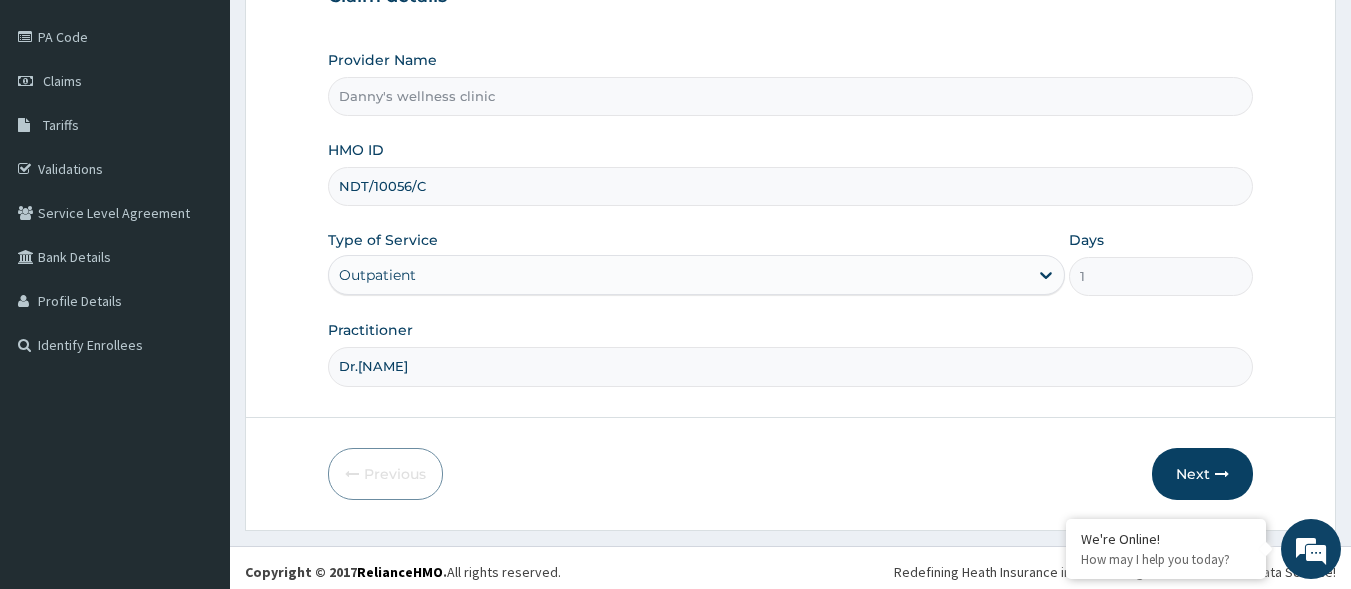 scroll, scrollTop: 233, scrollLeft: 0, axis: vertical 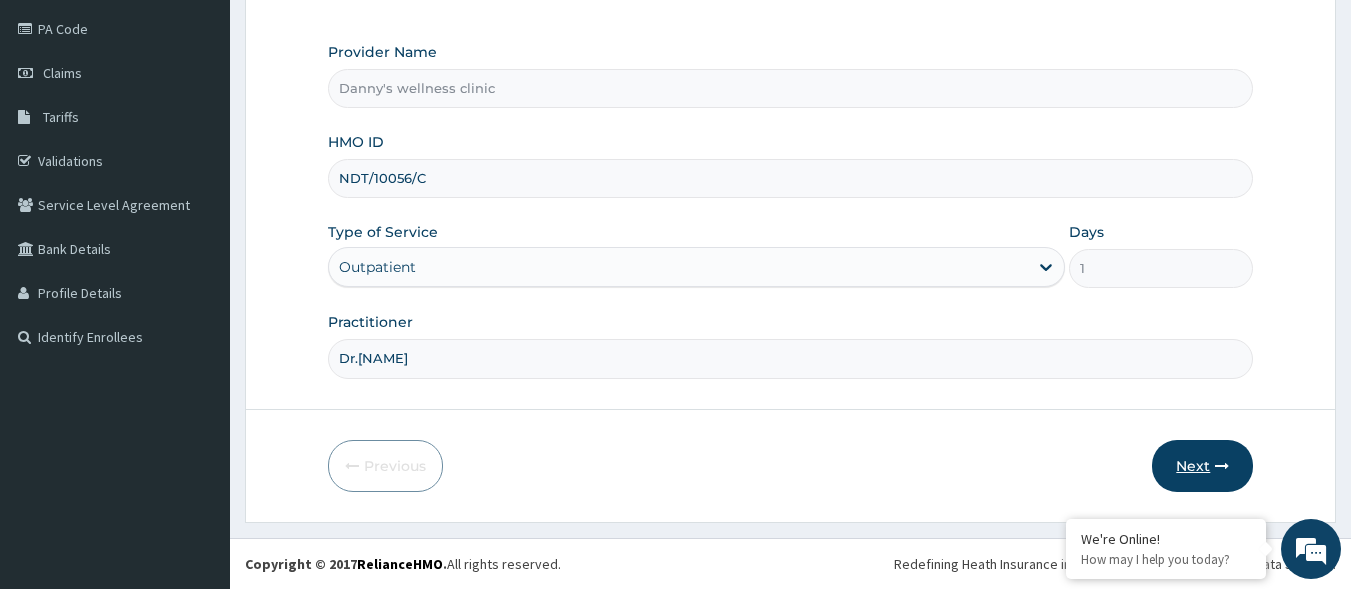 click on "Next" at bounding box center [1202, 466] 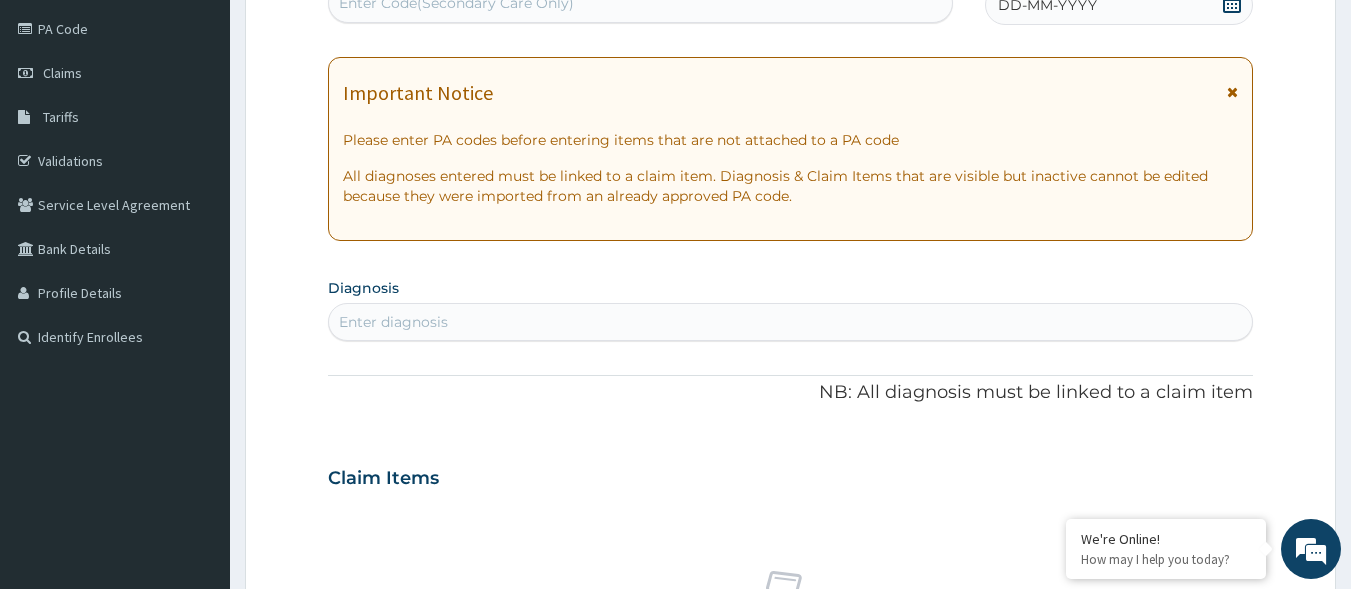 click on "Enter diagnosis" at bounding box center (791, 322) 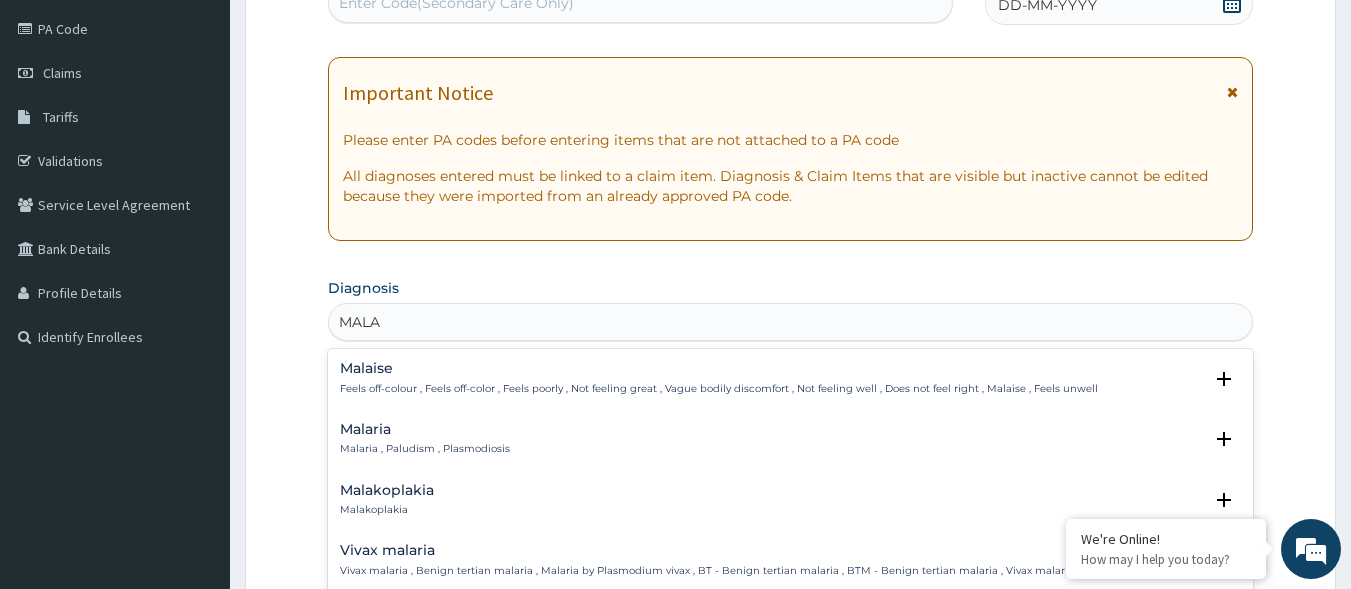 type on "MALAR" 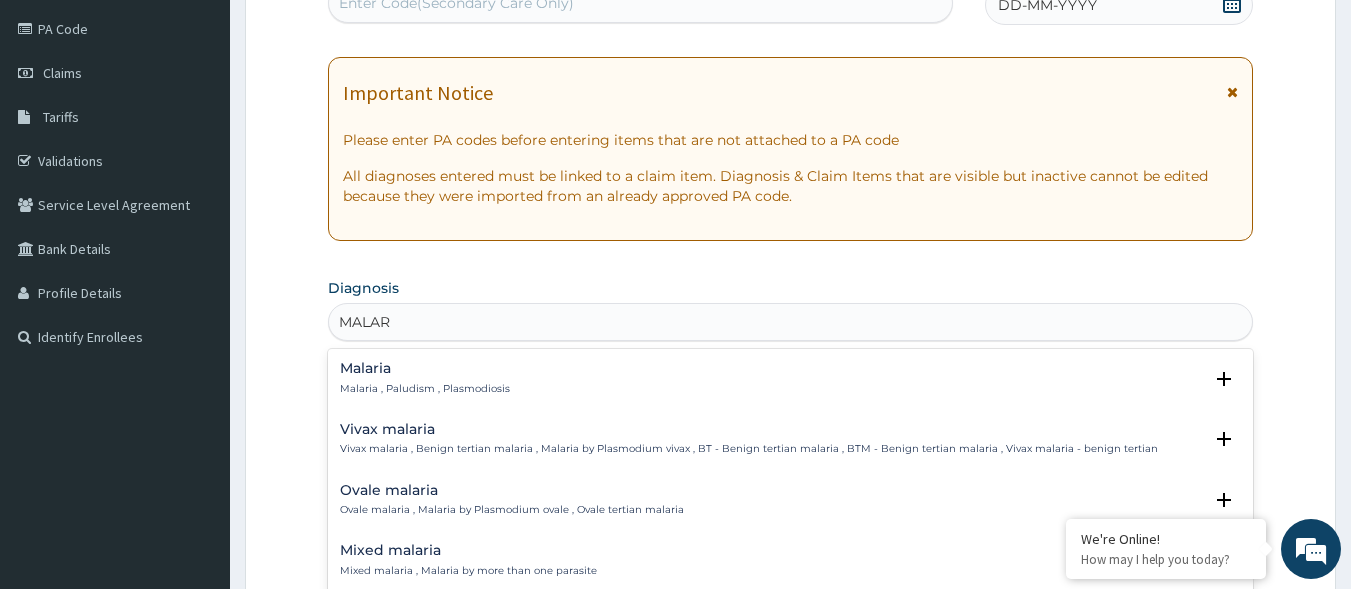click on "Malaria , Paludism , Plasmodiosis" at bounding box center (425, 389) 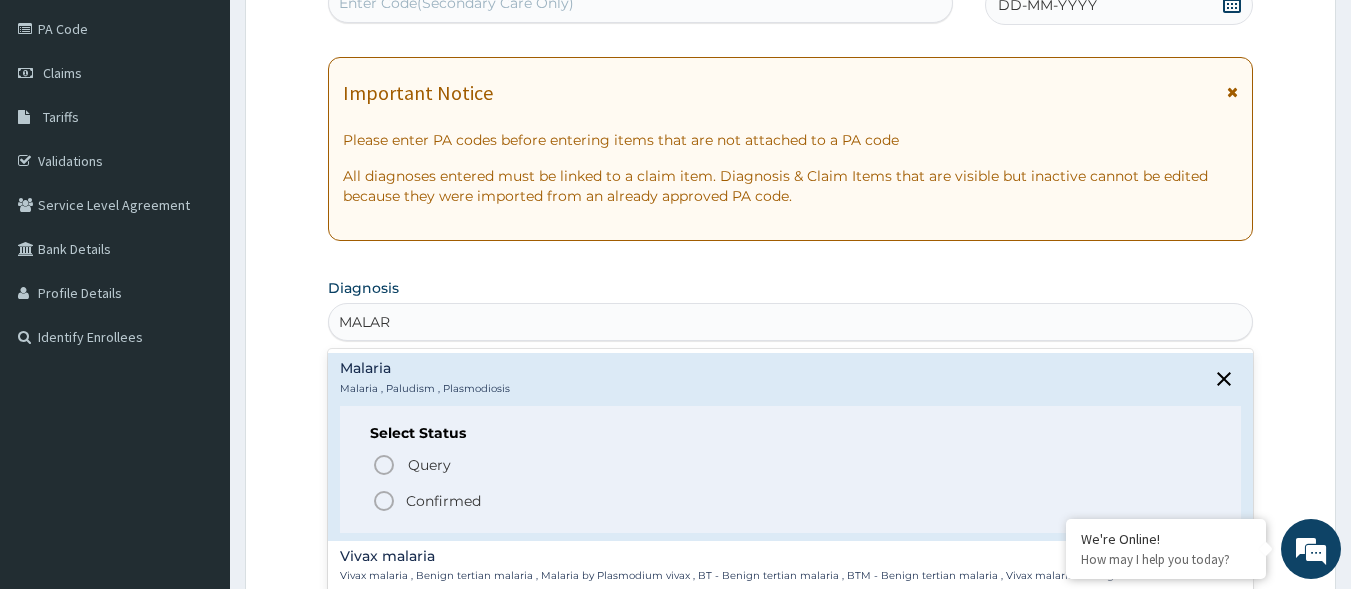 click 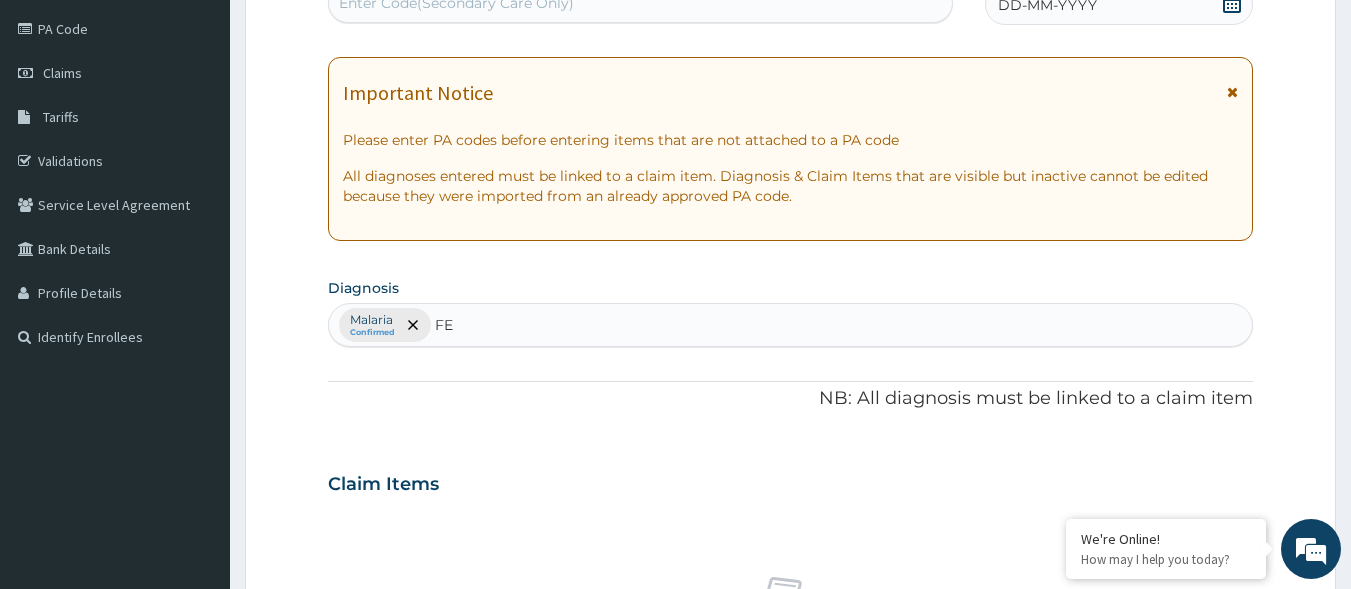 type on "FEV" 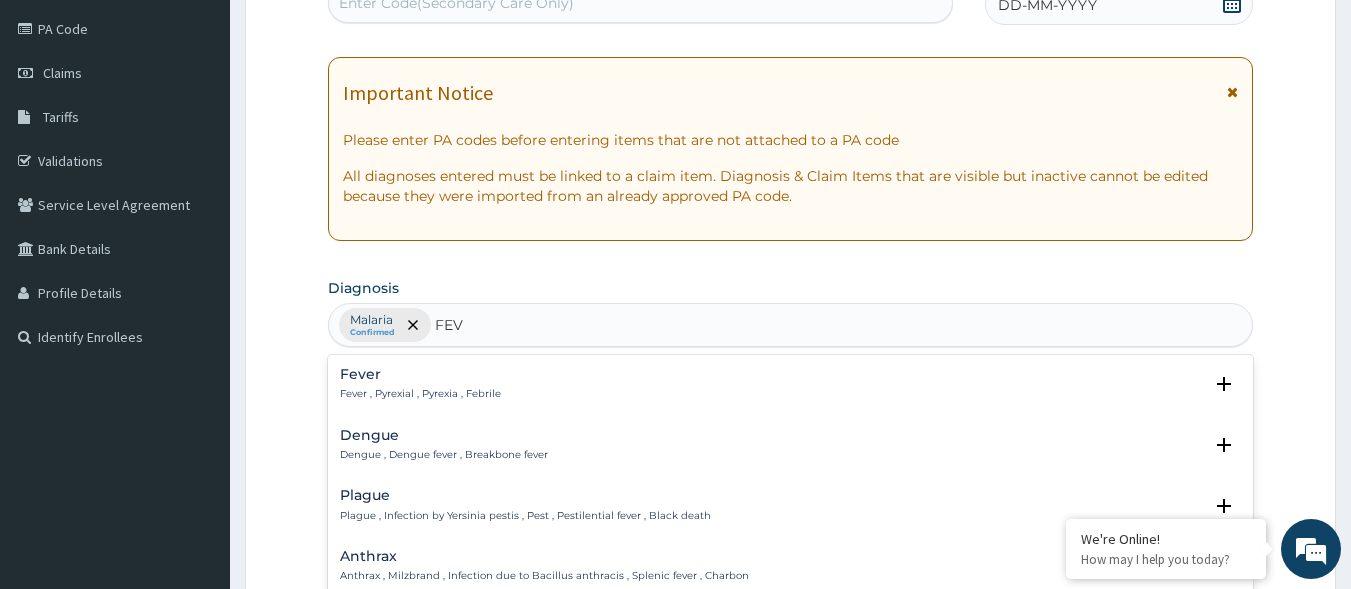 click on "Fever , Pyrexial , Pyrexia , Febrile" at bounding box center [420, 394] 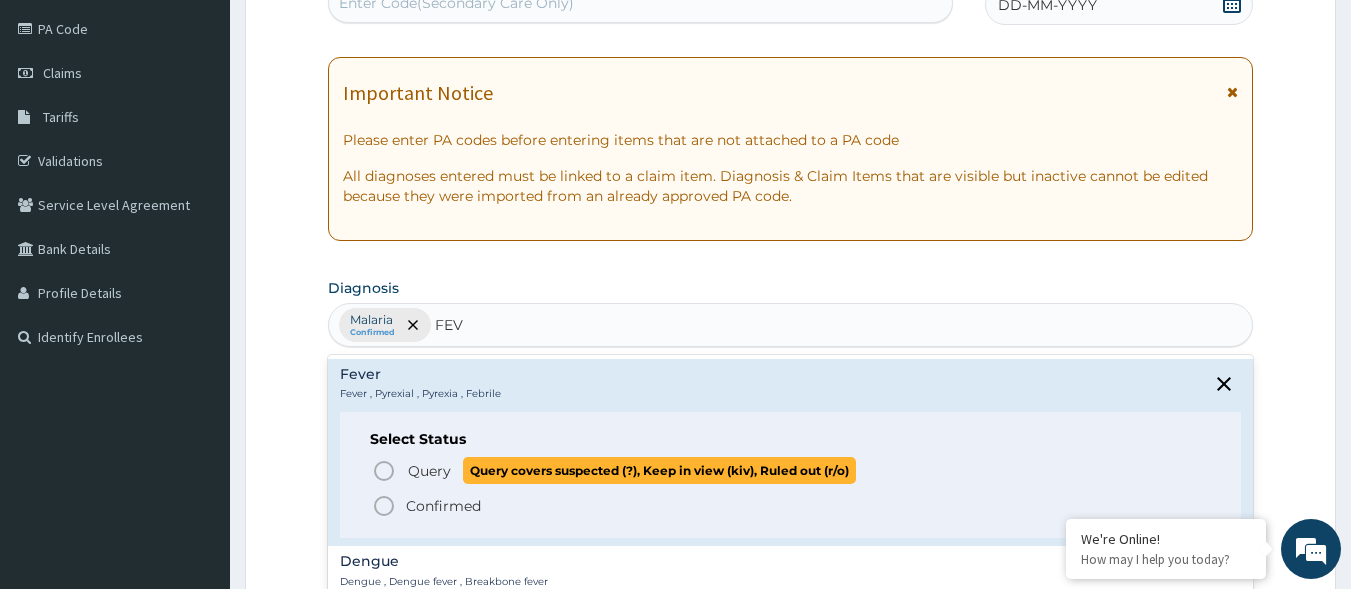 click on "Query" at bounding box center (429, 471) 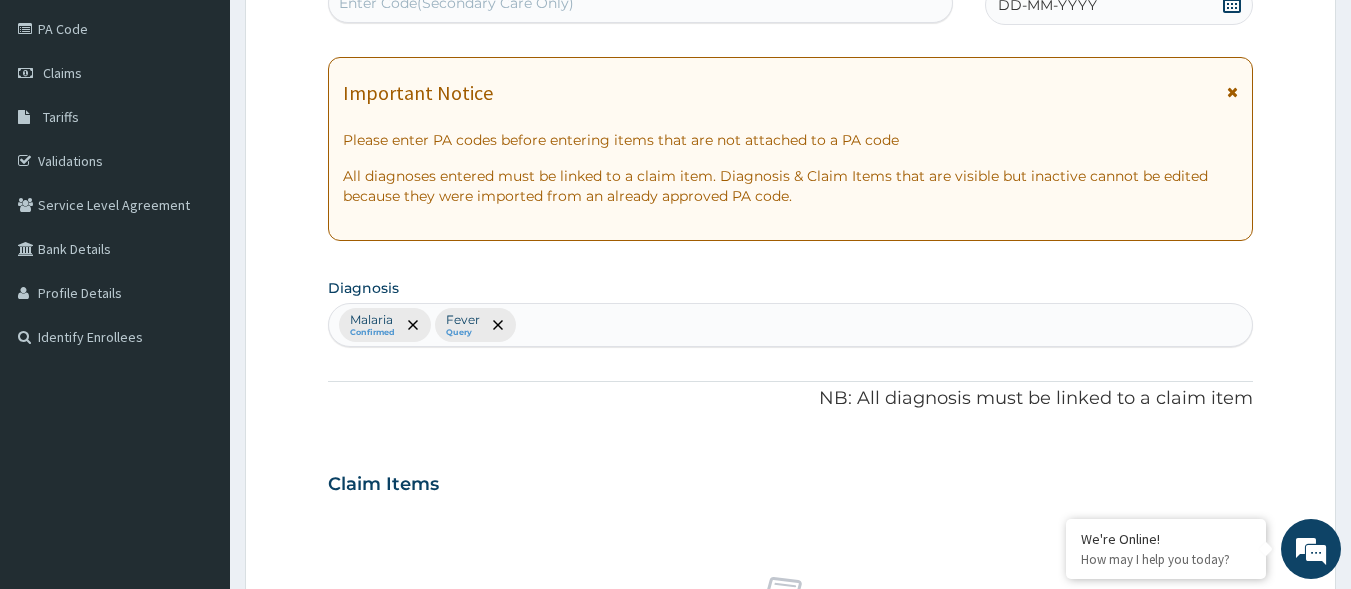 click on "Claim Items" at bounding box center [791, 480] 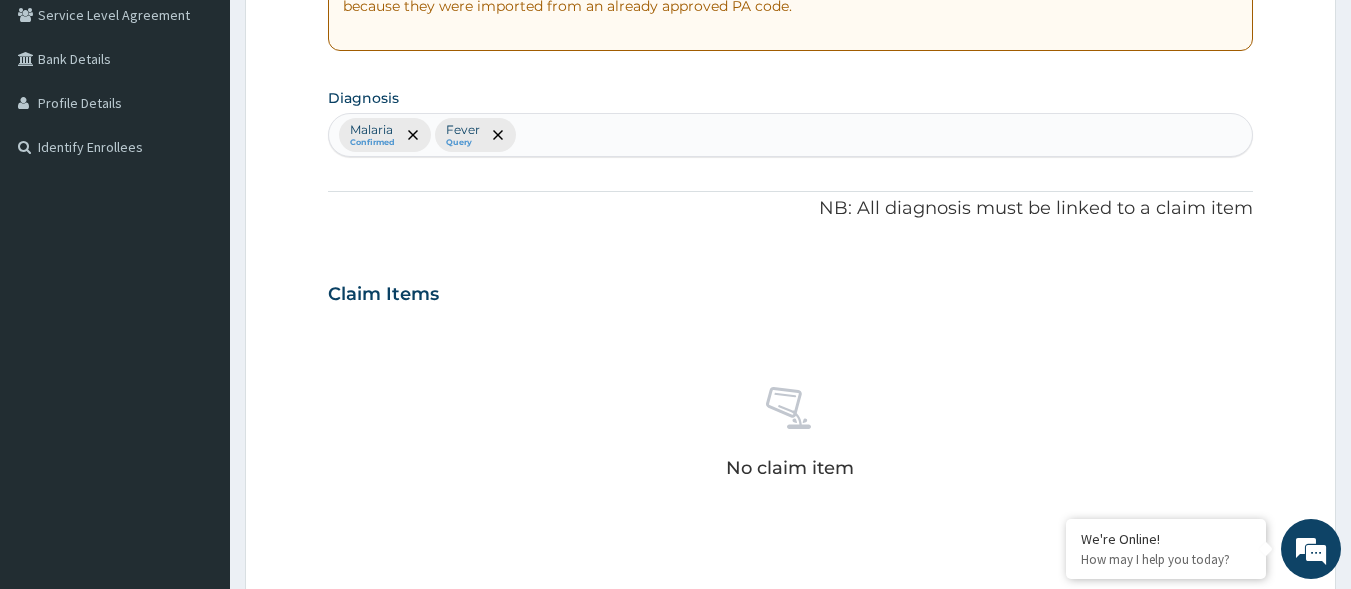 scroll, scrollTop: 433, scrollLeft: 0, axis: vertical 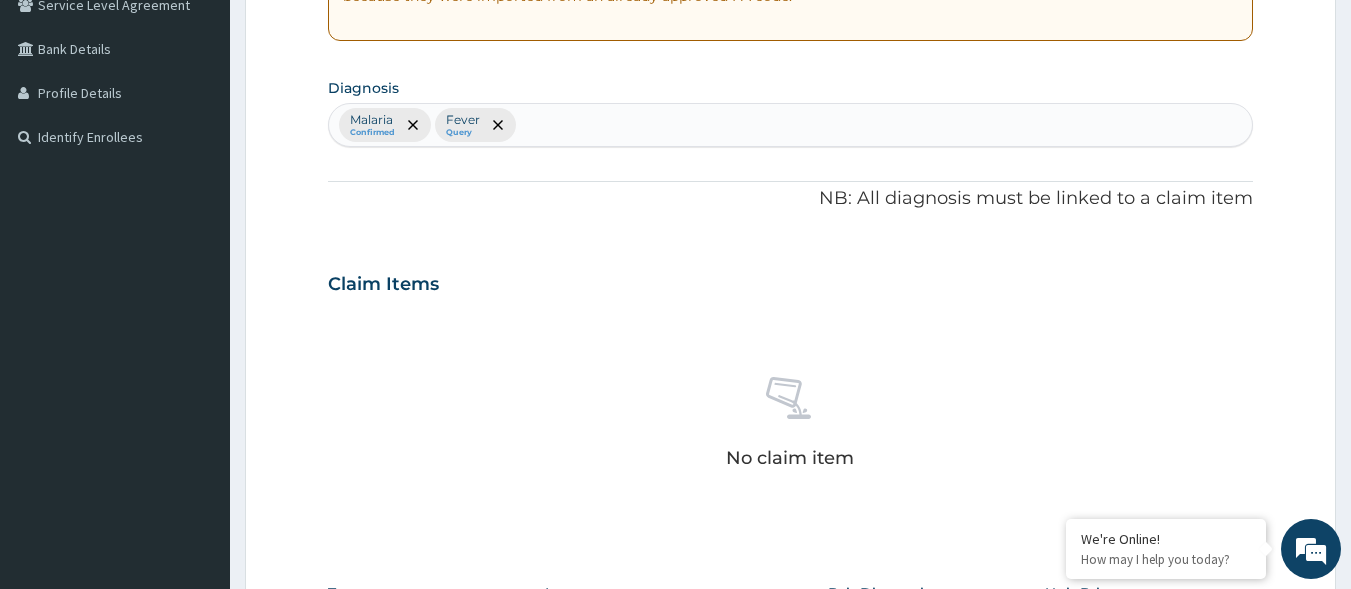 click on "PA Code / Prescription Code Enter Code(Secondary Care Only) Encounter Date [DATE] Important Notice Please enter PA codes before entering items that are not attached to a PA code All diagnoses entered must be linked to a claim item. Diagnosis Claim Items that are visible but inactive cannot be edited because they were imported from an already approved PA code. Diagnosis [DIAGNOSIS] Confirmed Fever Query NB: All diagnosis must be linked to a claim item Claim Items No claim item Types Select Type Item Select Item Pair Diagnosis Select Diagnosis Unit Price 0 Add Comment" at bounding box center (791, 278) 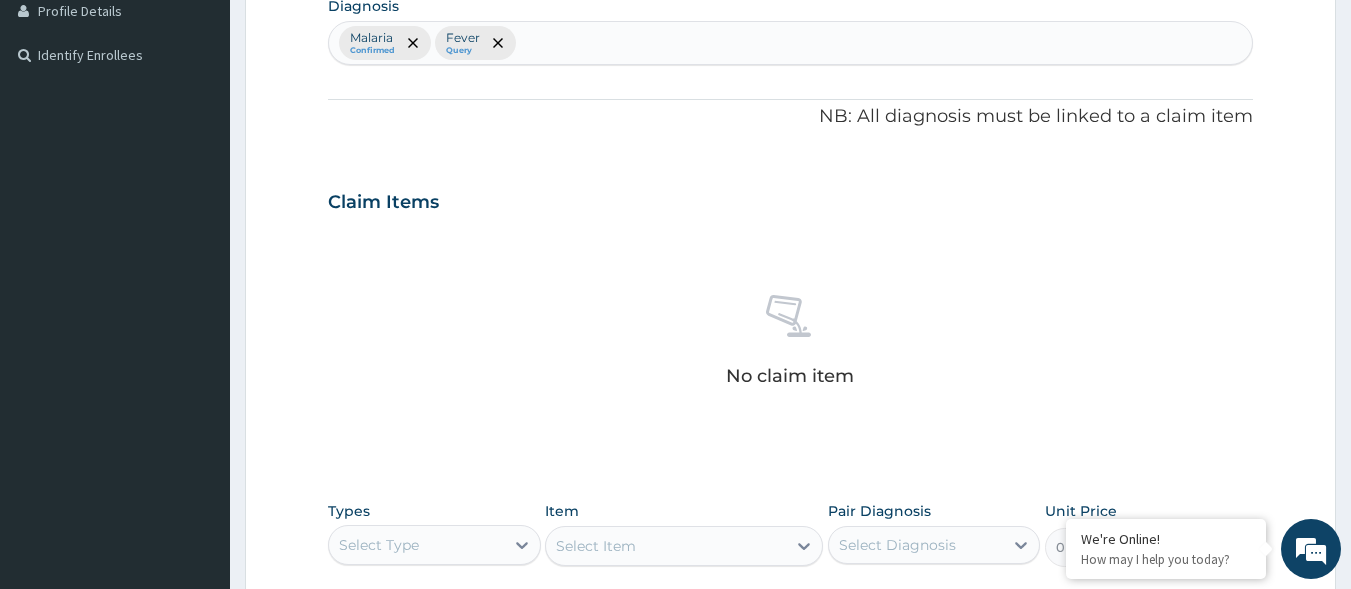 scroll, scrollTop: 513, scrollLeft: 0, axis: vertical 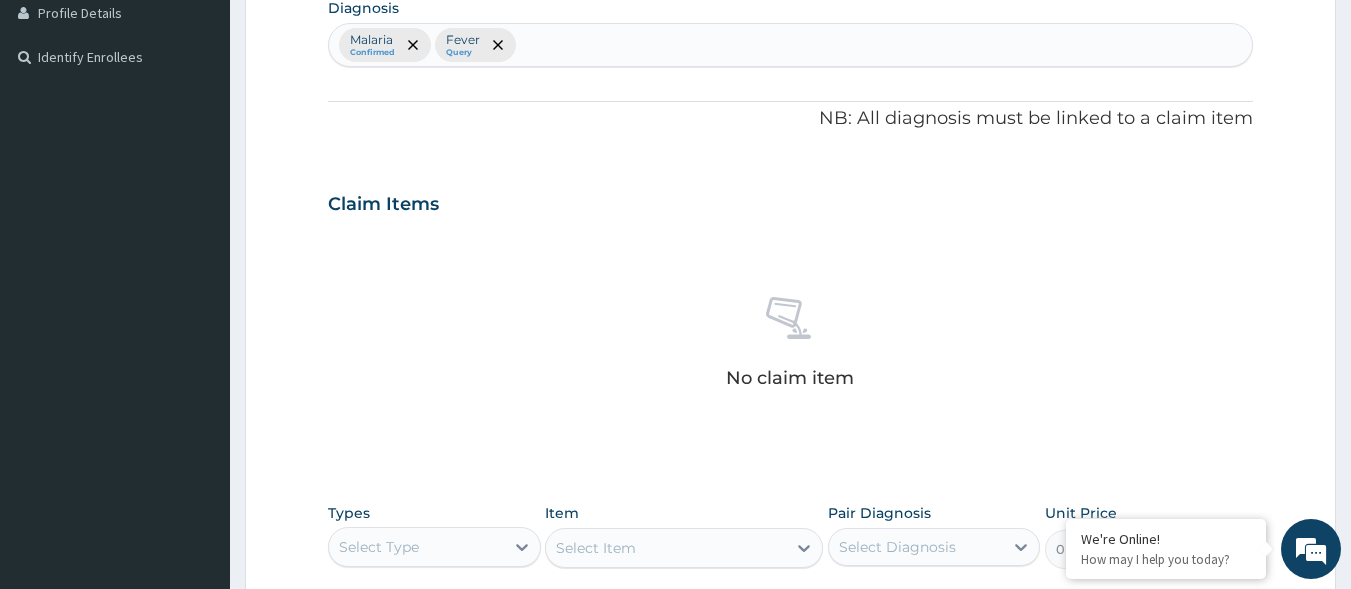 click on "No claim item" at bounding box center (791, 346) 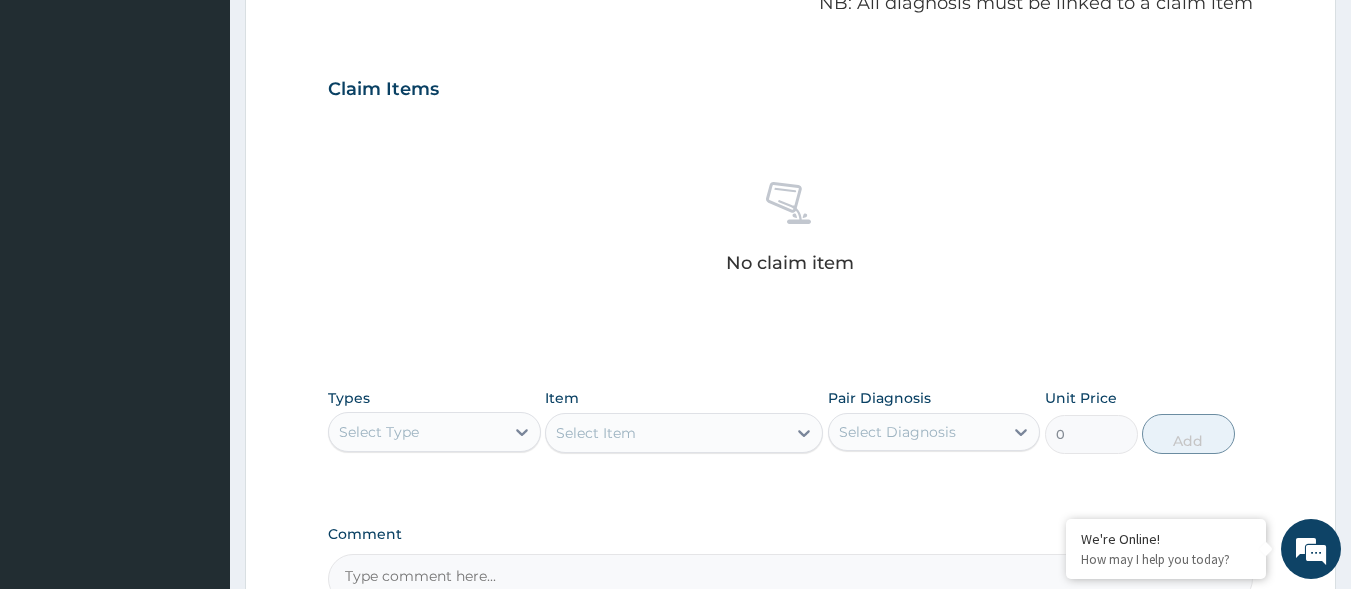 scroll, scrollTop: 633, scrollLeft: 0, axis: vertical 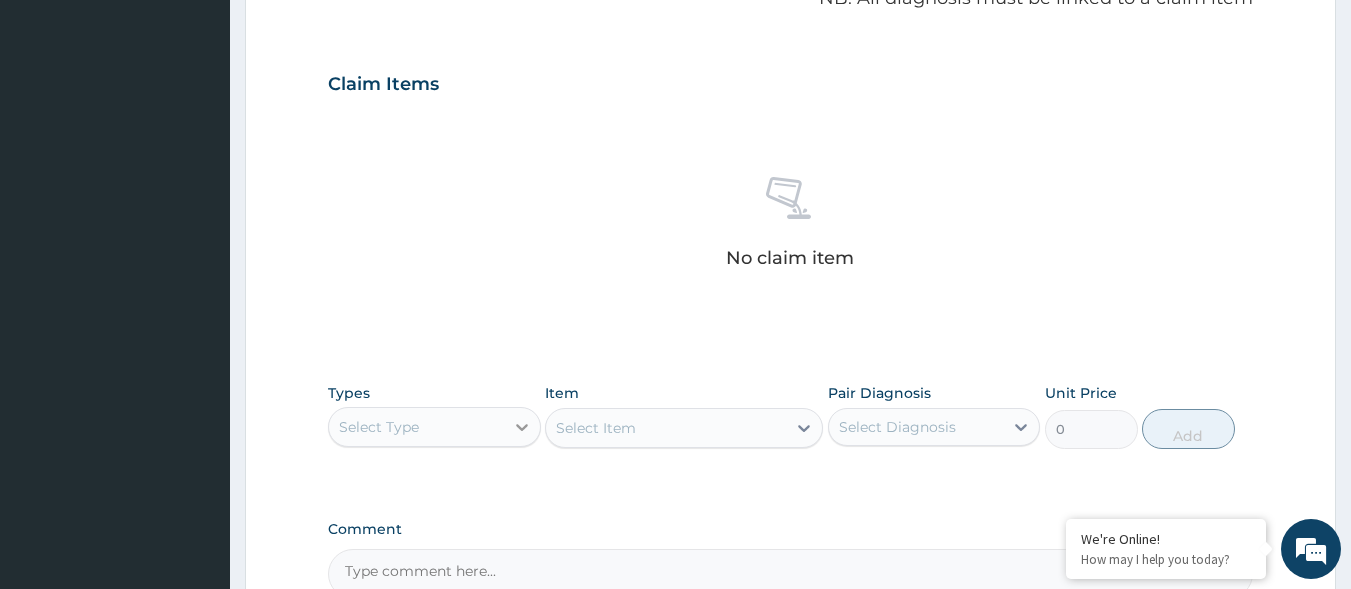 click 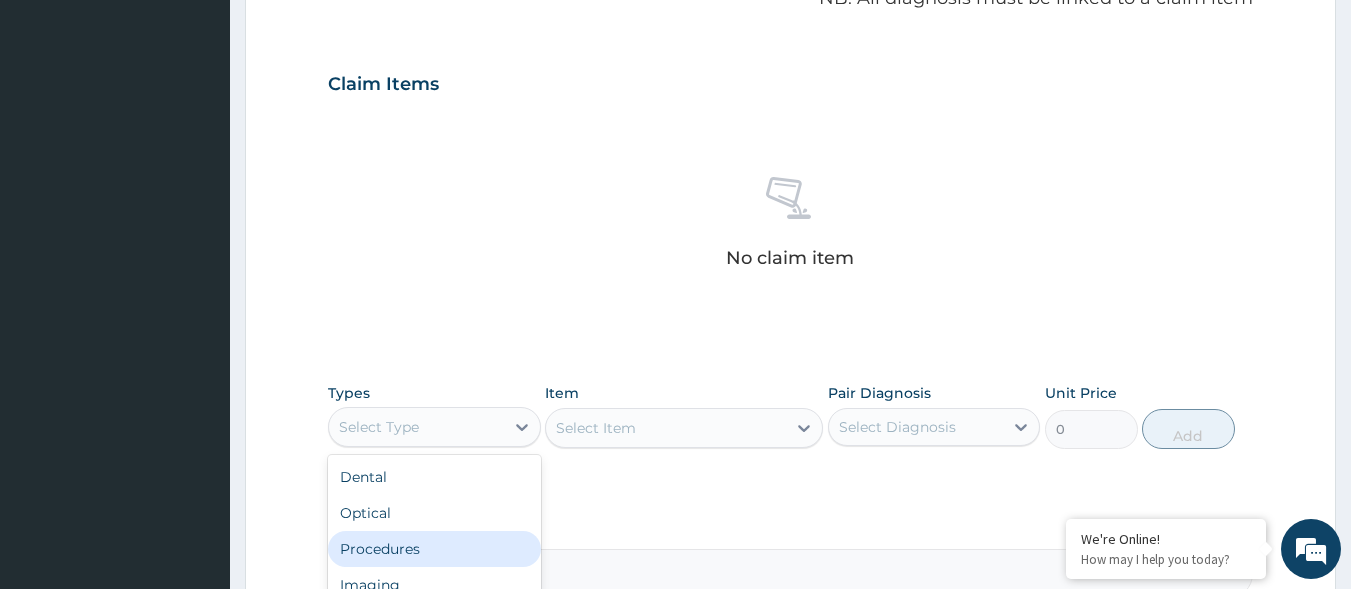 click on "Procedures" at bounding box center (434, 549) 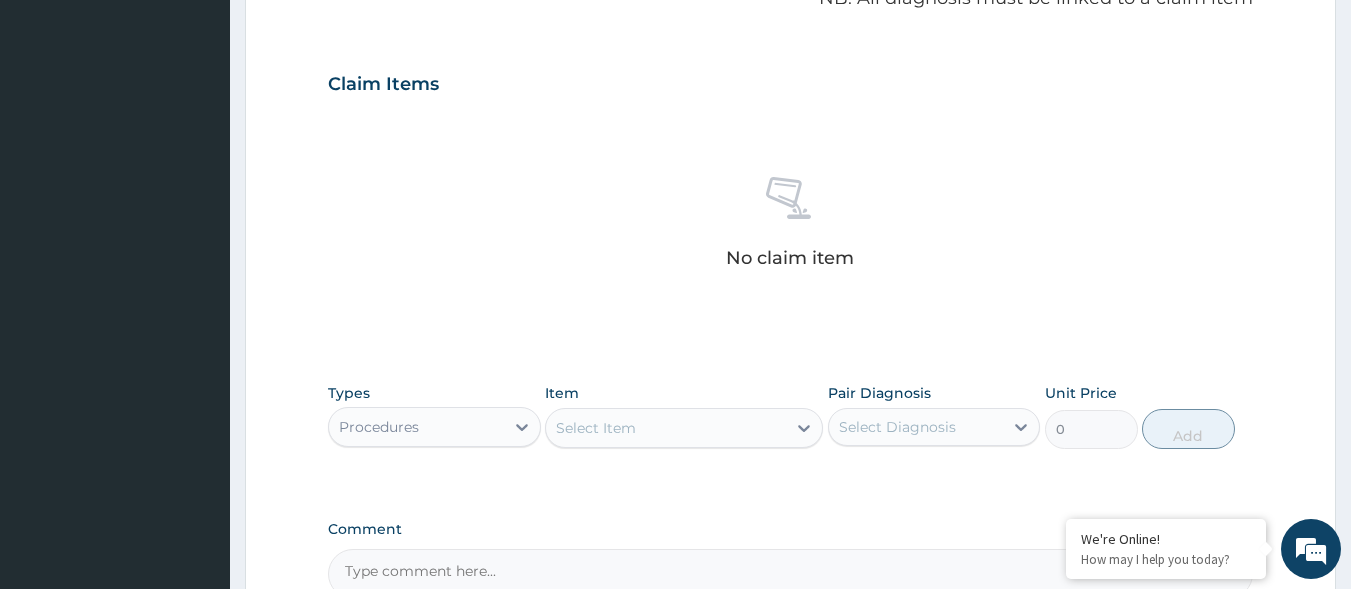 click 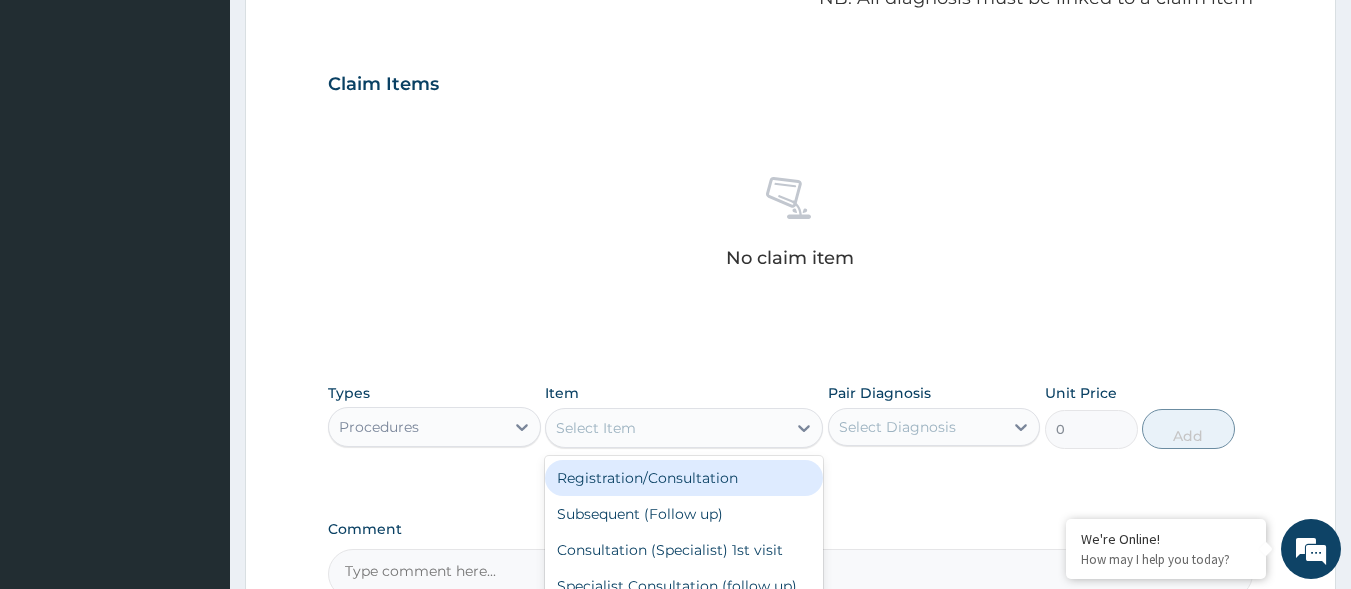 click on "Registration/Consultation" at bounding box center (684, 478) 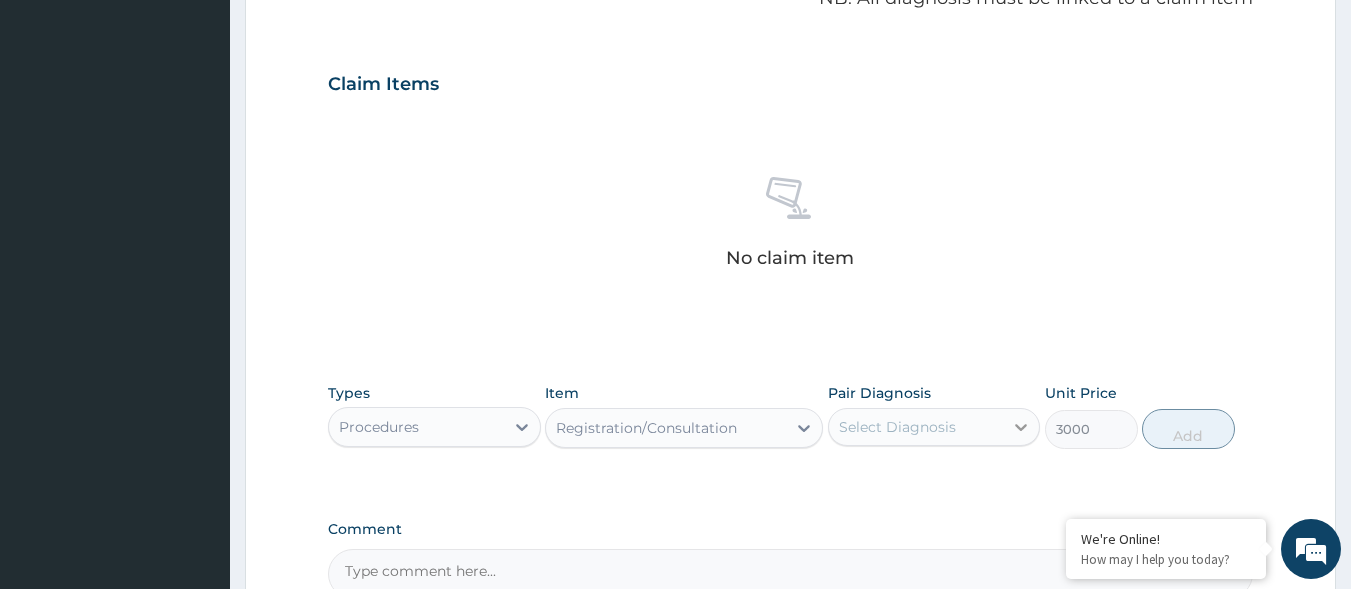 click 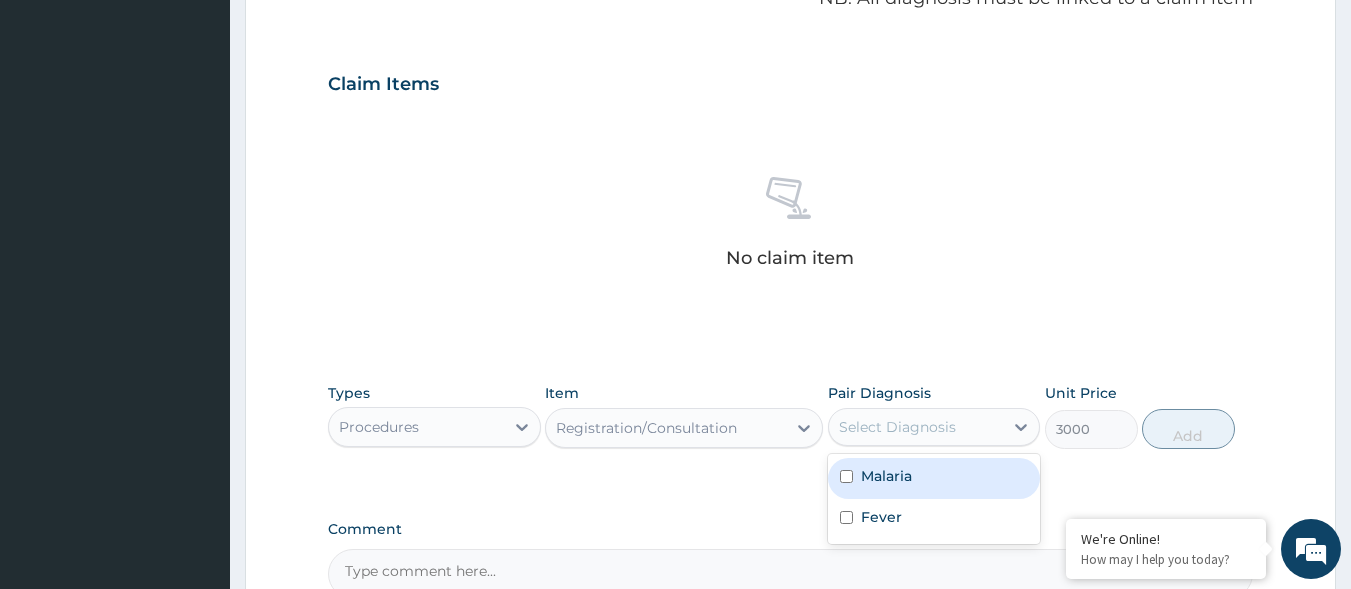 click on "Malaria" at bounding box center (934, 478) 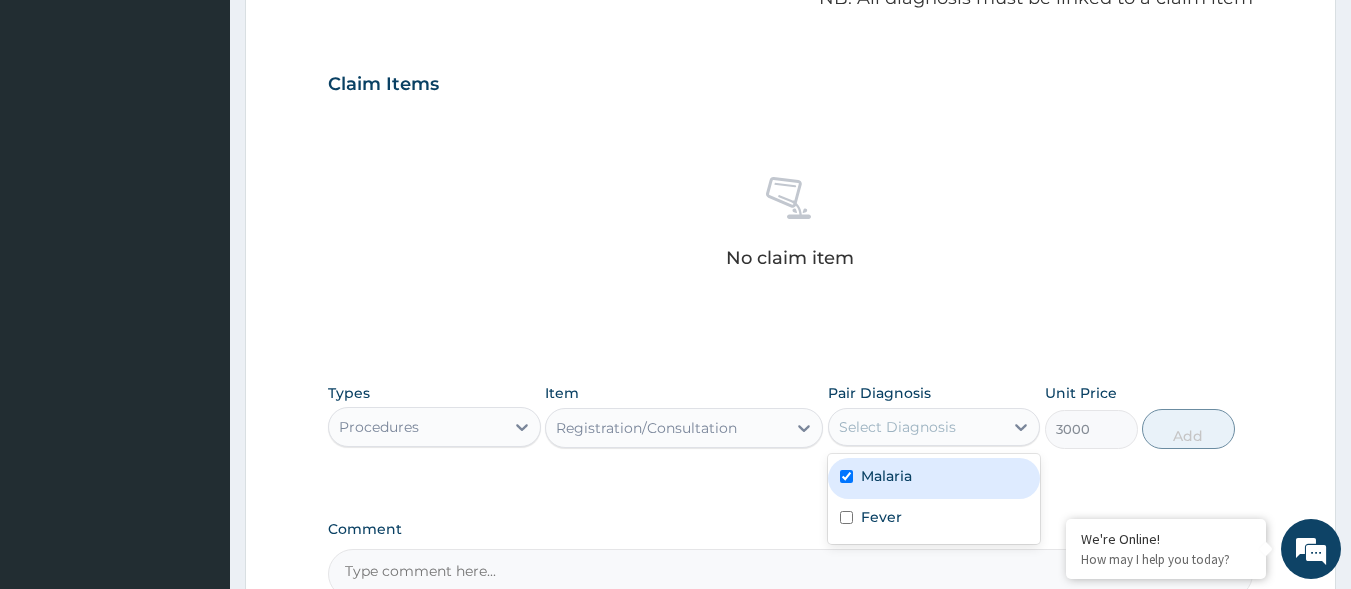 checkbox on "true" 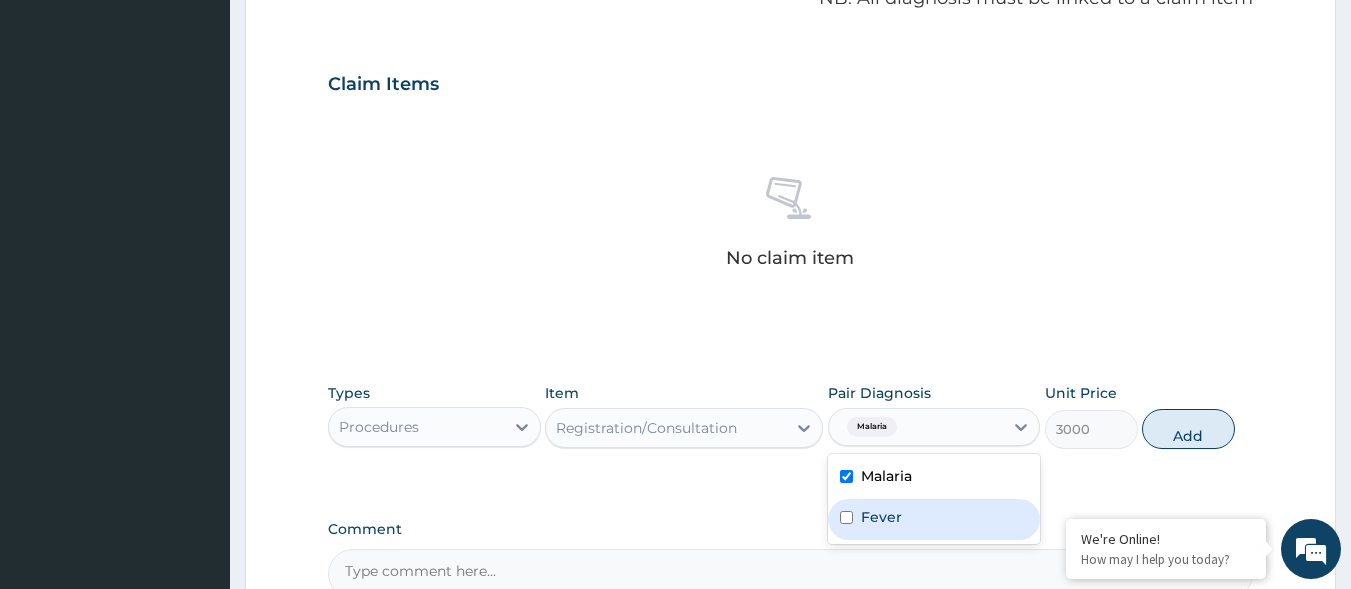 click on "Fever" at bounding box center (934, 519) 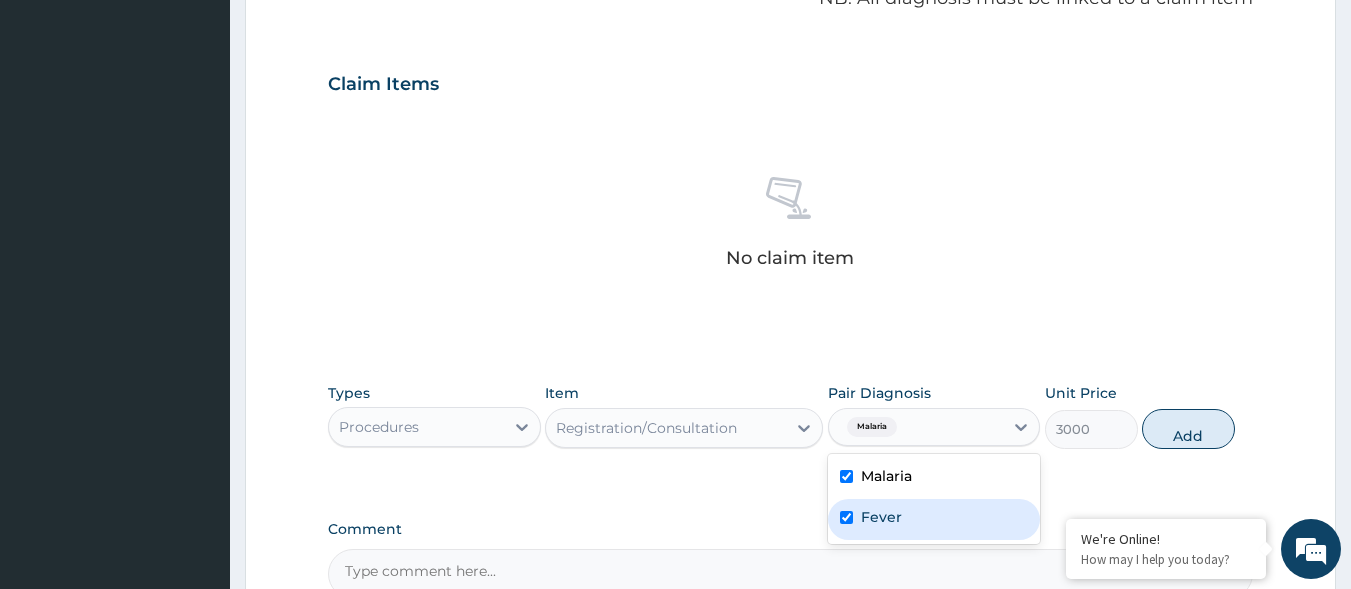 checkbox on "true" 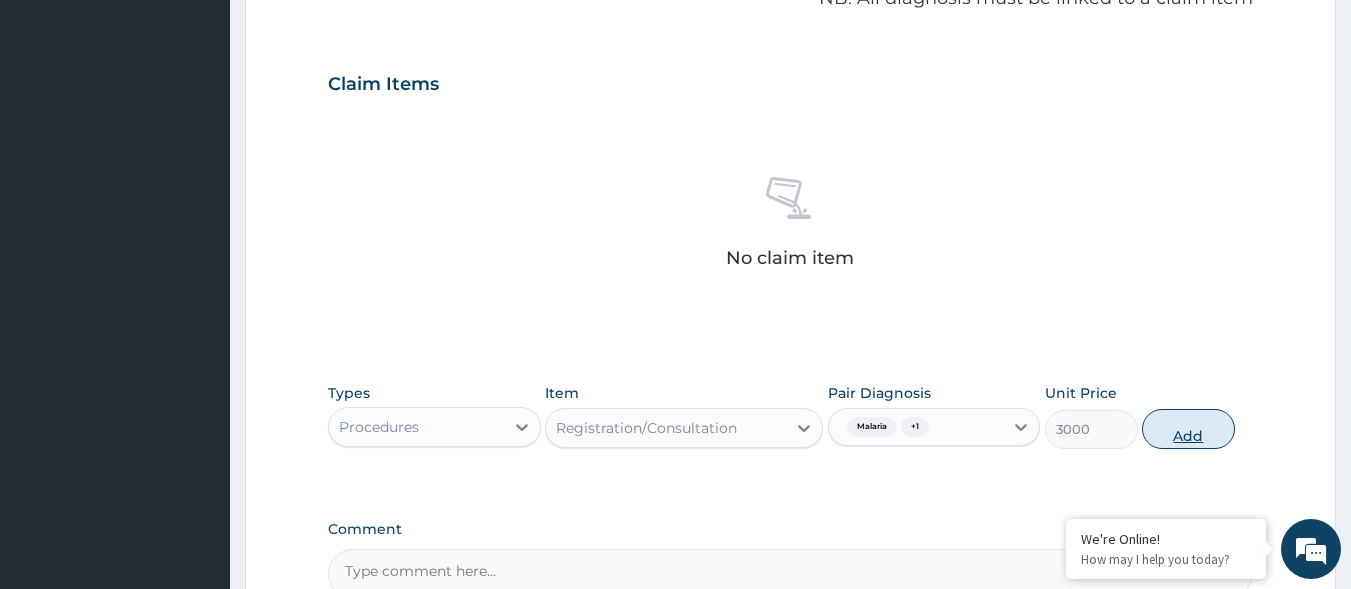 click on "Add" at bounding box center [1188, 429] 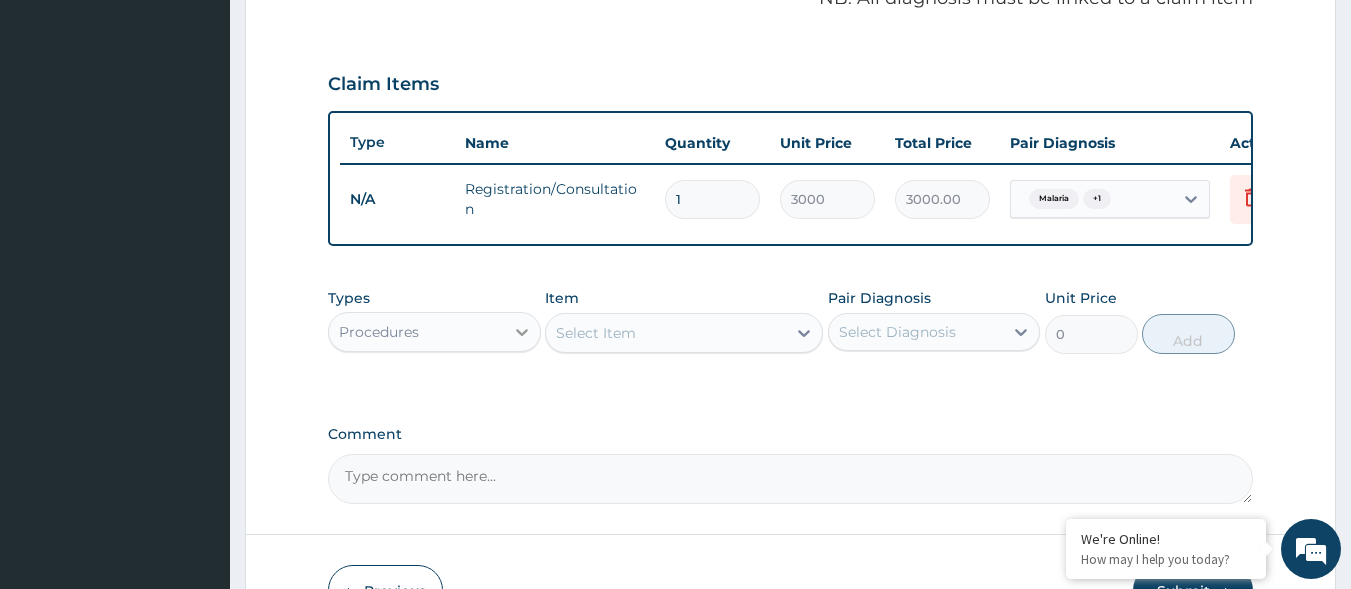 click 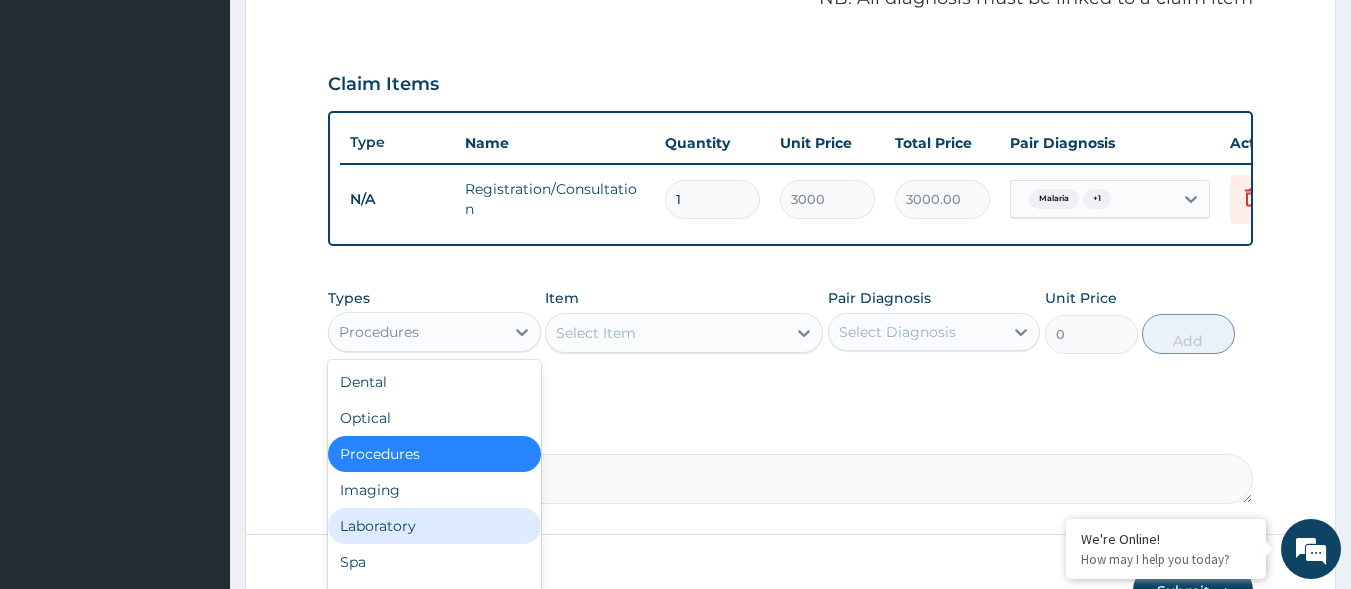 click on "Laboratory" at bounding box center (434, 526) 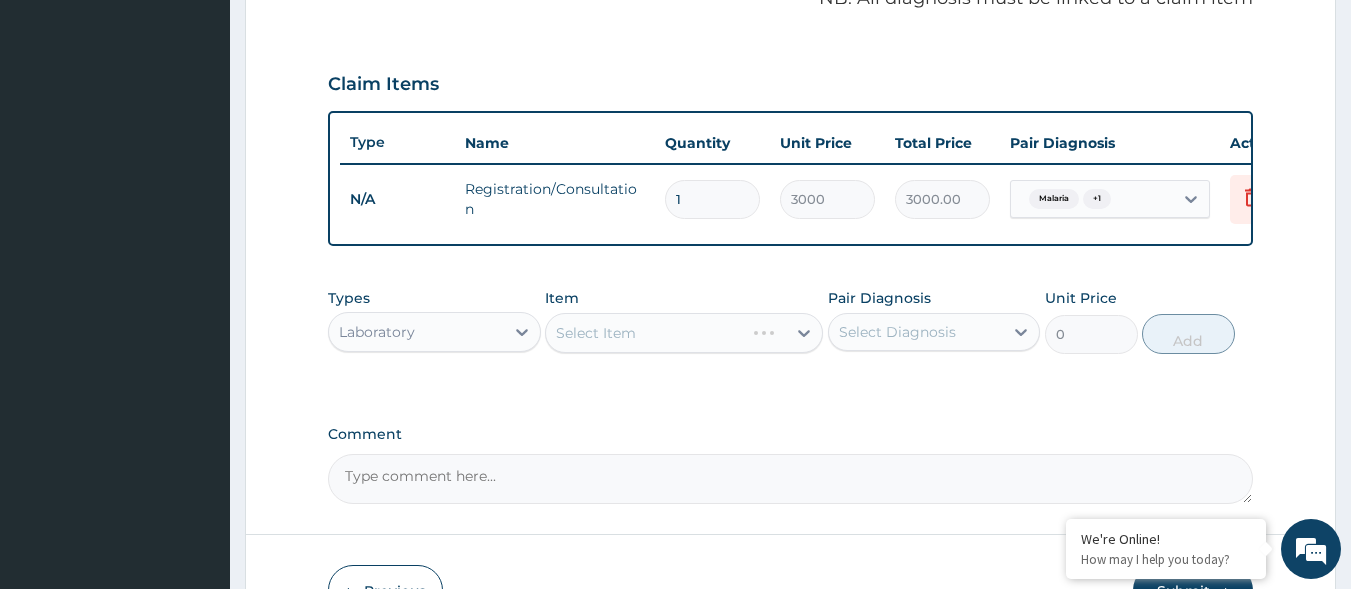 click on "Select Item" at bounding box center (684, 333) 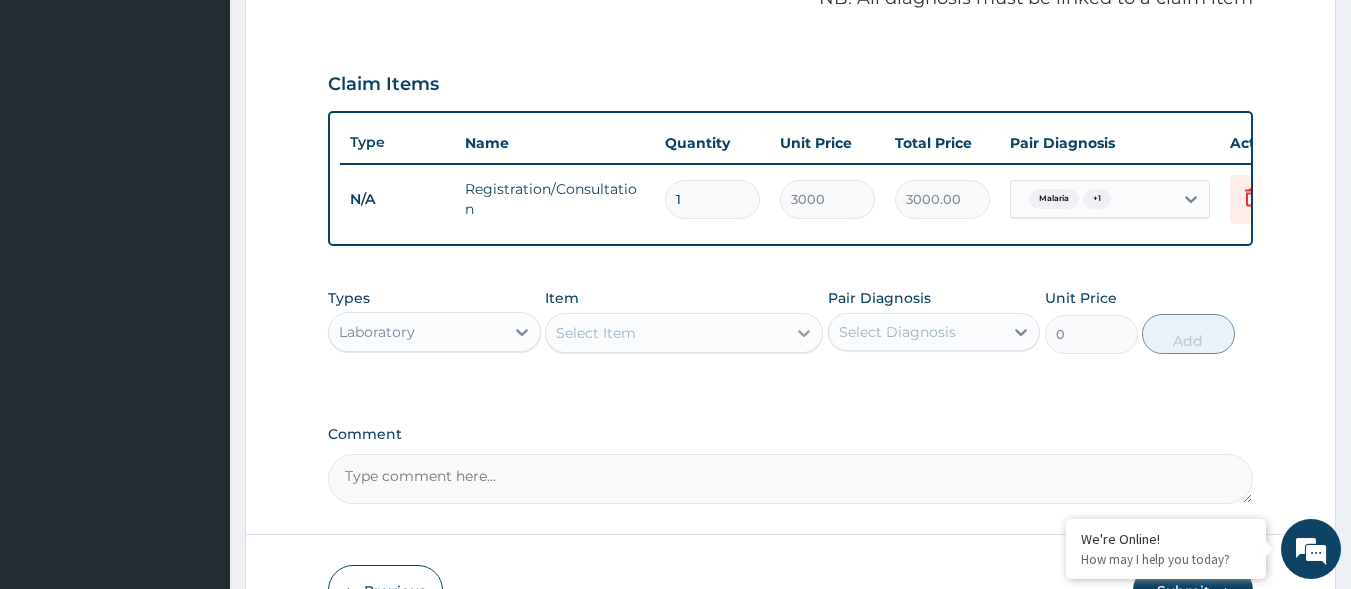 click 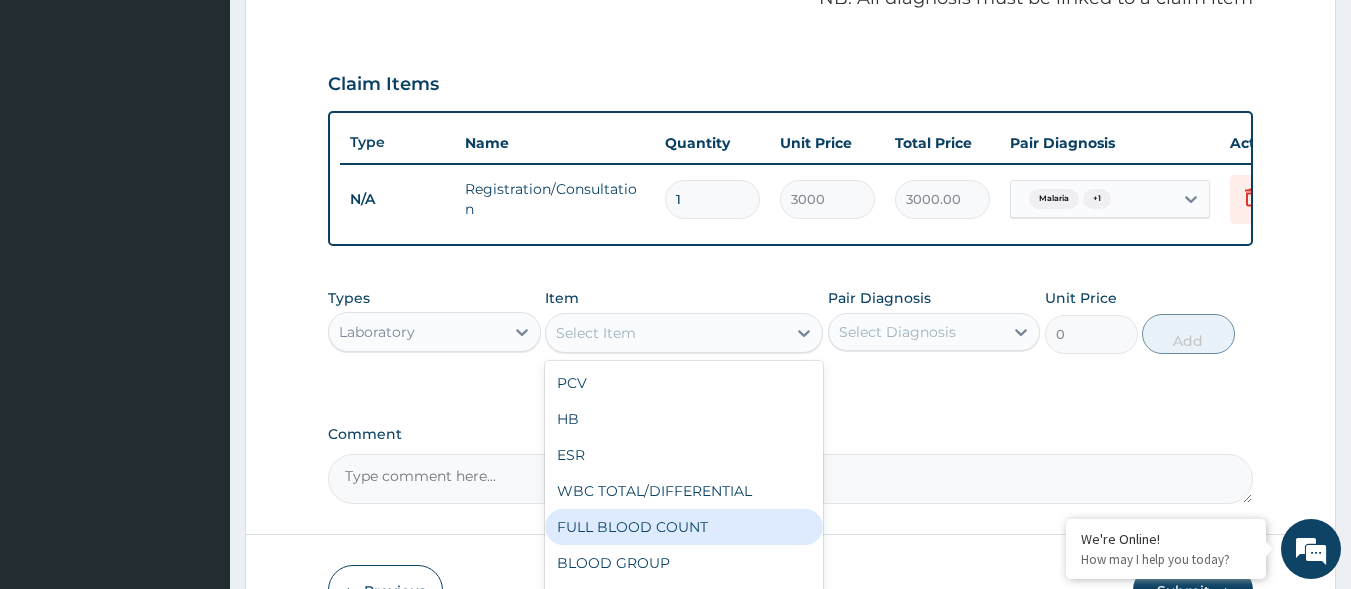click on "FULL BLOOD COUNT" at bounding box center [684, 527] 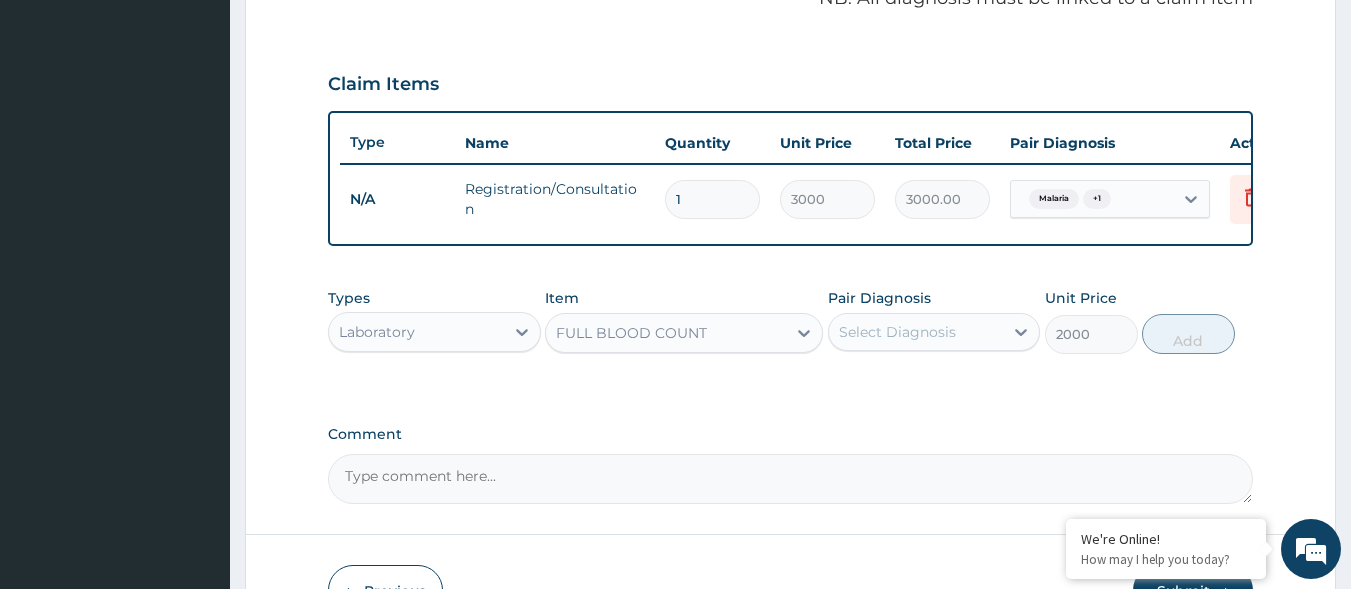 click on "Select Diagnosis" at bounding box center [916, 332] 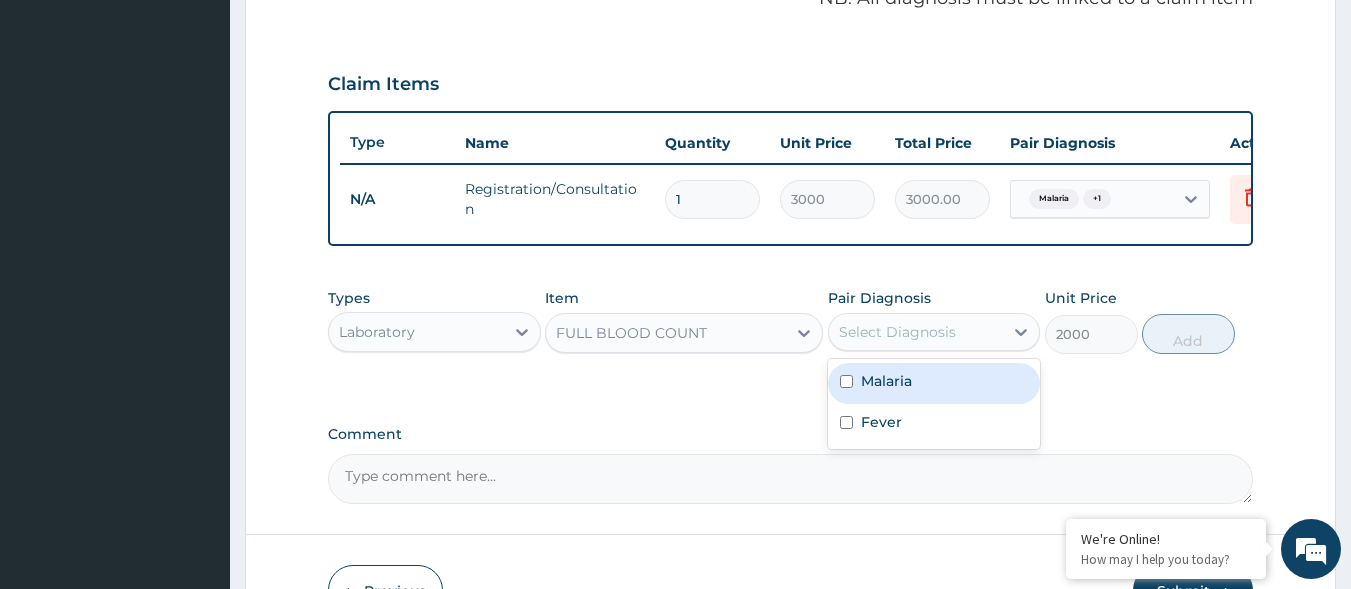 click on "Malaria" at bounding box center [934, 383] 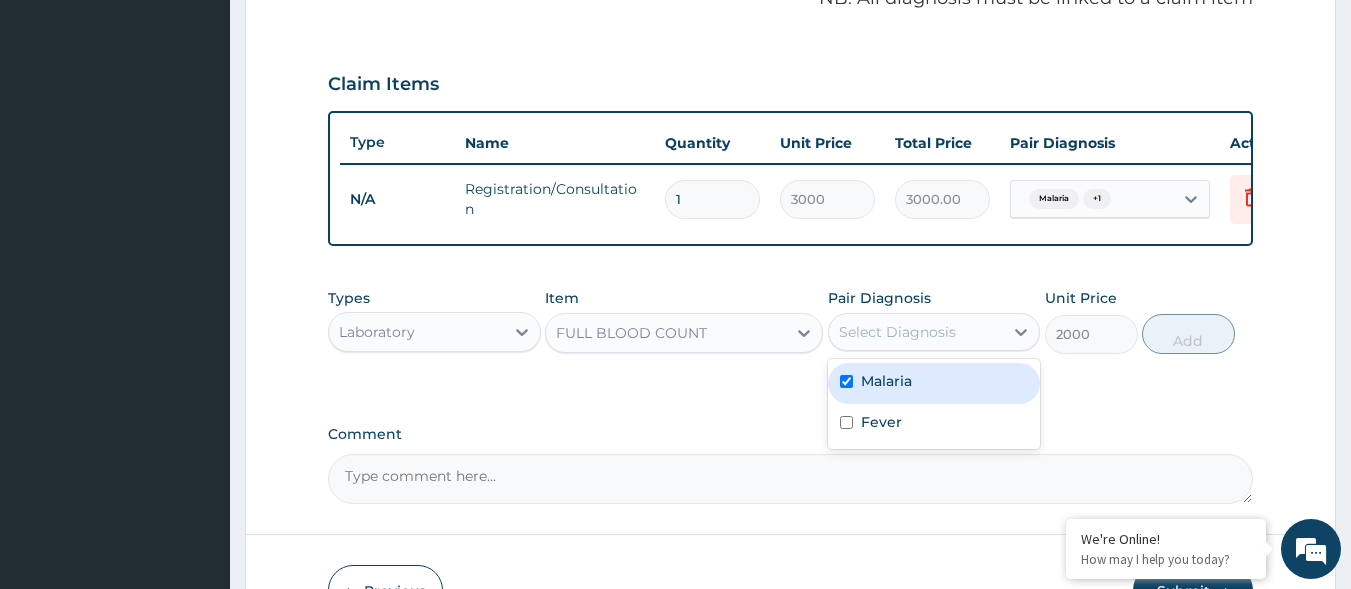 checkbox on "true" 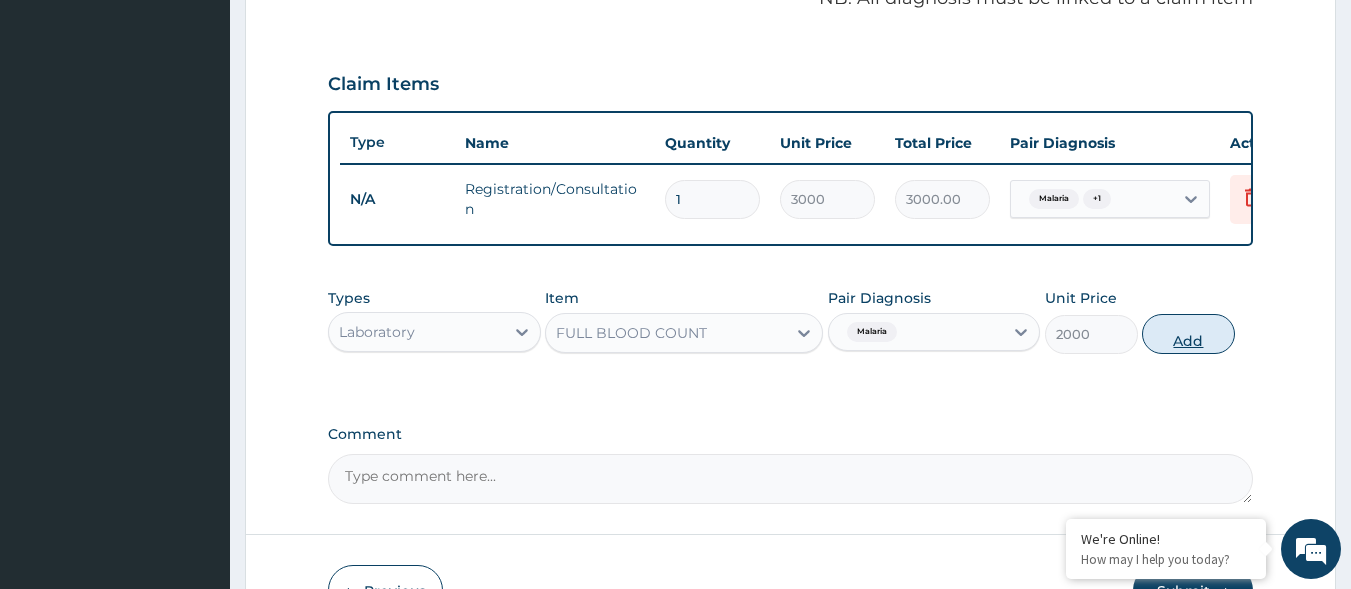 click on "Add" at bounding box center (1188, 334) 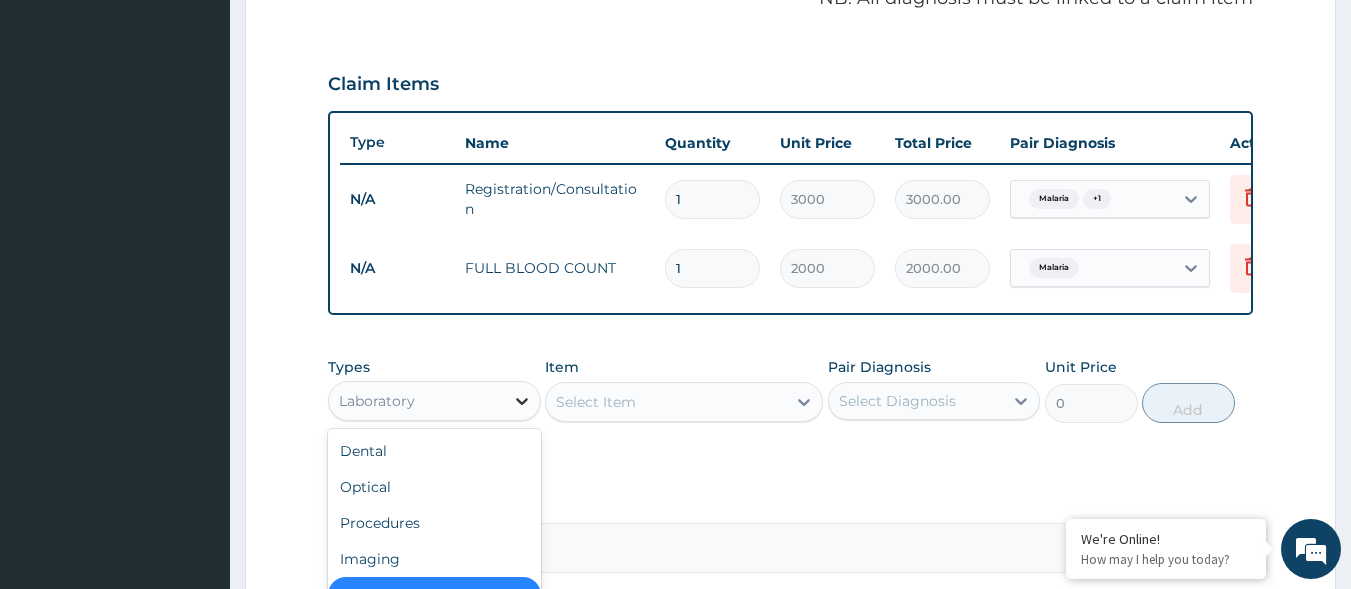 click 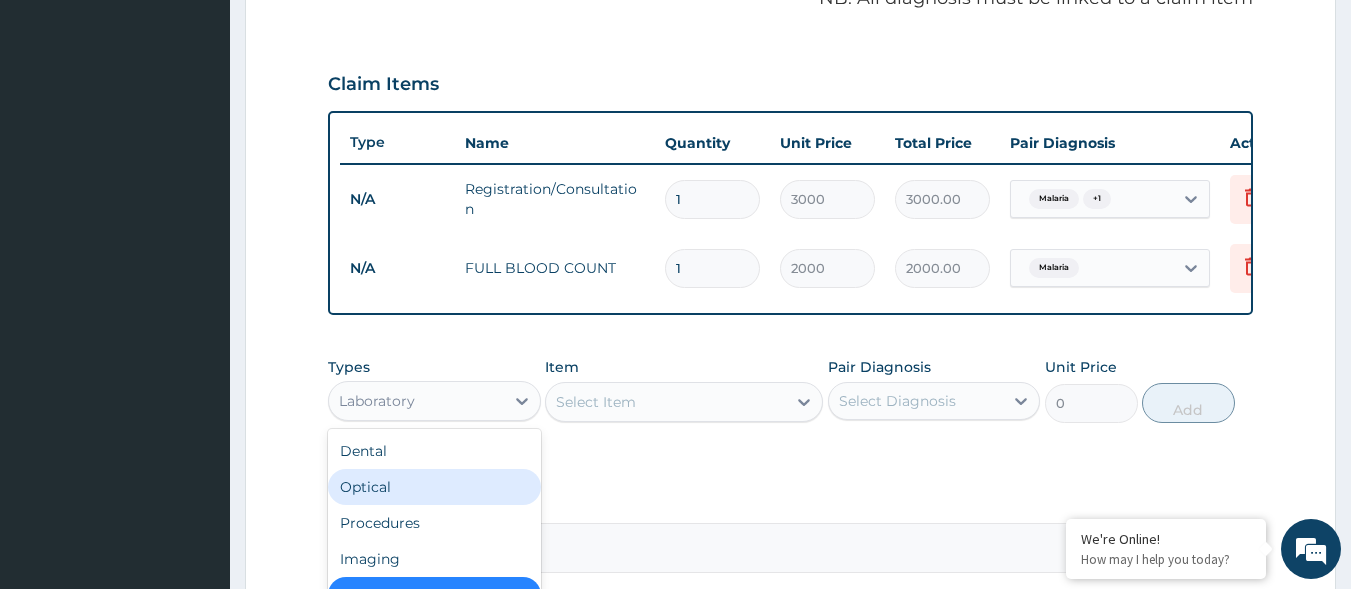 click on "Select Item" at bounding box center [666, 402] 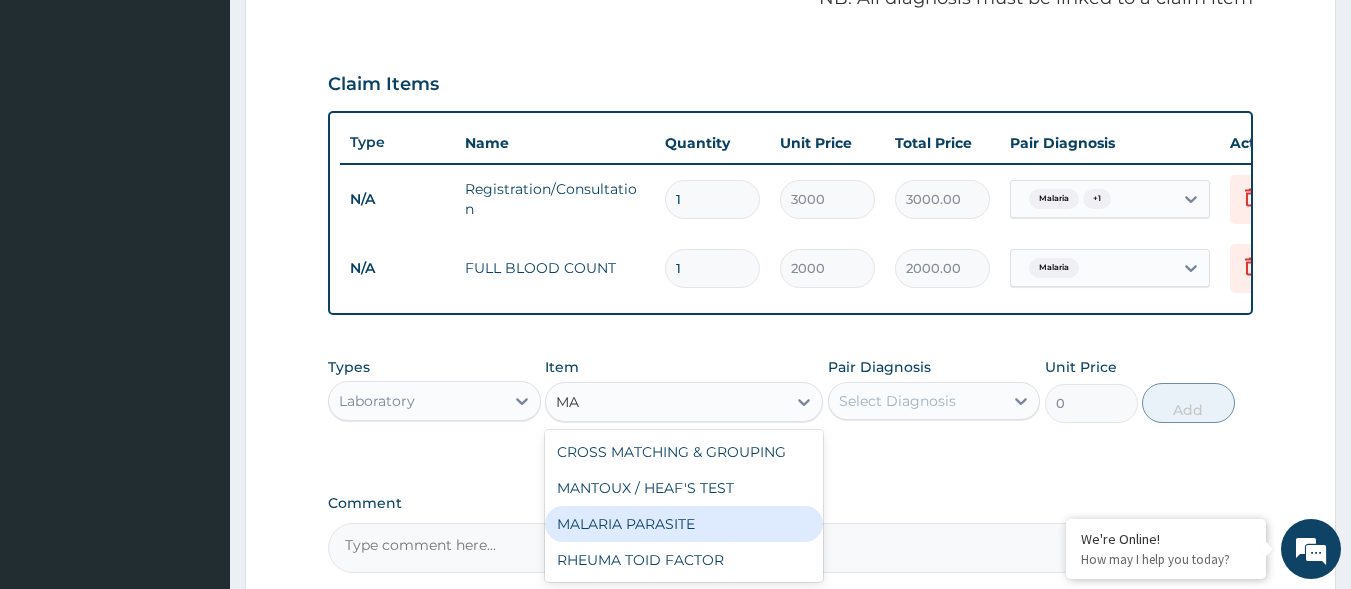 type on "MAL" 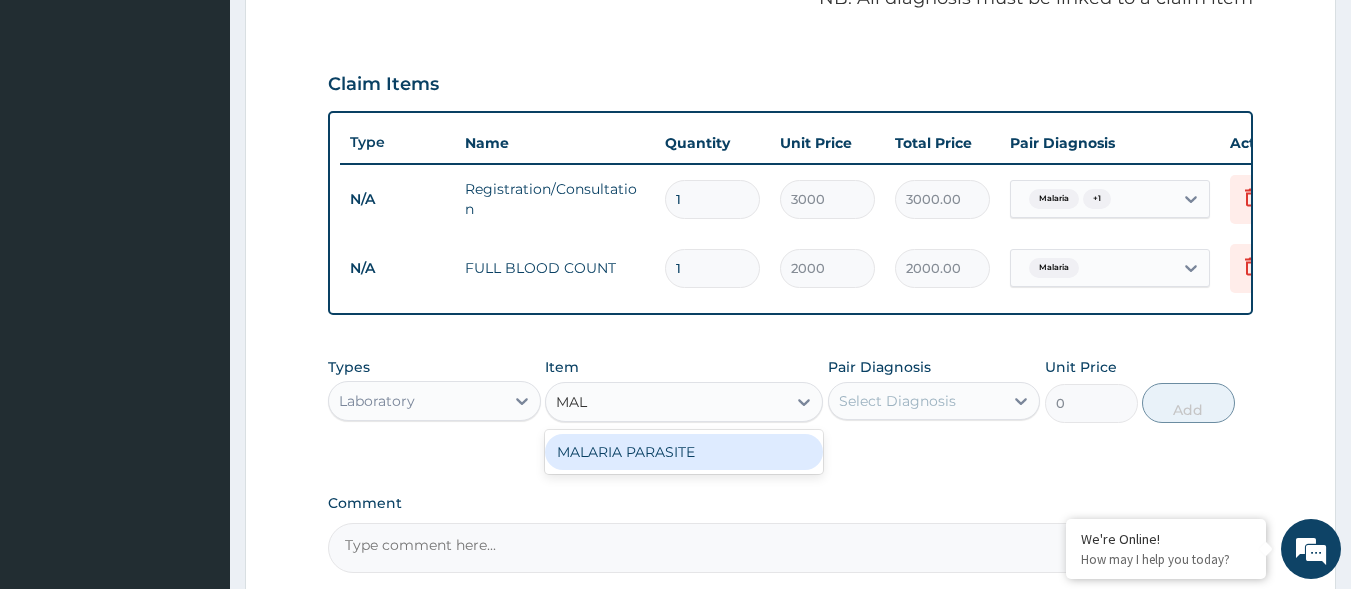 click on "MALARIA PARASITE" at bounding box center [684, 452] 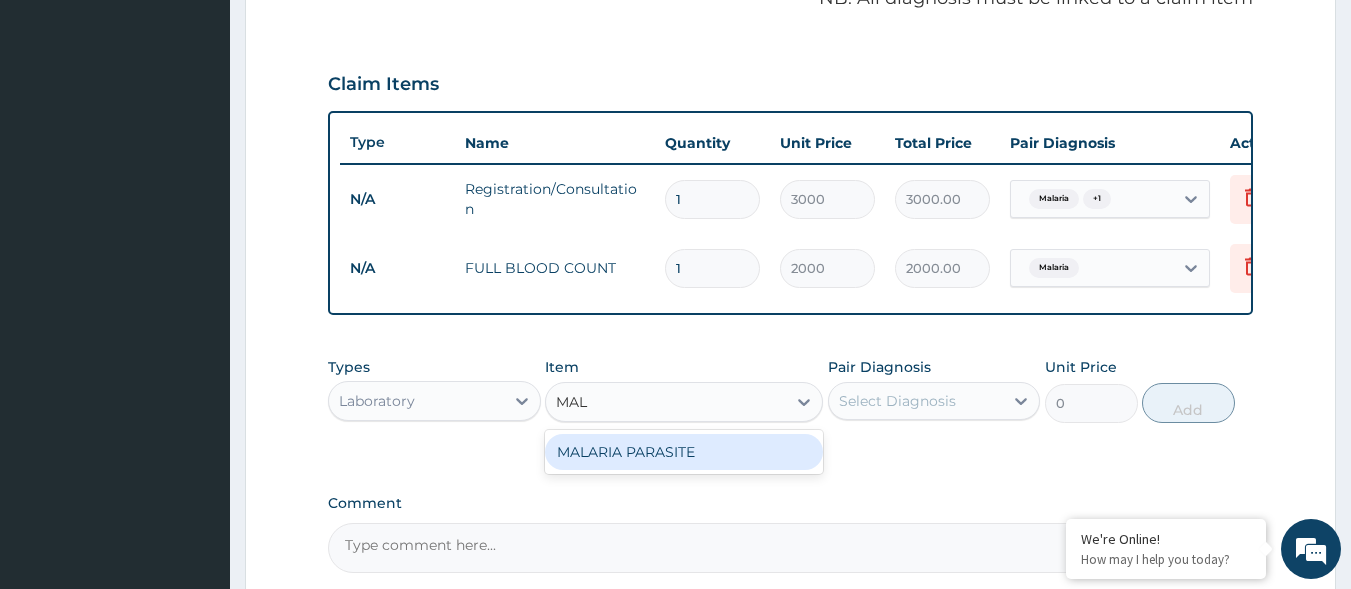 type 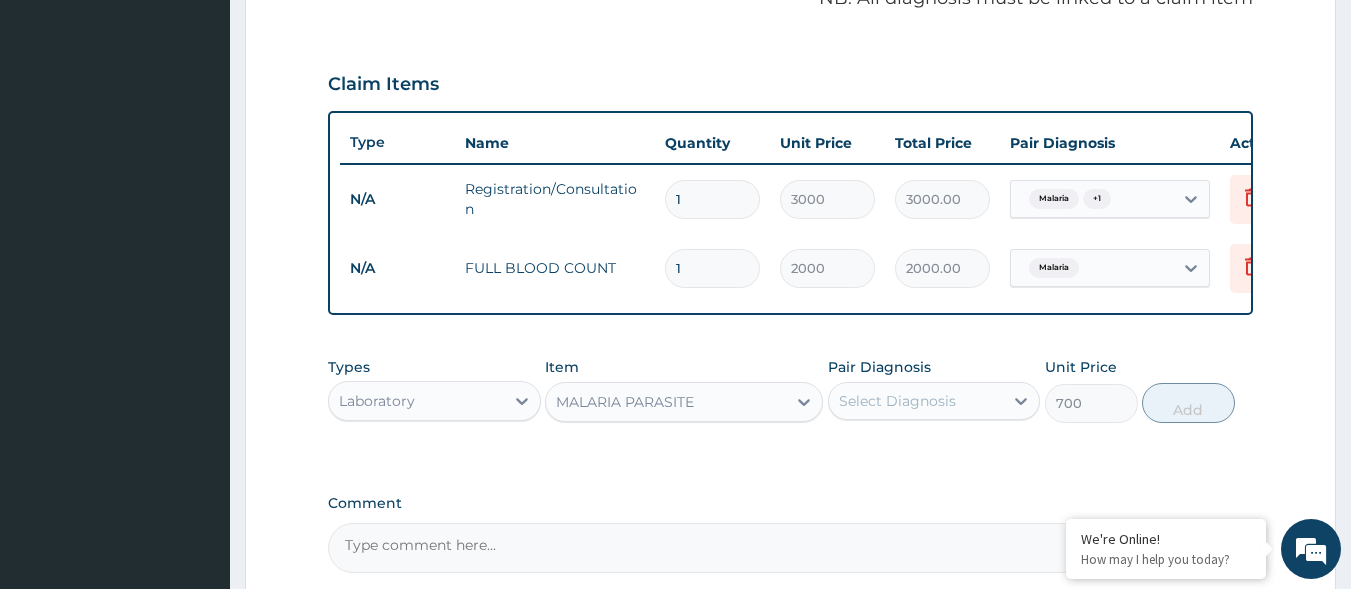 click on "Select Diagnosis" at bounding box center (897, 401) 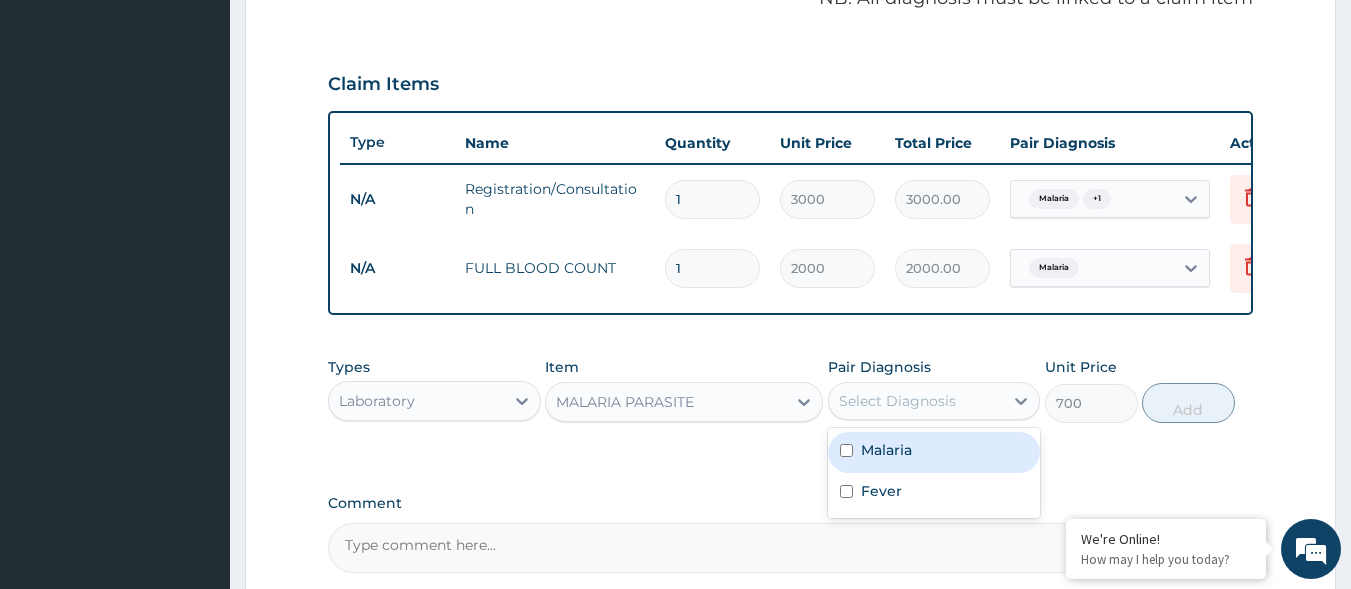 click on "Malaria" at bounding box center [934, 452] 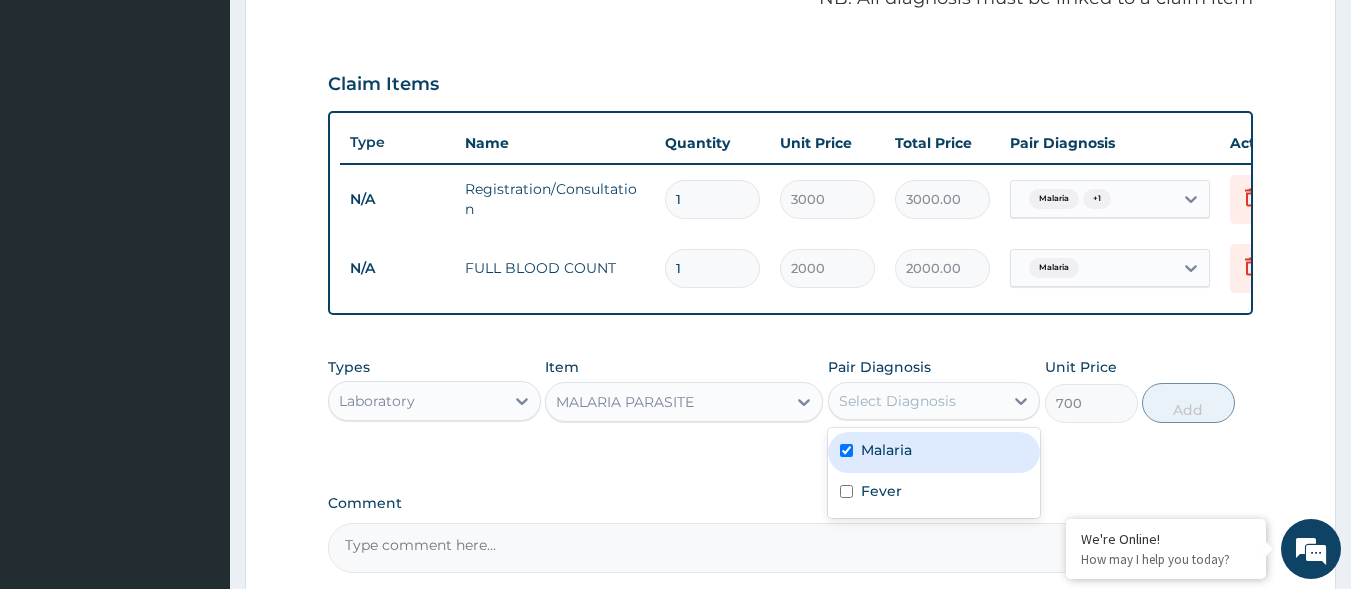 checkbox on "true" 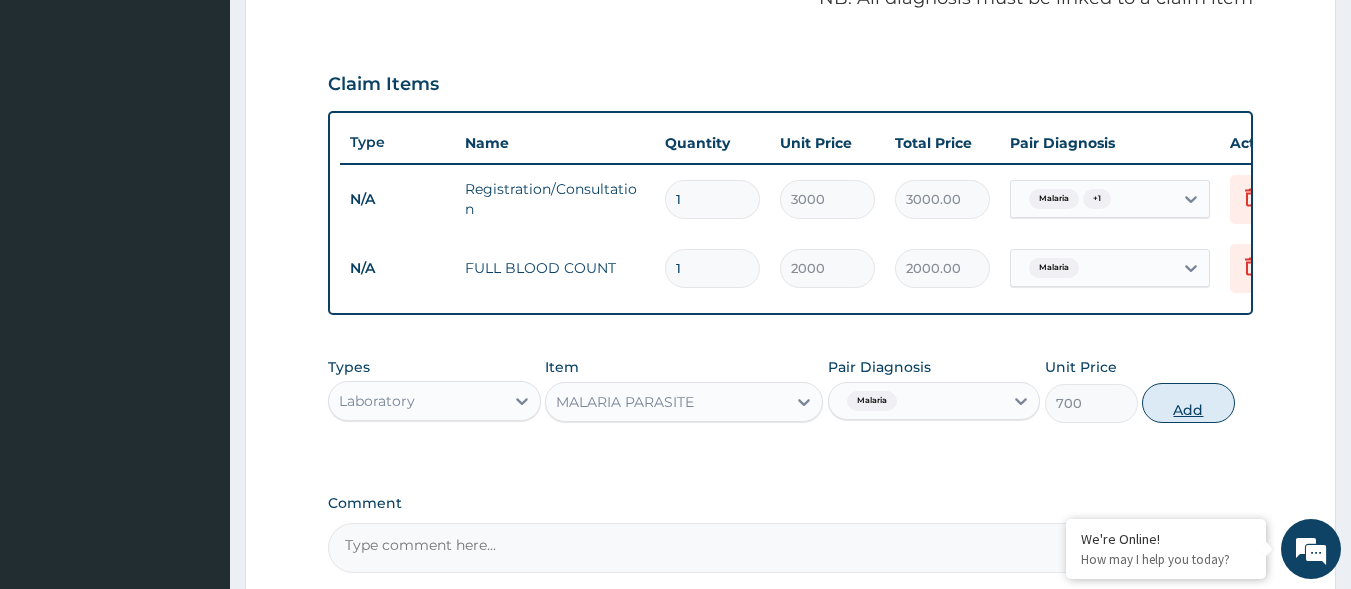 click on "Add" at bounding box center (1188, 403) 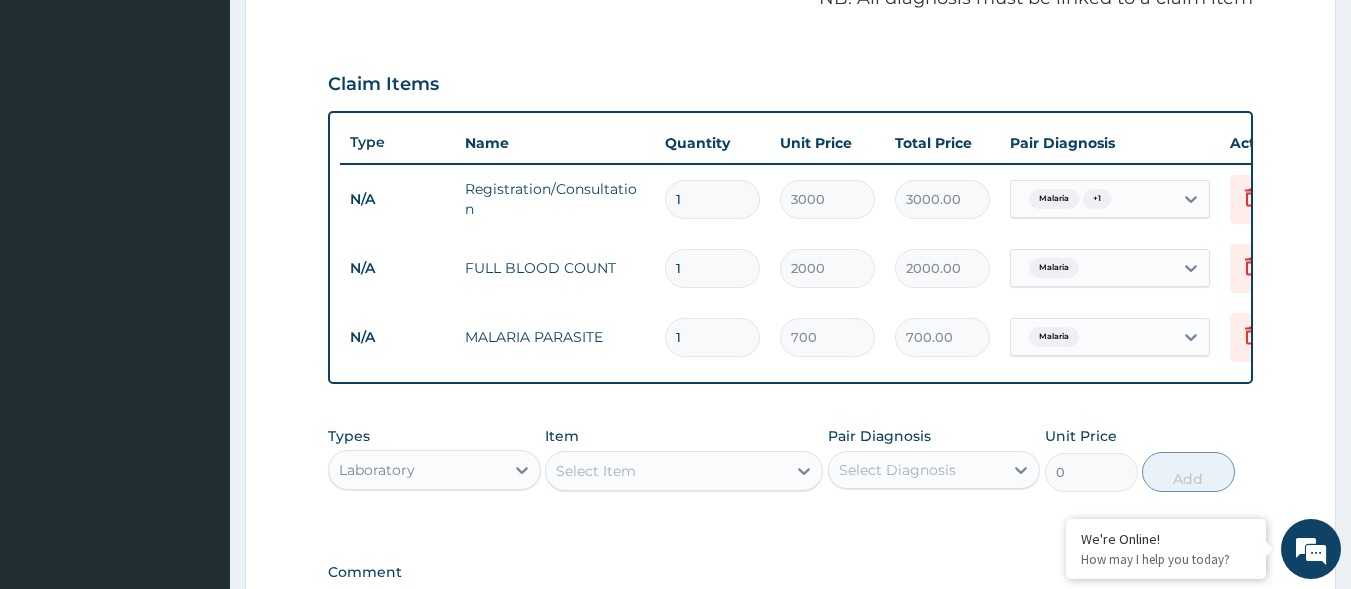 click on "Select Item" at bounding box center (666, 471) 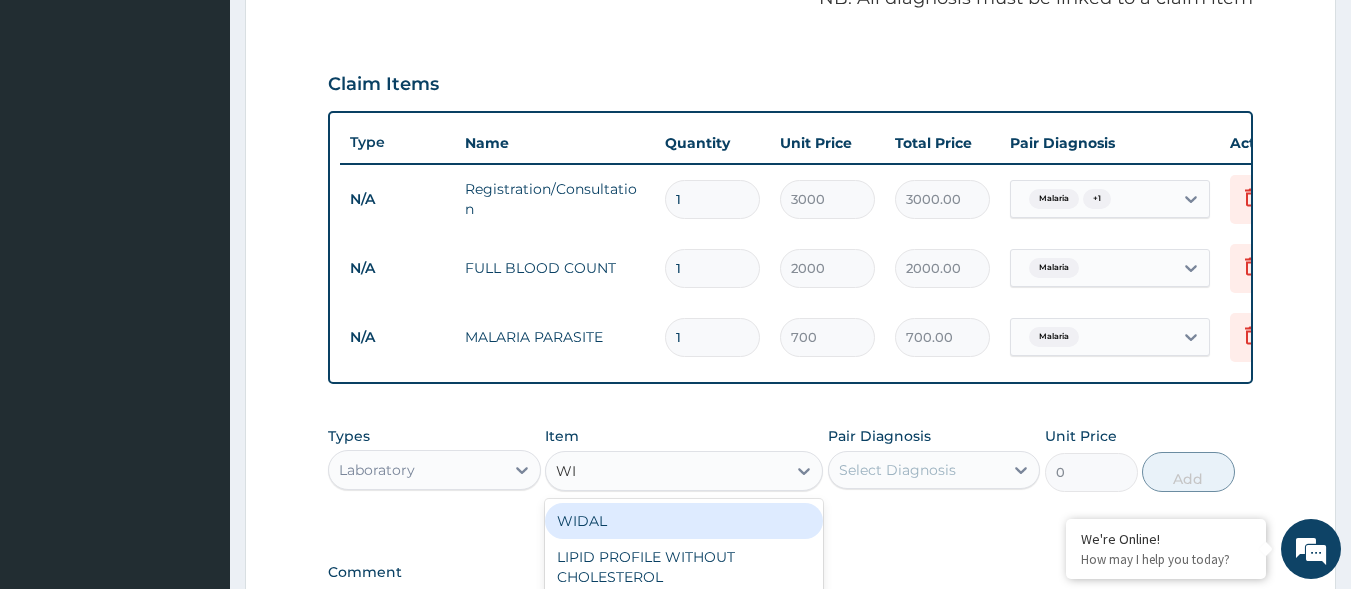 type on "WID" 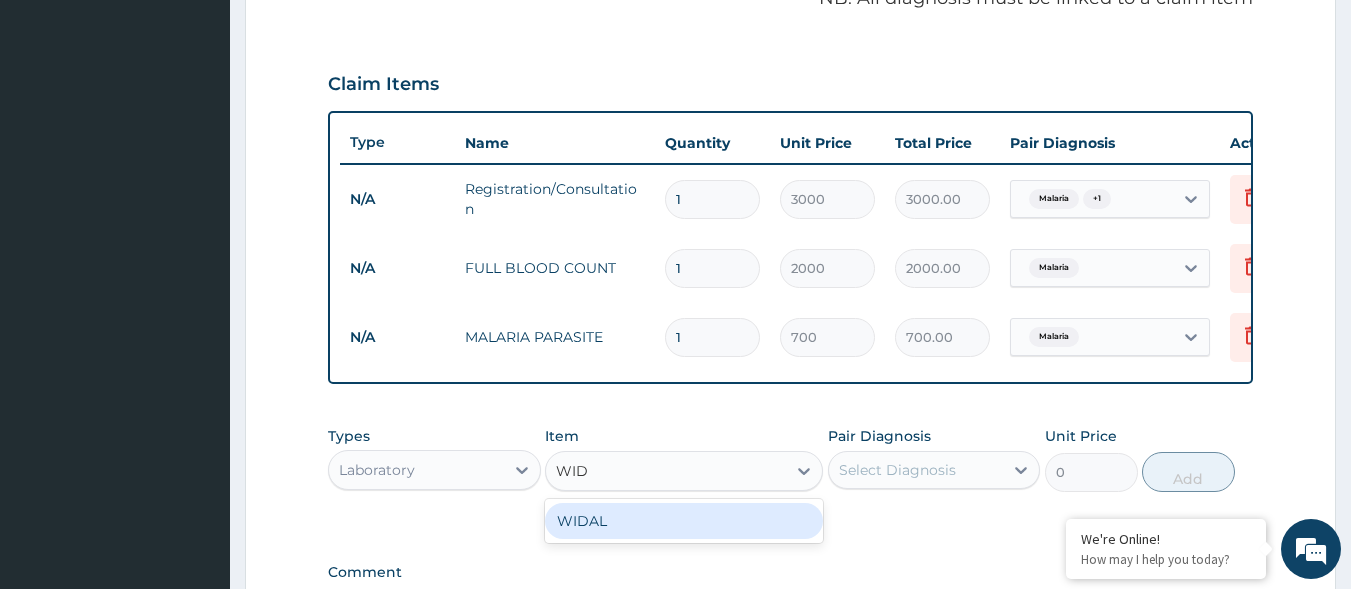 click on "WIDAL" at bounding box center (684, 521) 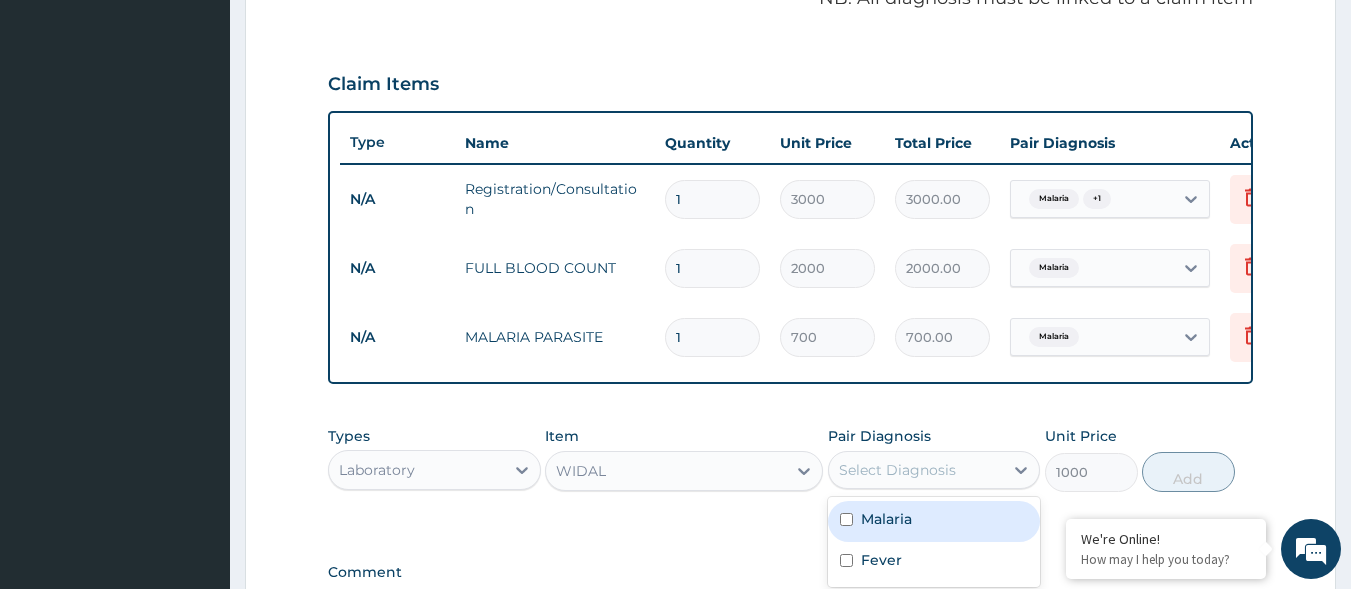 click on "Select Diagnosis" at bounding box center (916, 470) 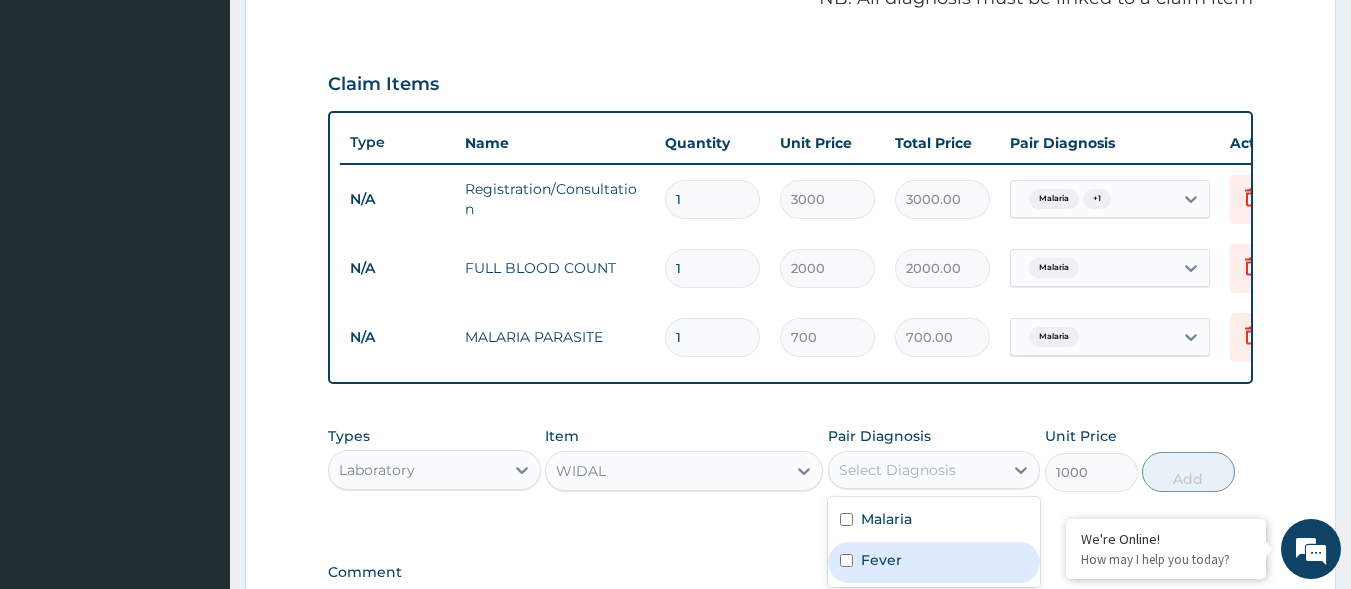 click on "Fever" at bounding box center [934, 562] 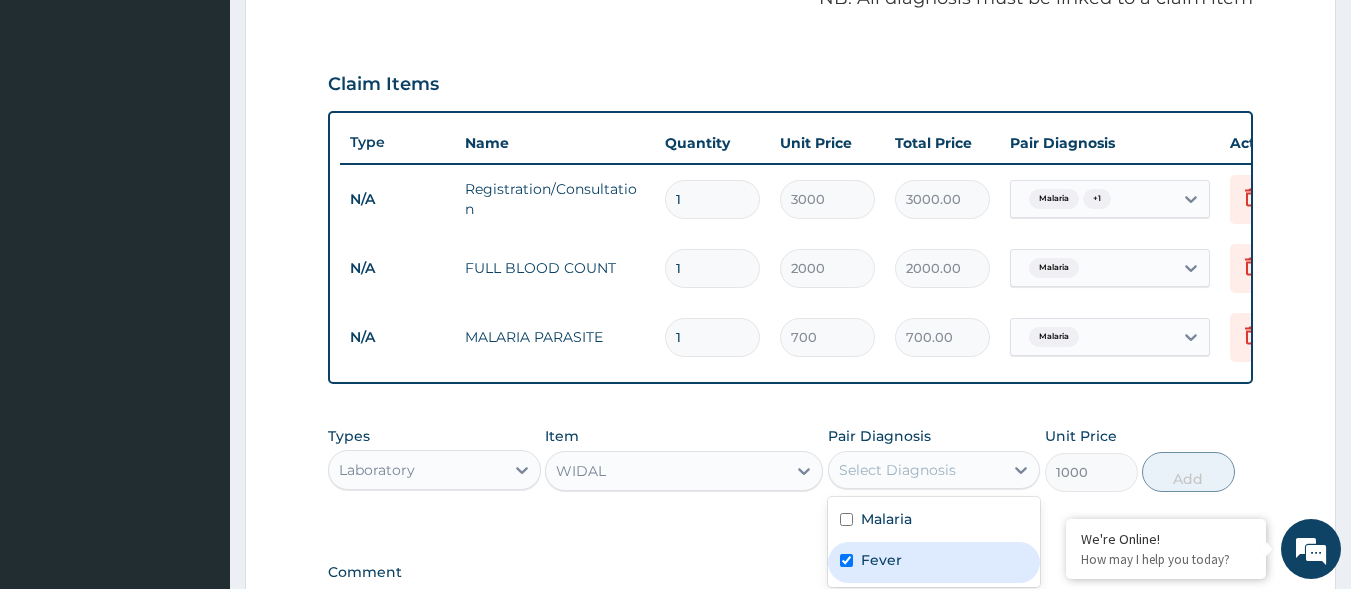 checkbox on "true" 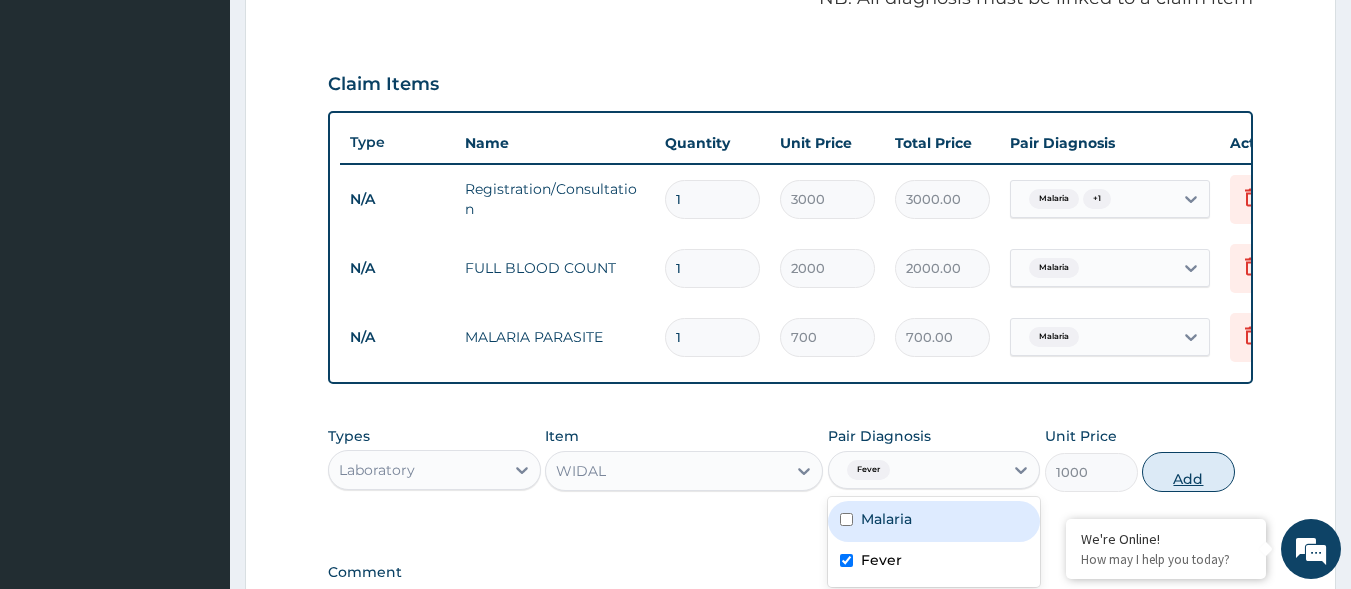 click on "Add" at bounding box center (1188, 472) 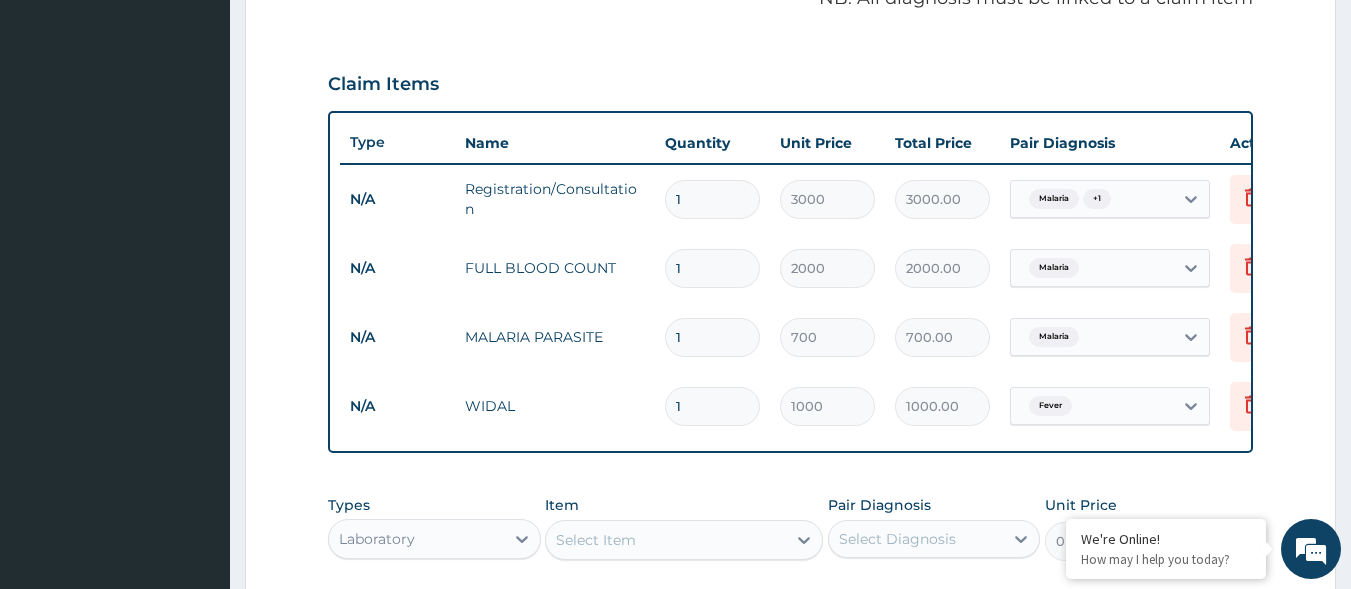 type on "0" 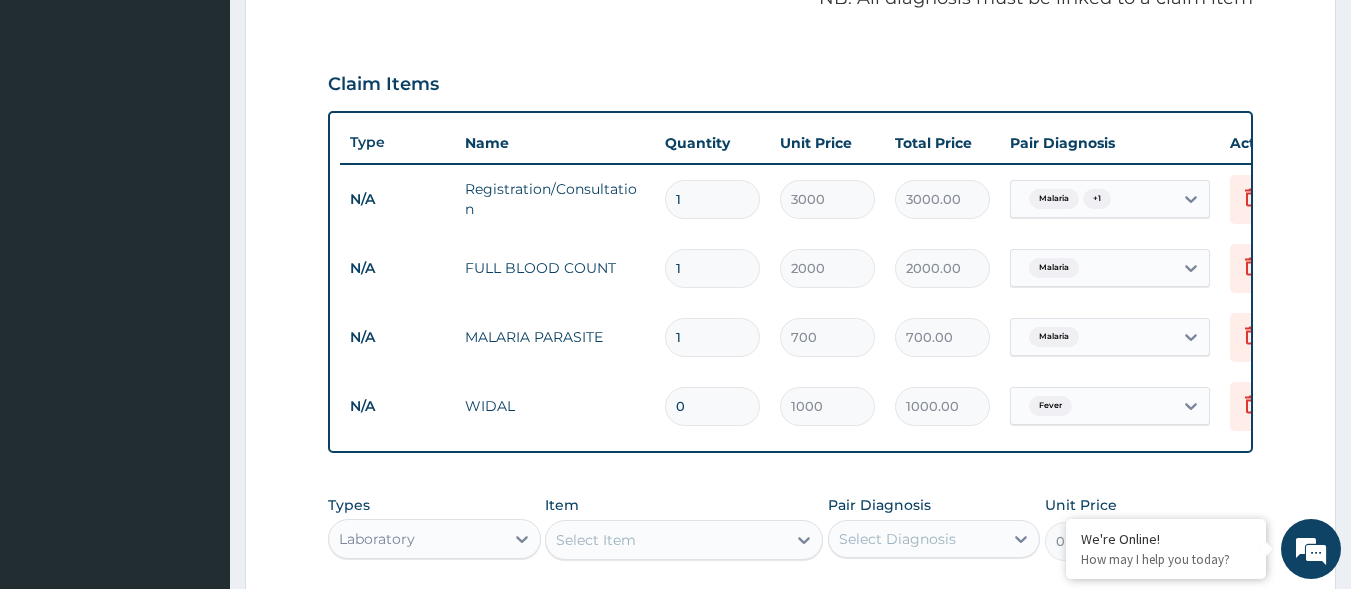 type on "0.00" 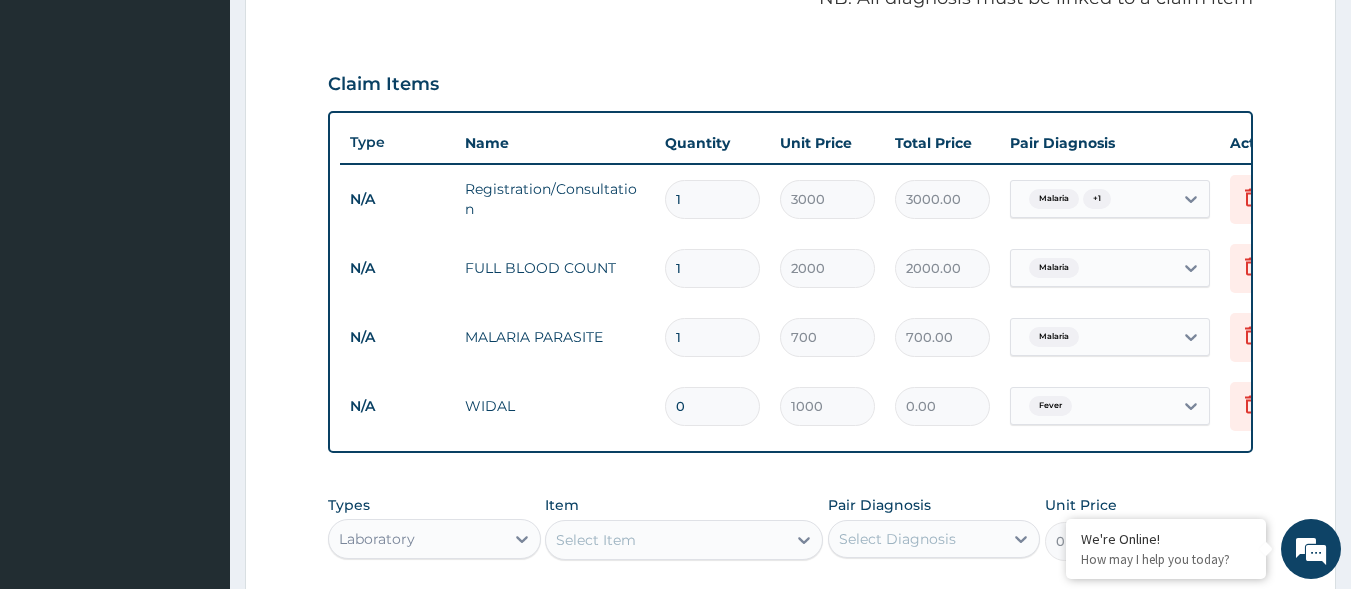 type on "1" 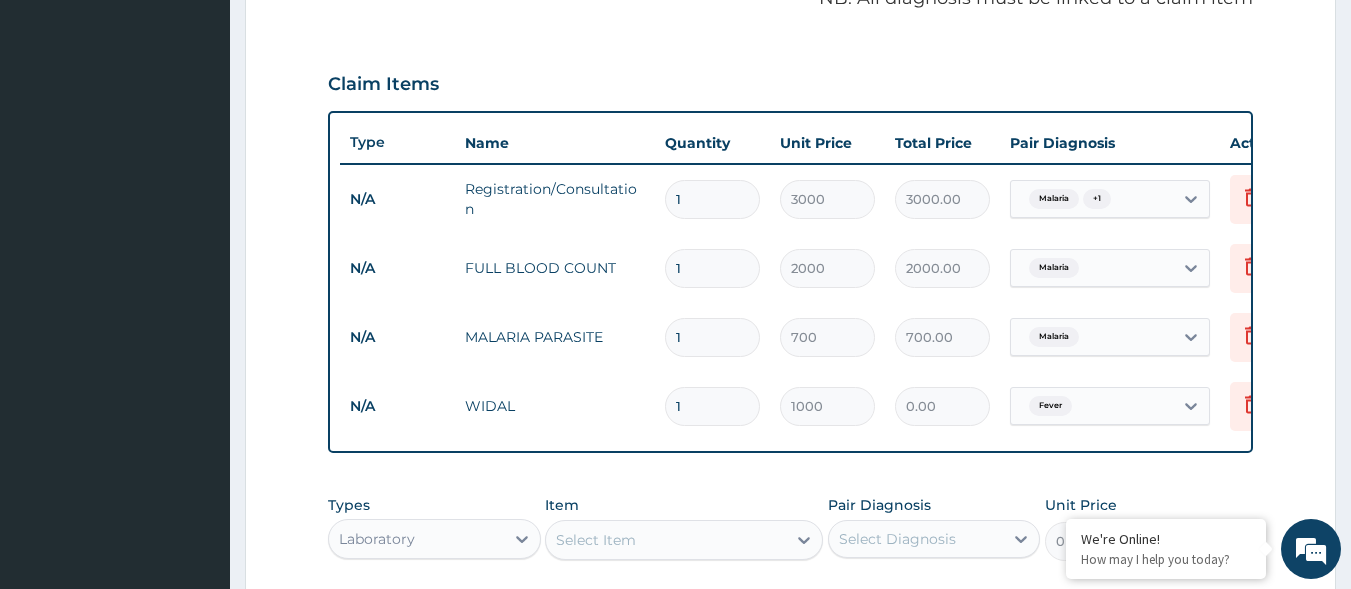 type on "1000.00" 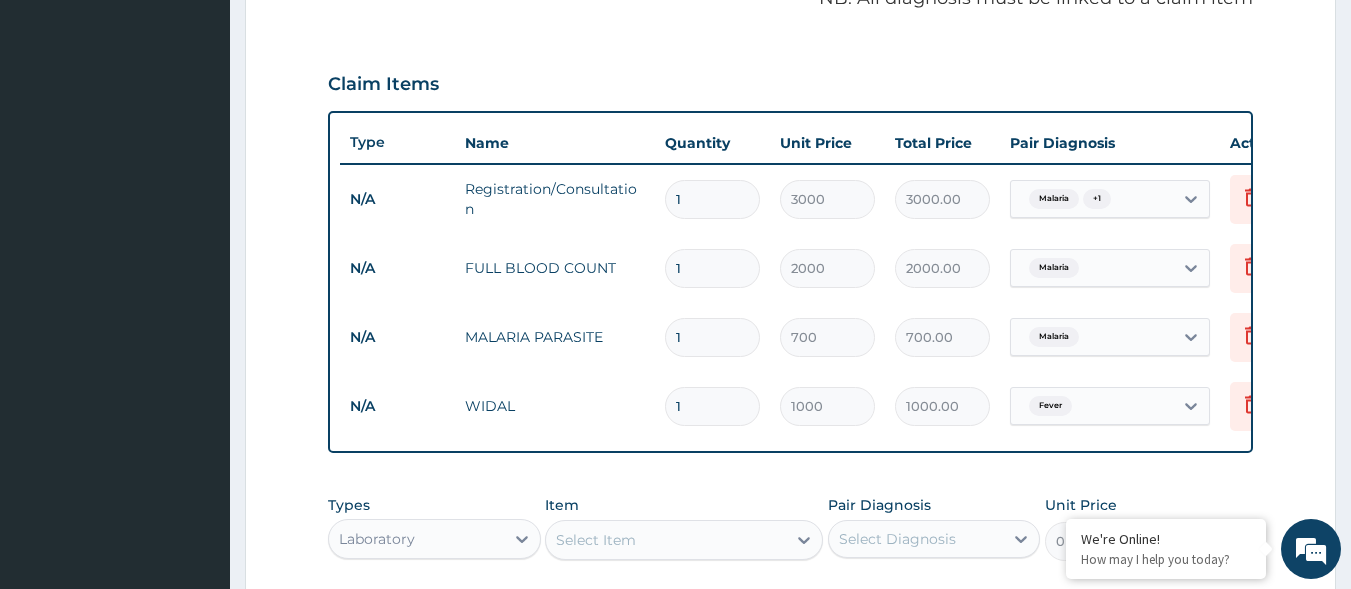 type on "0" 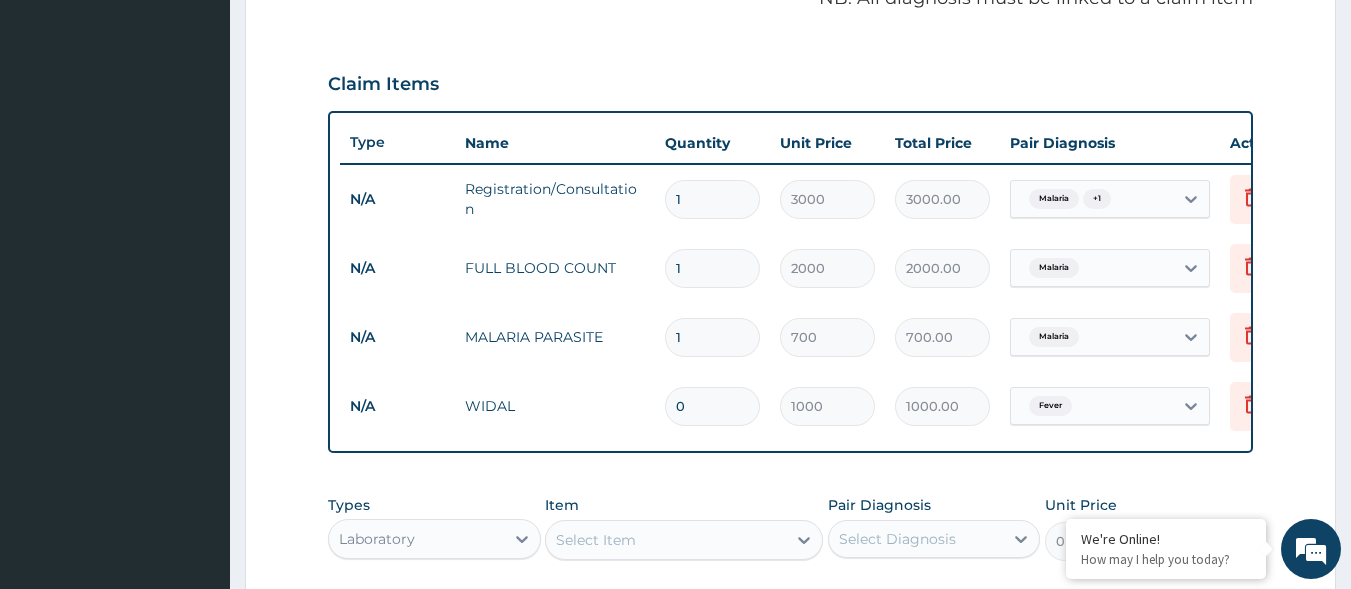type on "0.00" 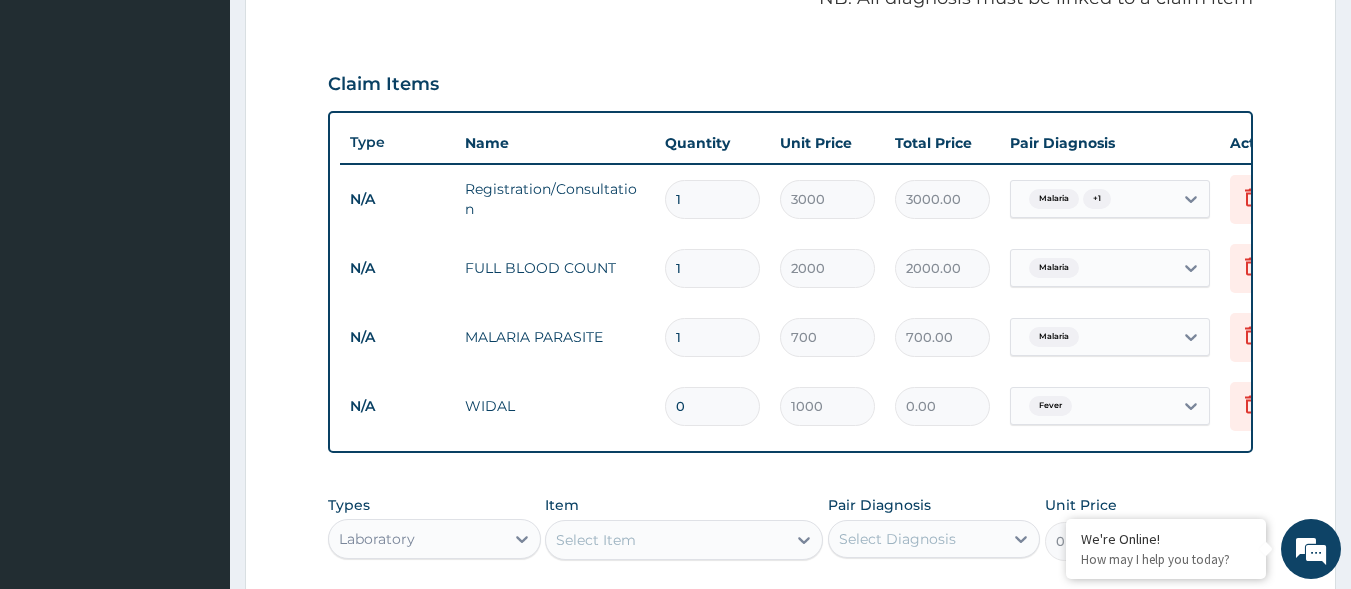 type on "1" 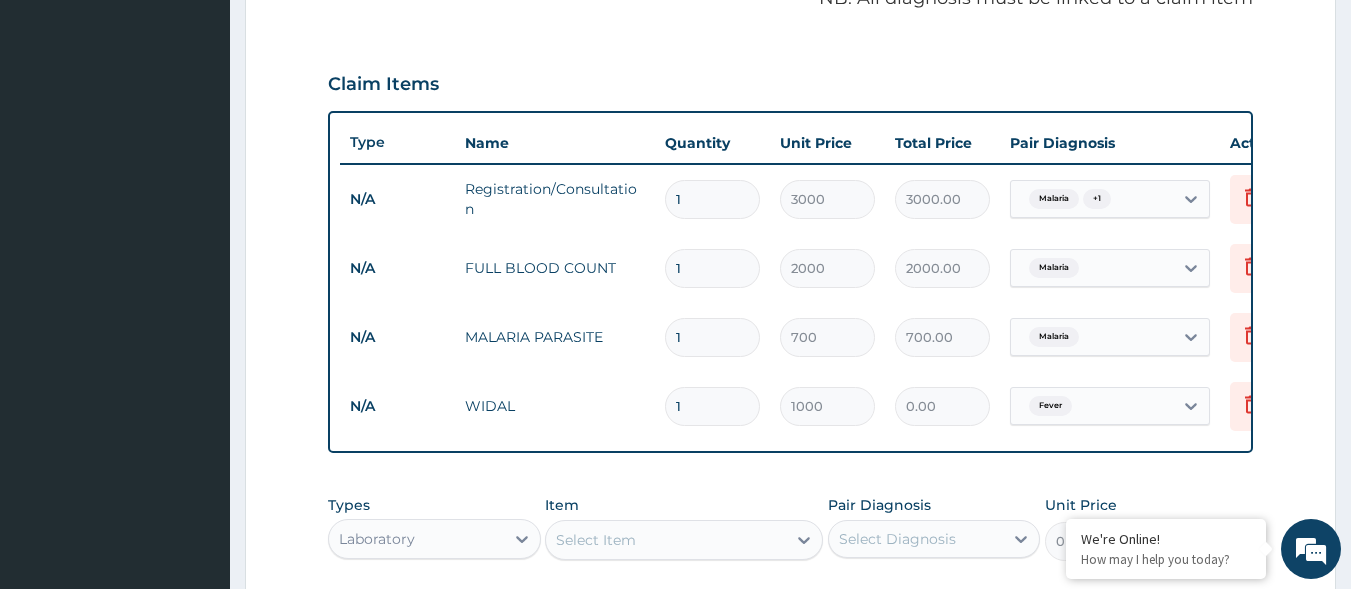 type on "1000.00" 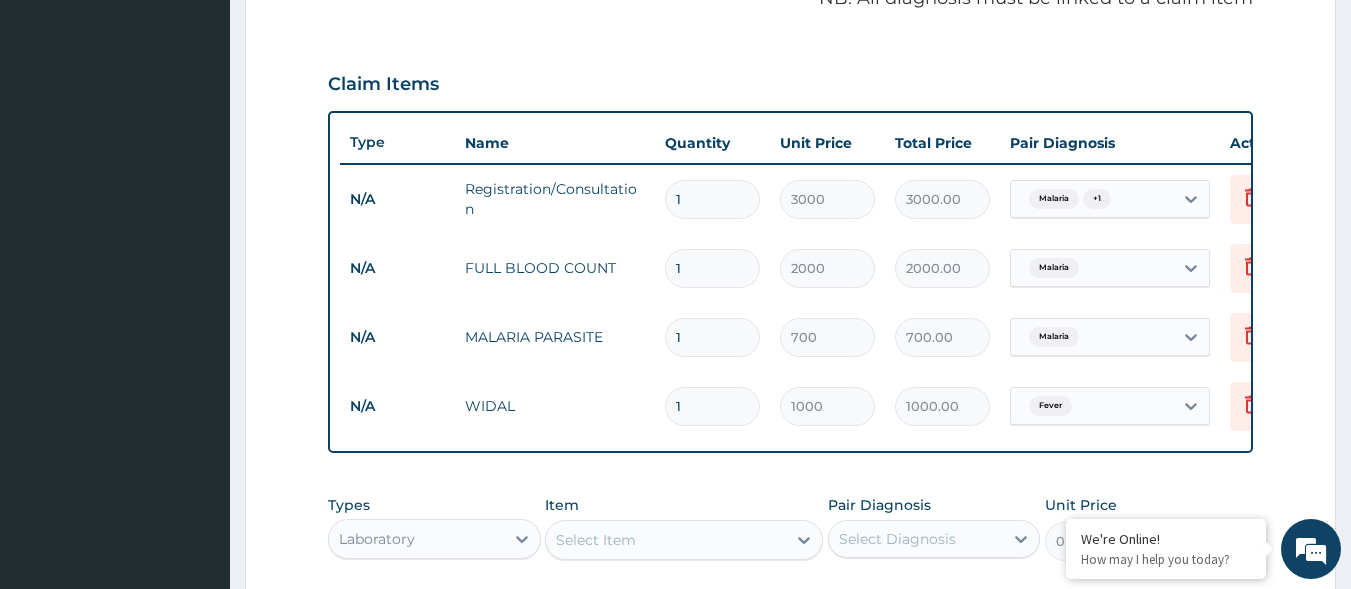 click on "Types Laboratory Item Select Item Pair Diagnosis Select Diagnosis Unit Price 0 Add" at bounding box center [791, 528] 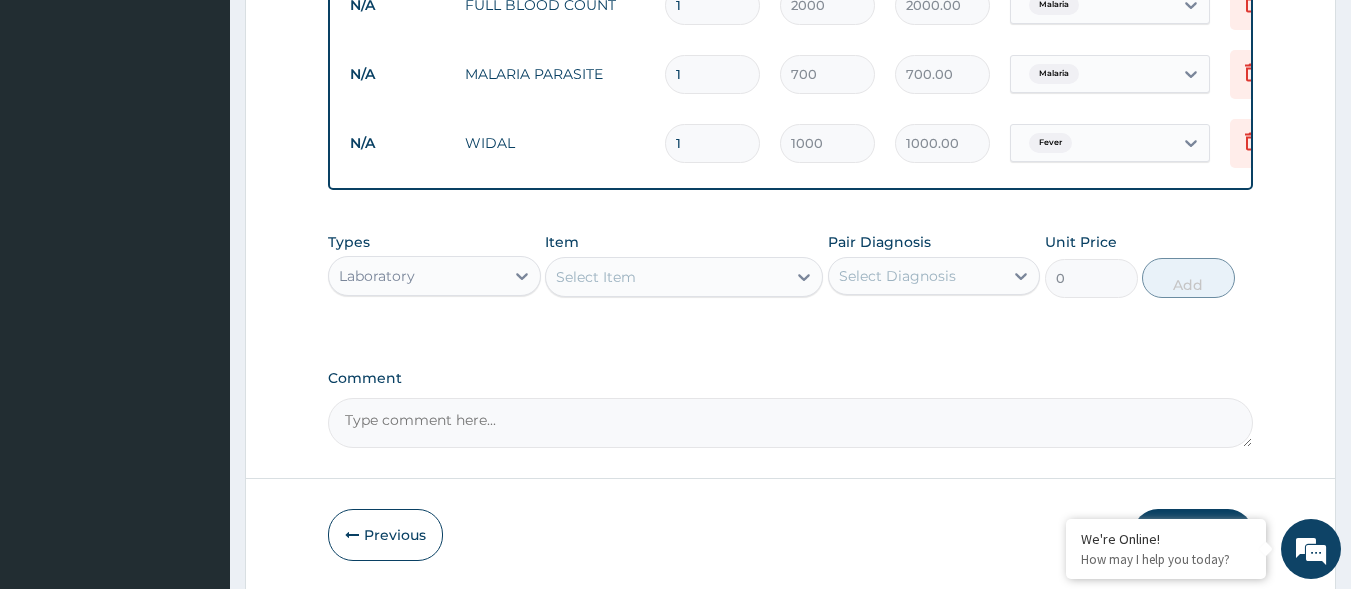scroll, scrollTop: 913, scrollLeft: 0, axis: vertical 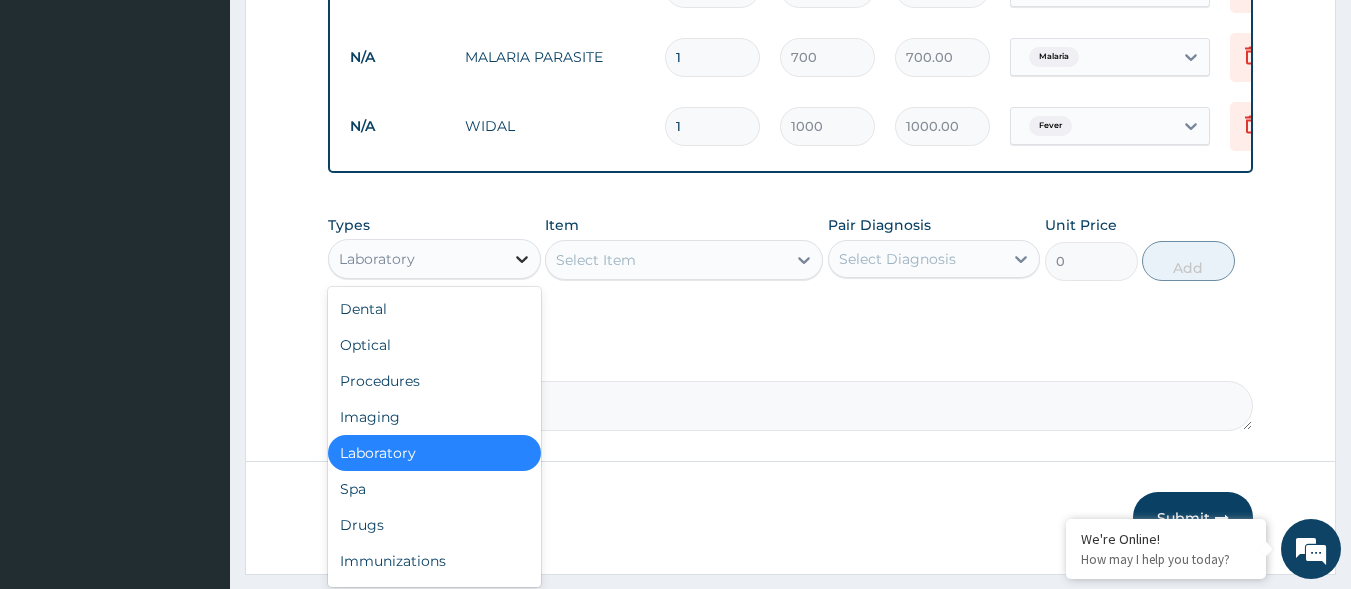 click 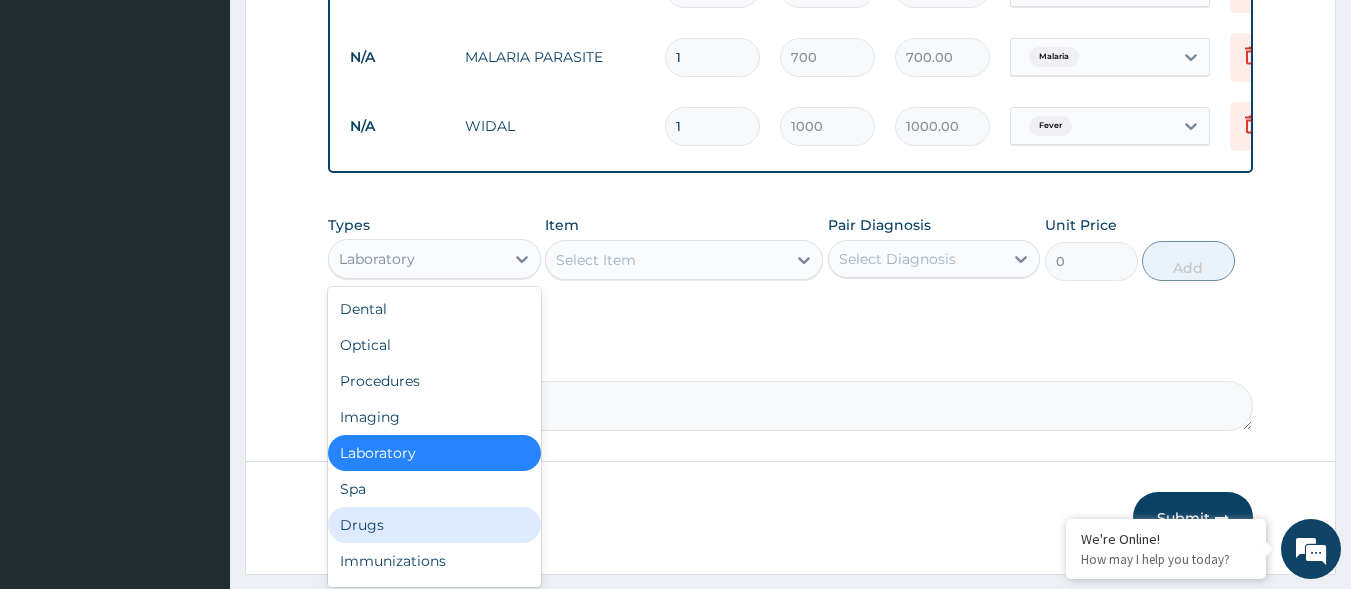 click on "Drugs" at bounding box center [434, 525] 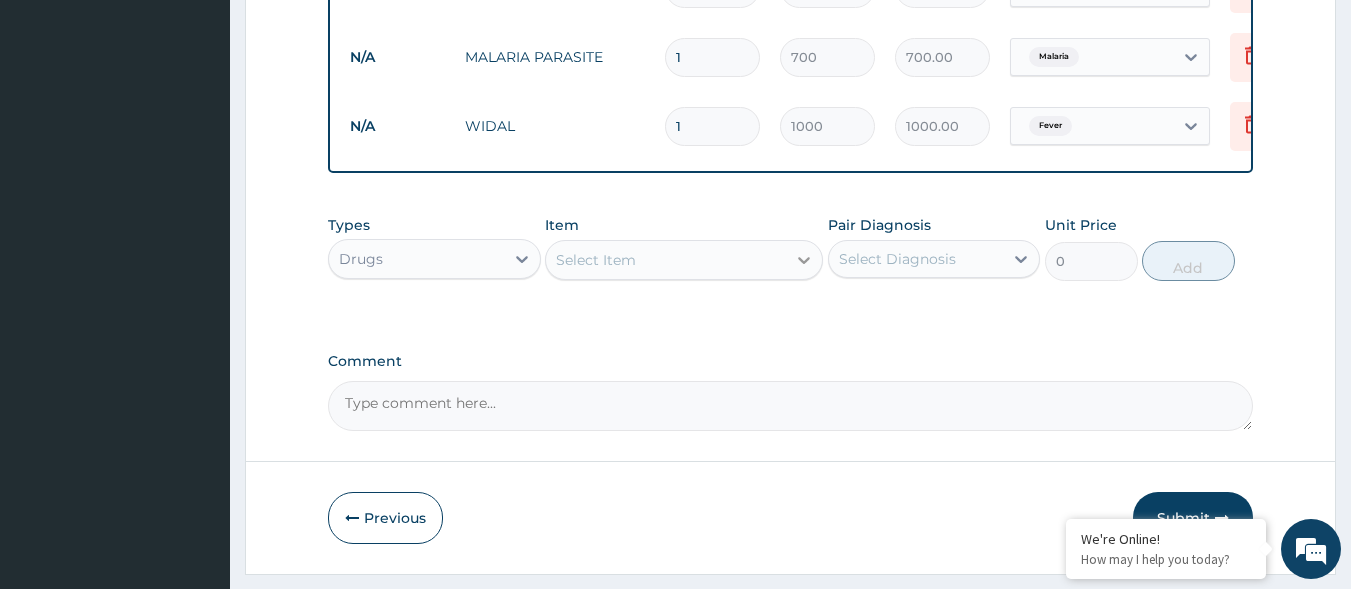 click 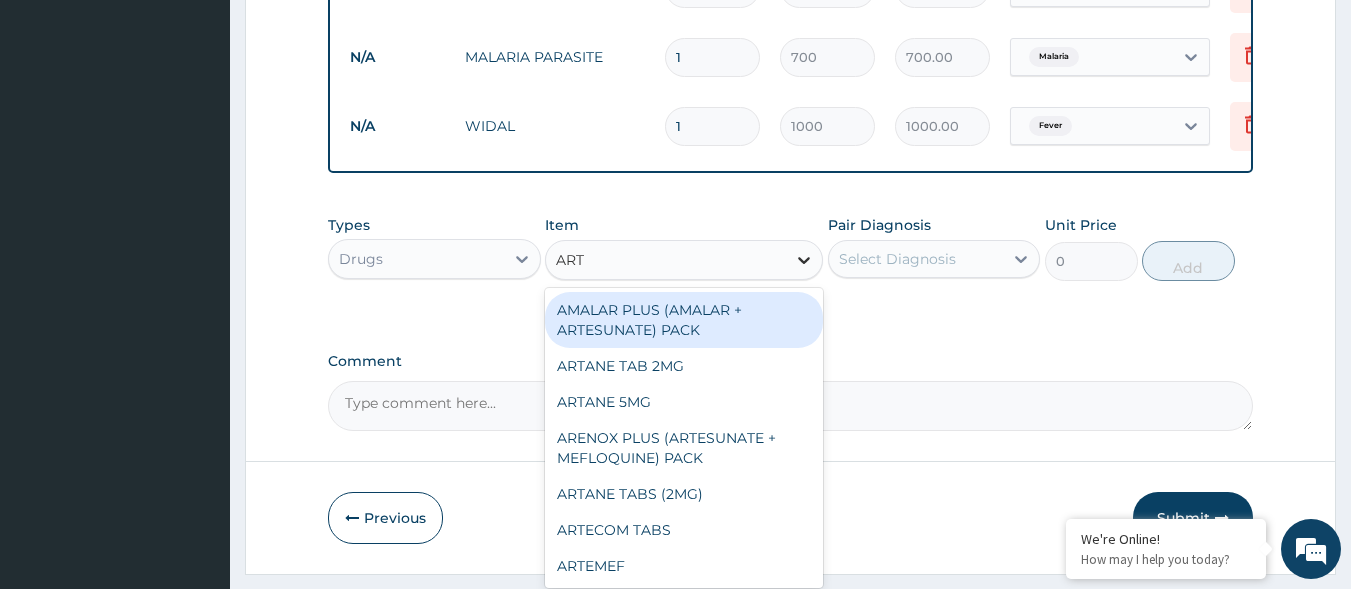 type on "ARTE" 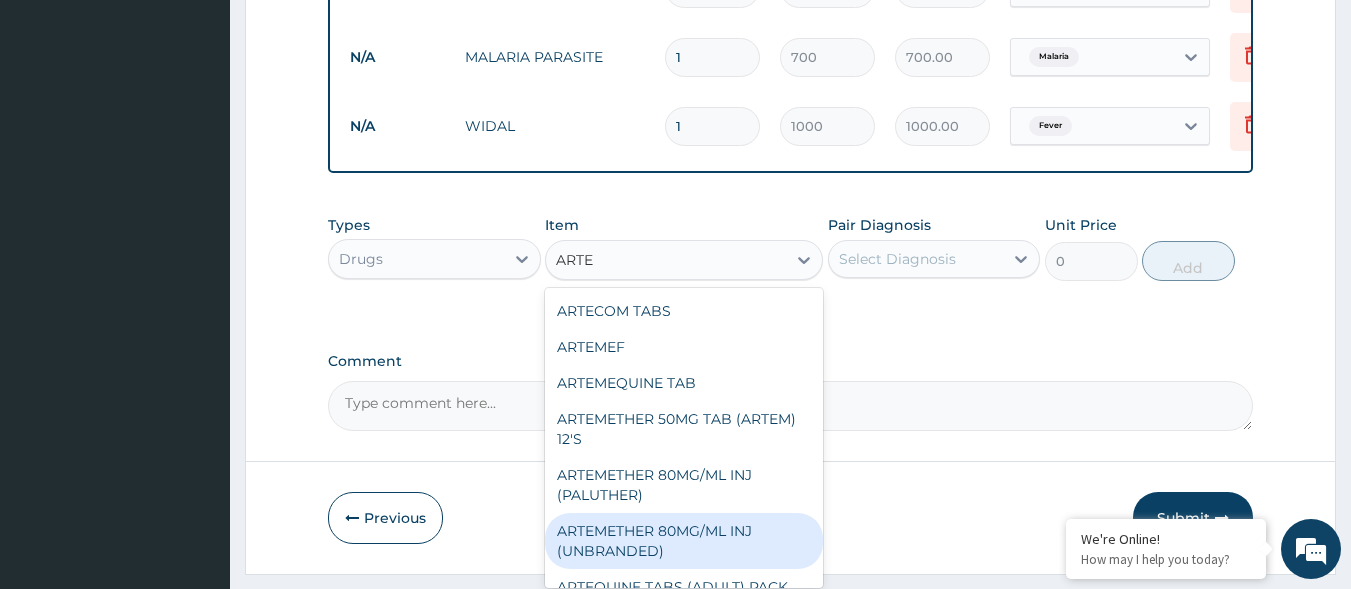 scroll, scrollTop: 140, scrollLeft: 0, axis: vertical 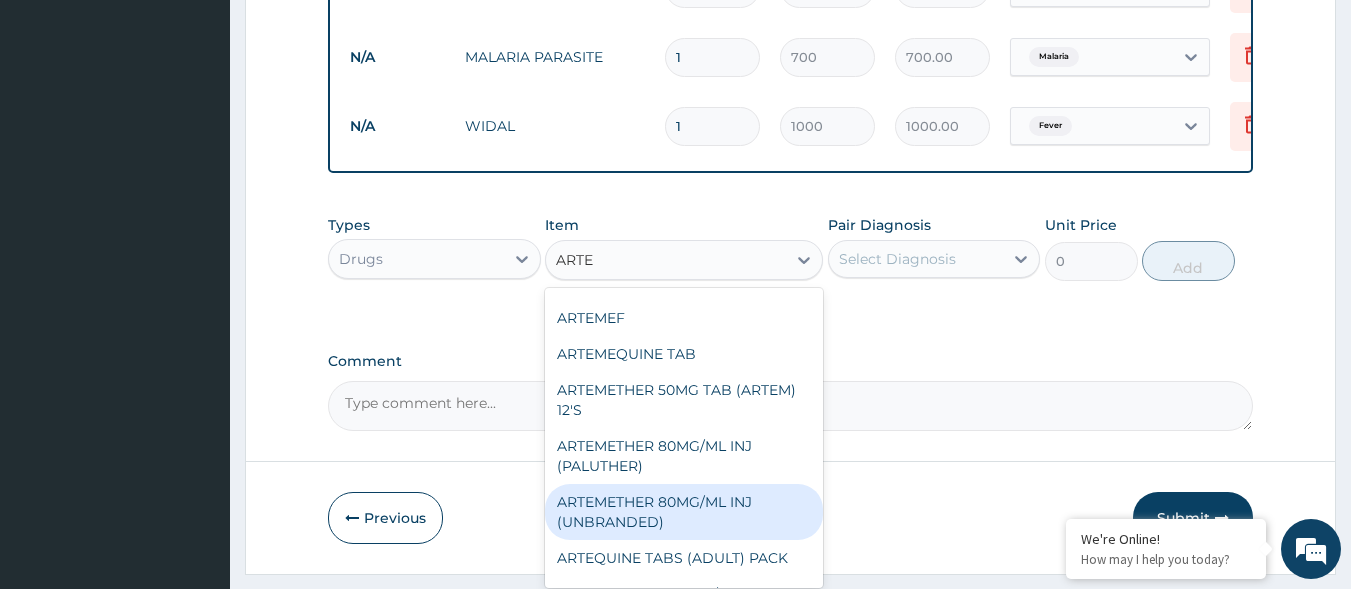 type 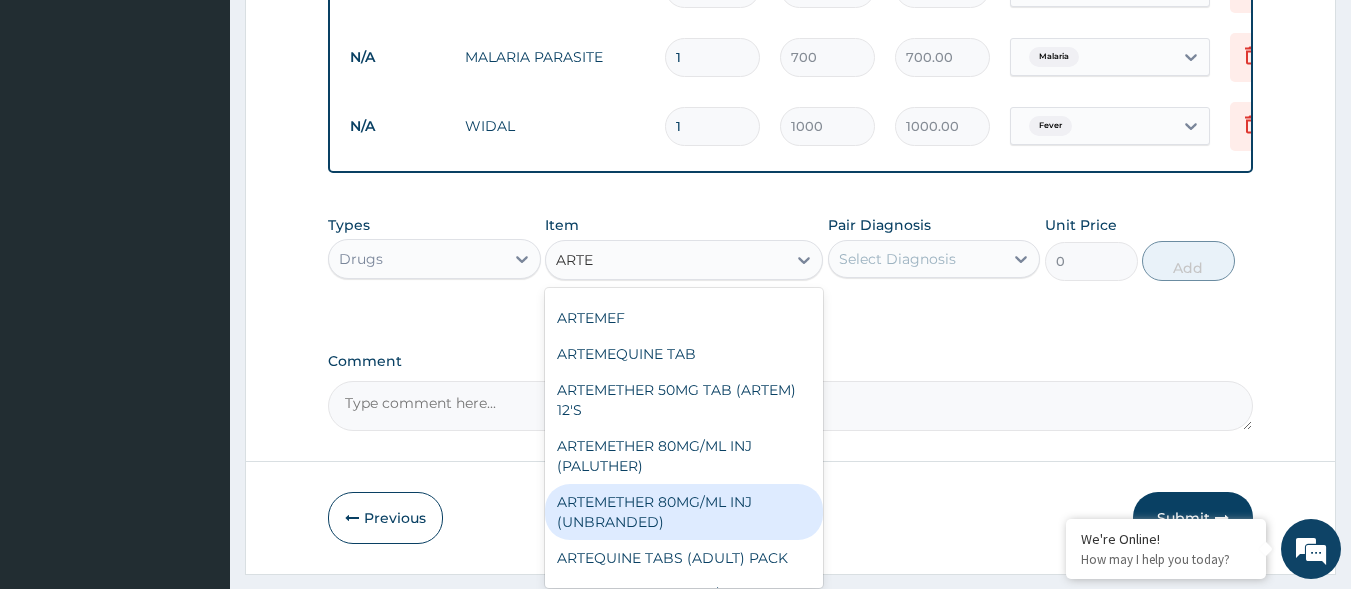 type on "400" 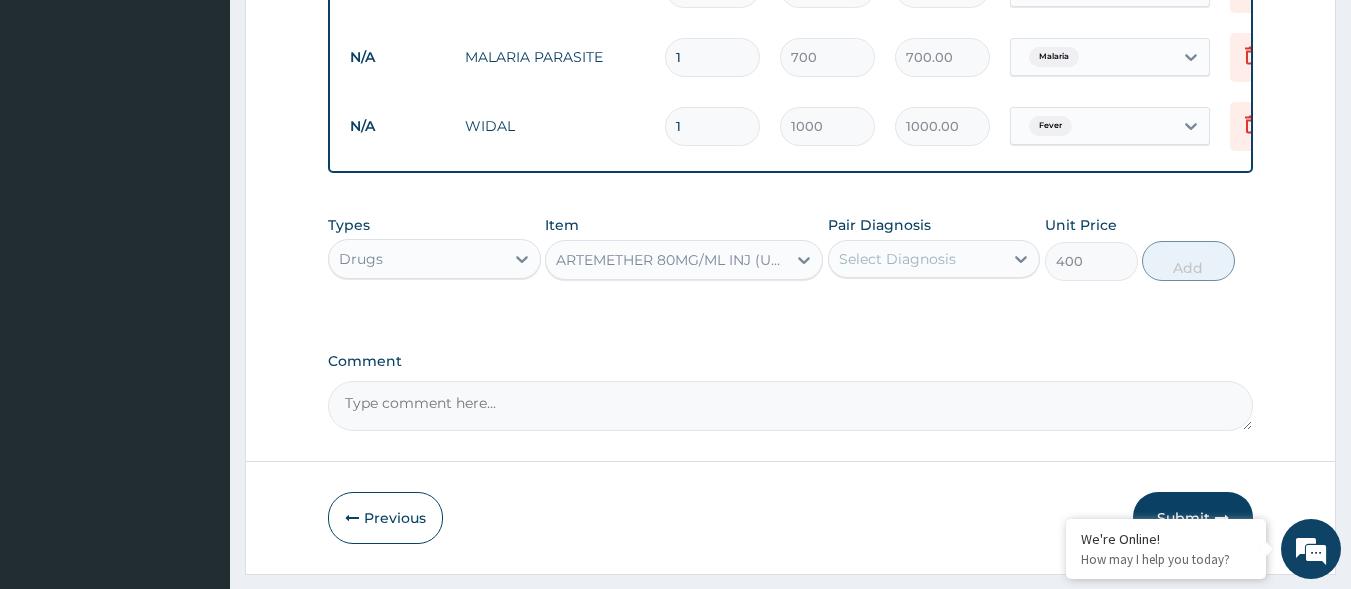 click on "Select Diagnosis" at bounding box center [916, 259] 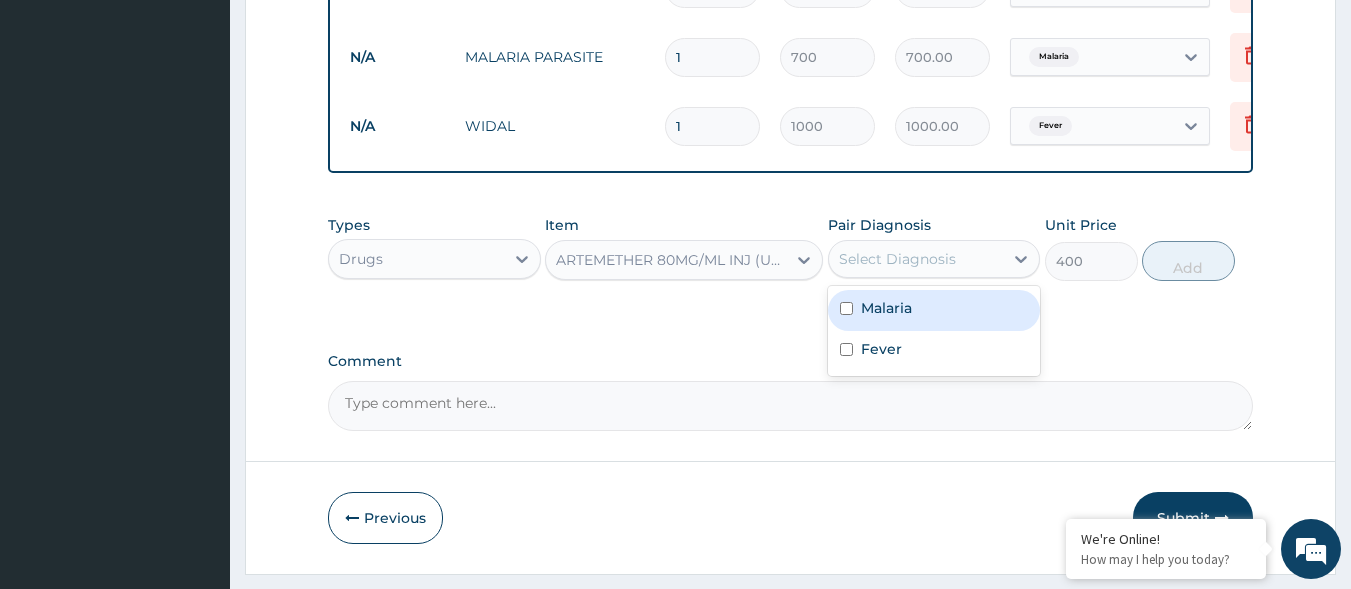 click on "Malaria" at bounding box center (886, 308) 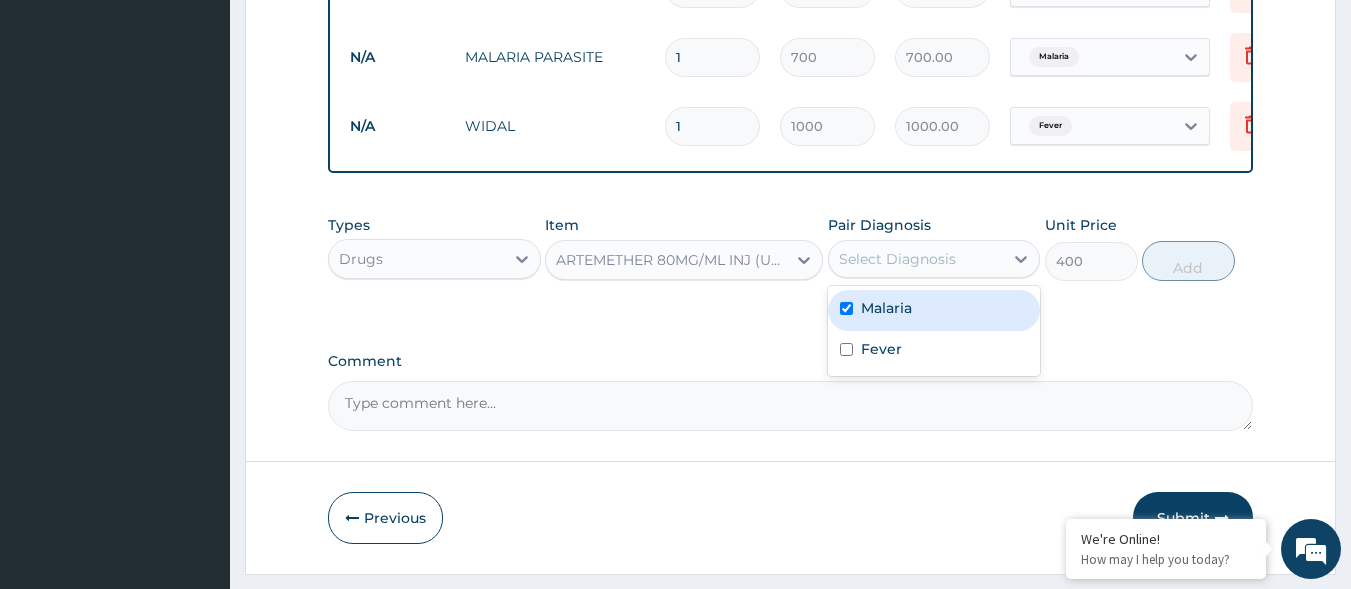 checkbox on "true" 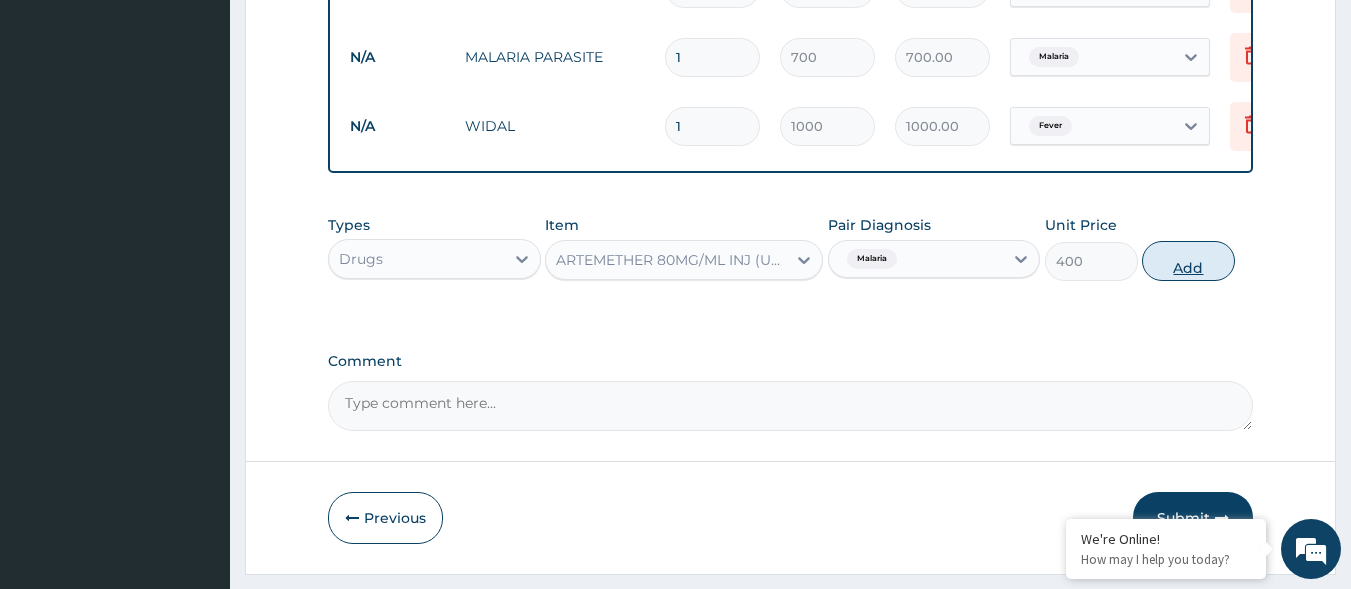 click on "Add" at bounding box center (1188, 261) 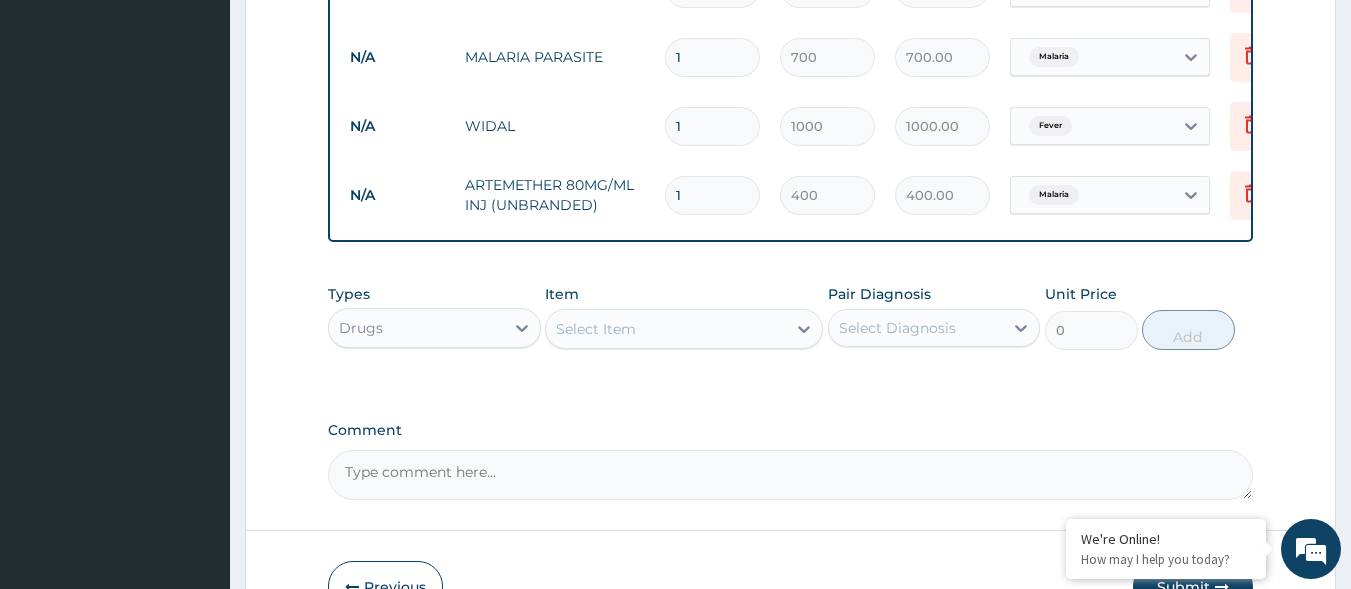 type 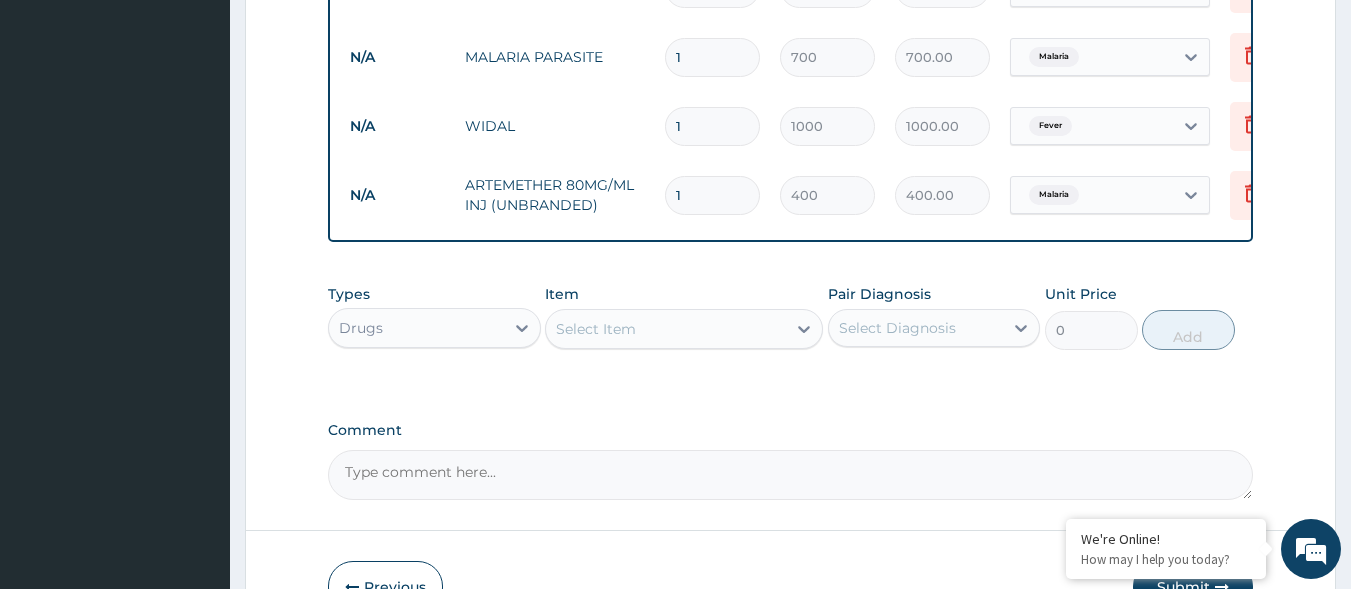 type on "0.00" 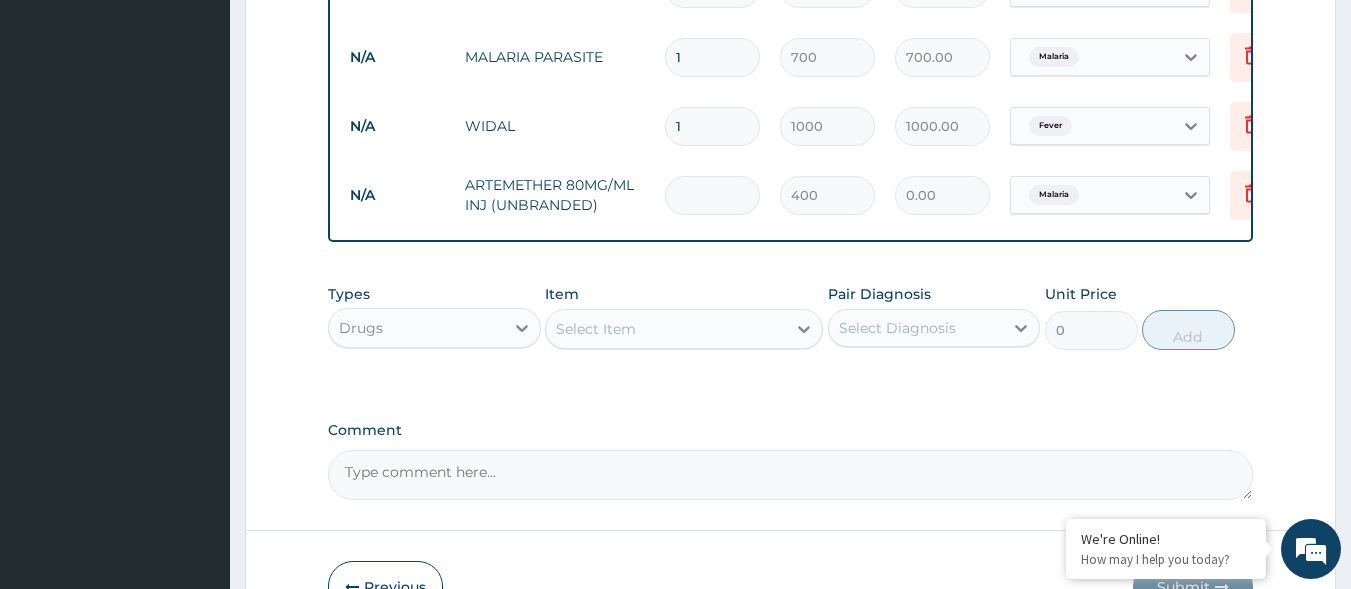 type on "6" 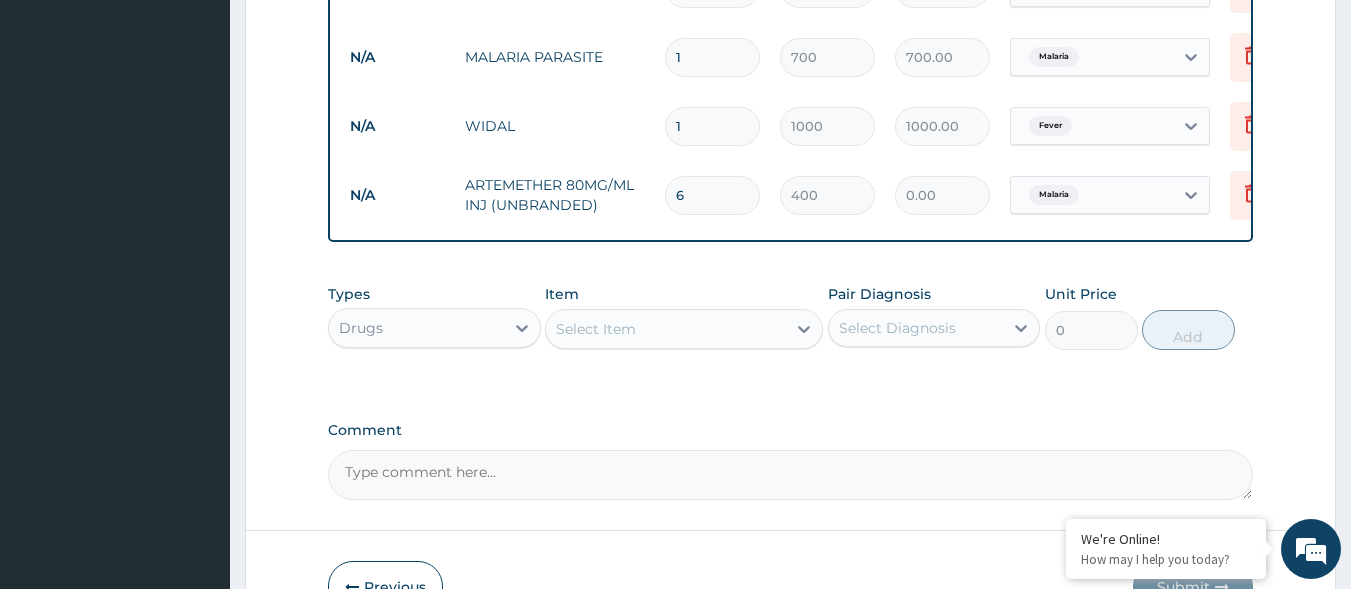 type on "2400.00" 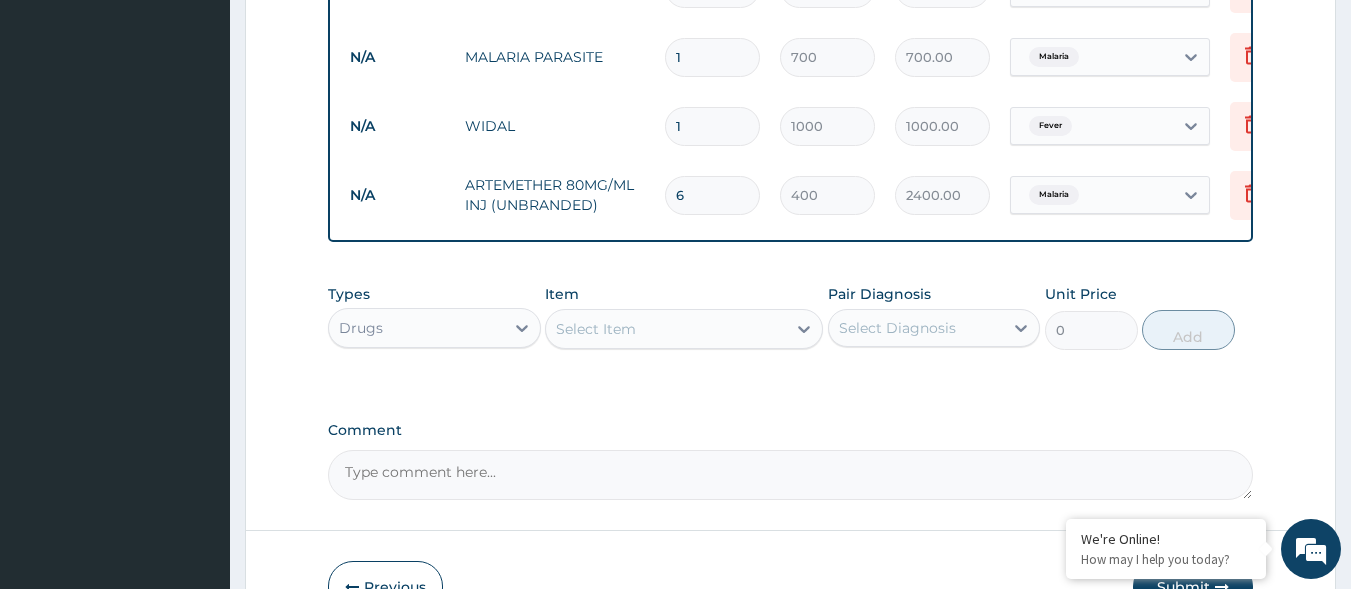 type on "6" 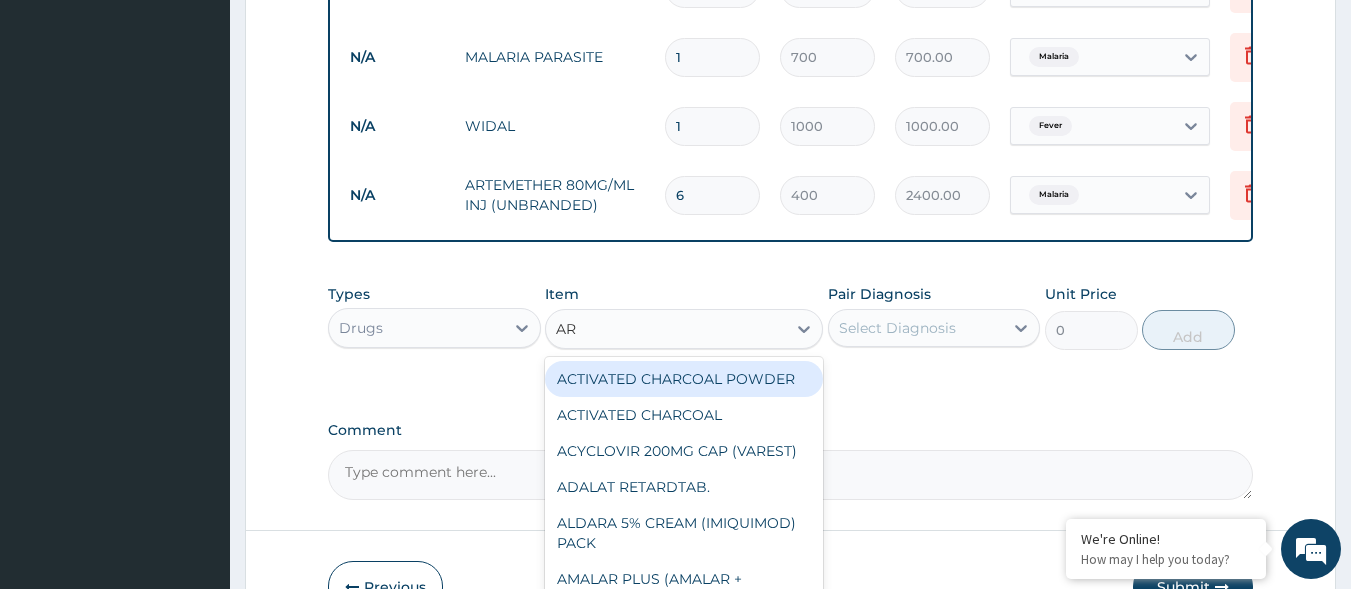 type on "ART" 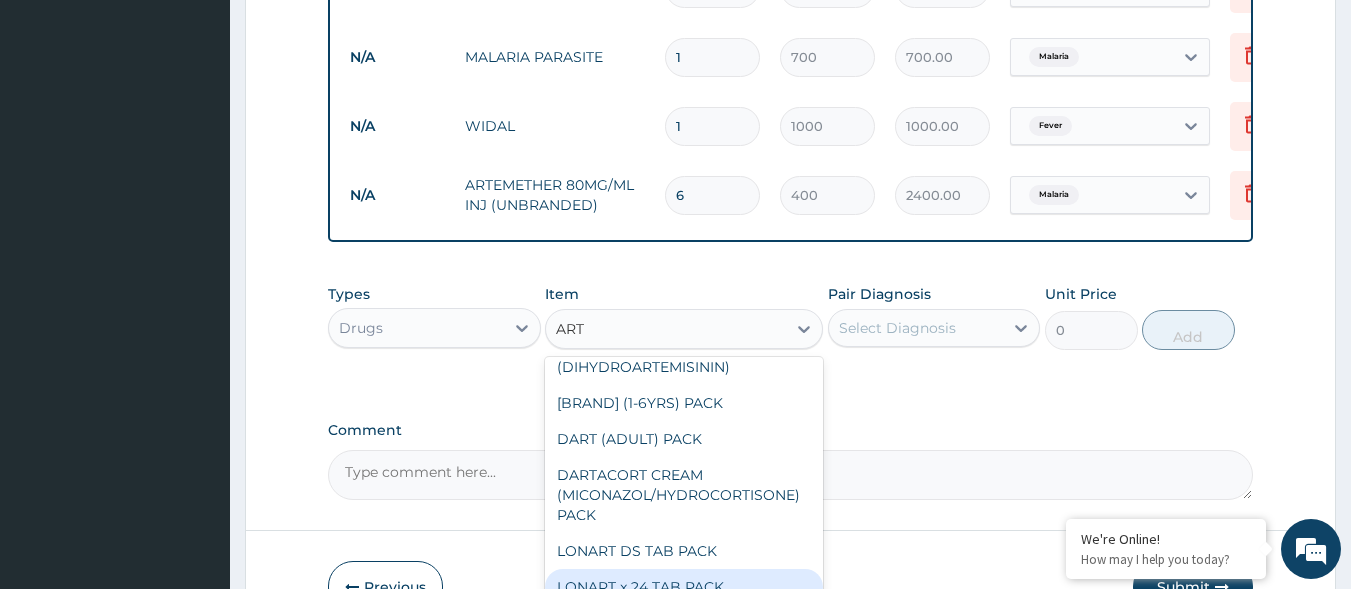 scroll, scrollTop: 1279, scrollLeft: 0, axis: vertical 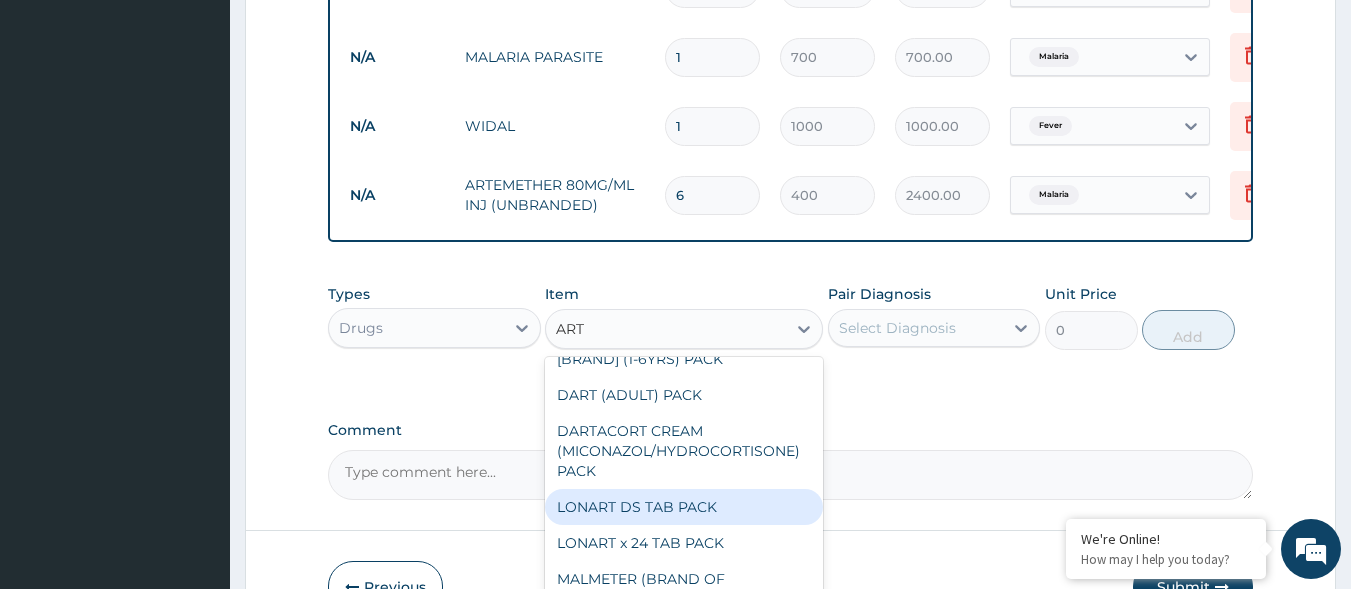 click on "LONART DS TAB PACK" at bounding box center [684, 507] 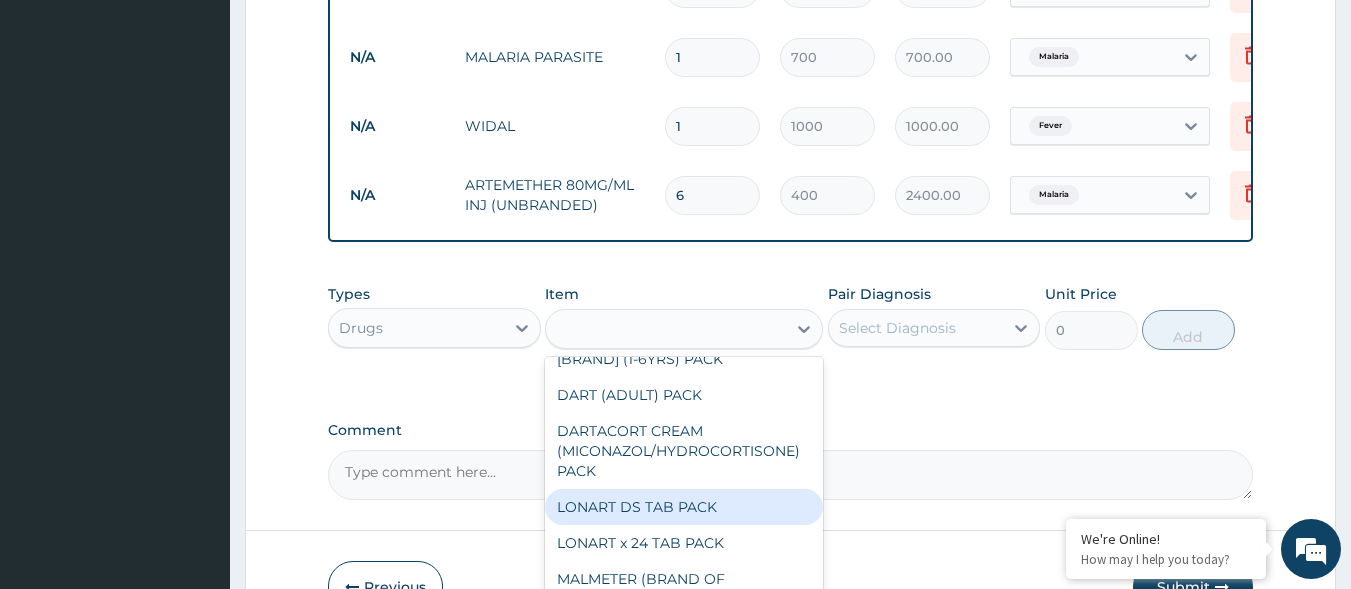 type on "1200" 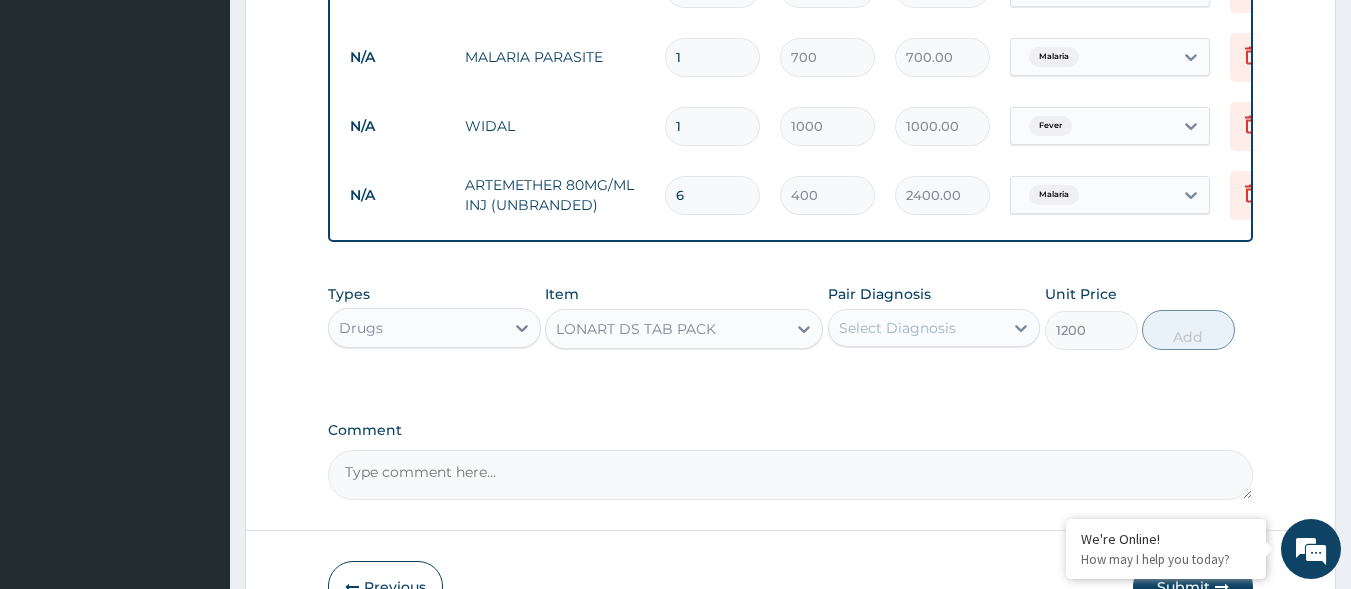 click on "Select Diagnosis" at bounding box center [897, 328] 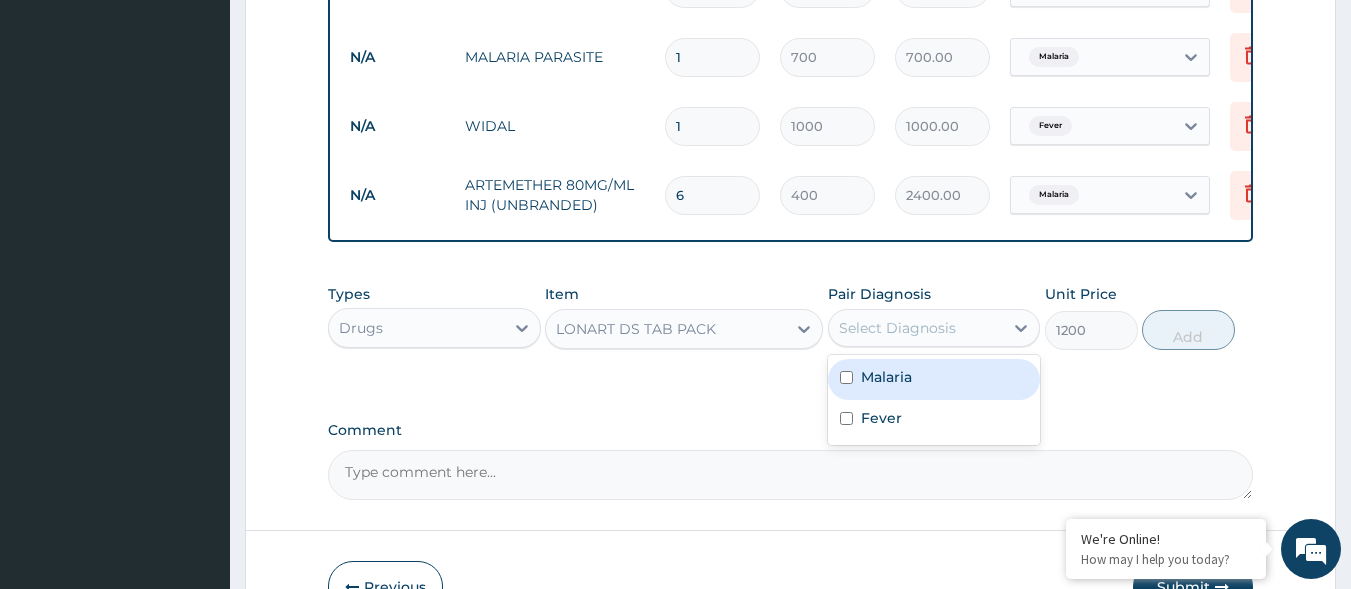 click on "Malaria" at bounding box center [886, 377] 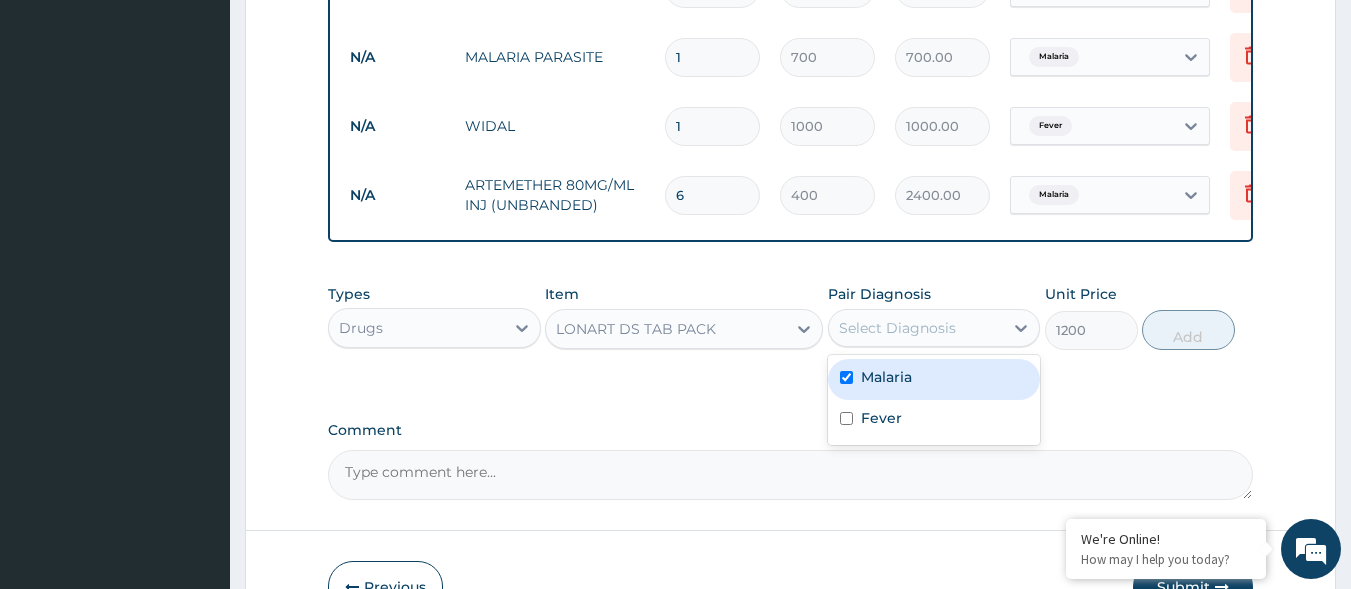 checkbox on "true" 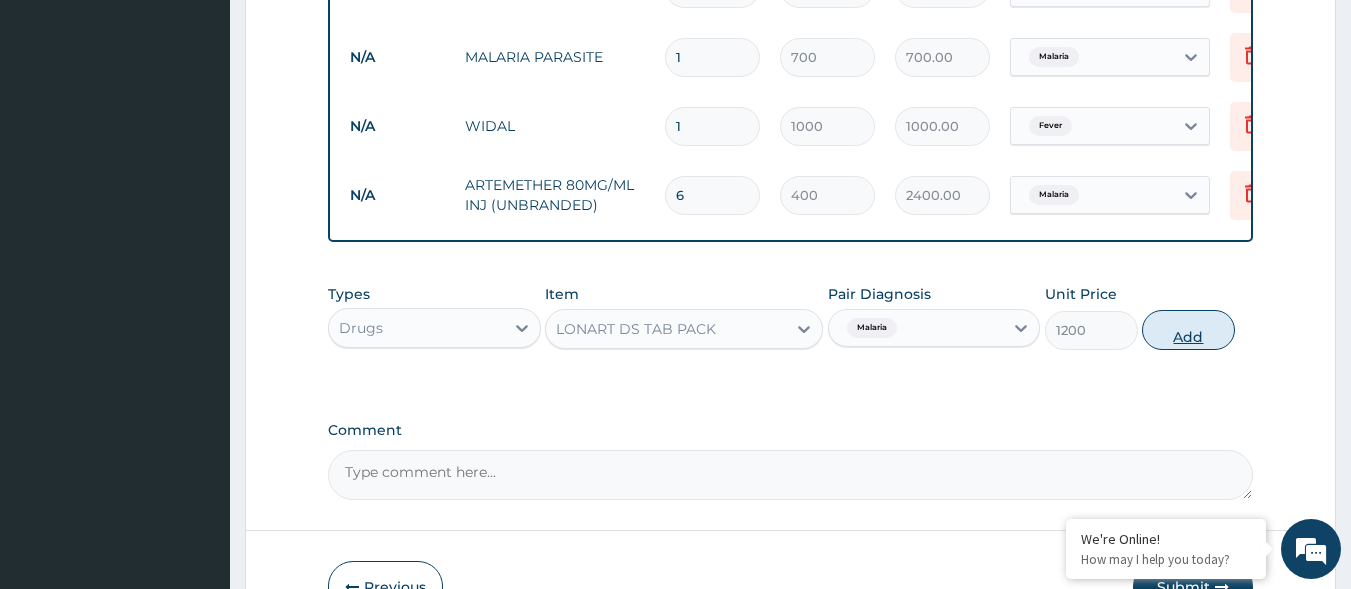 click on "Add" at bounding box center (1188, 330) 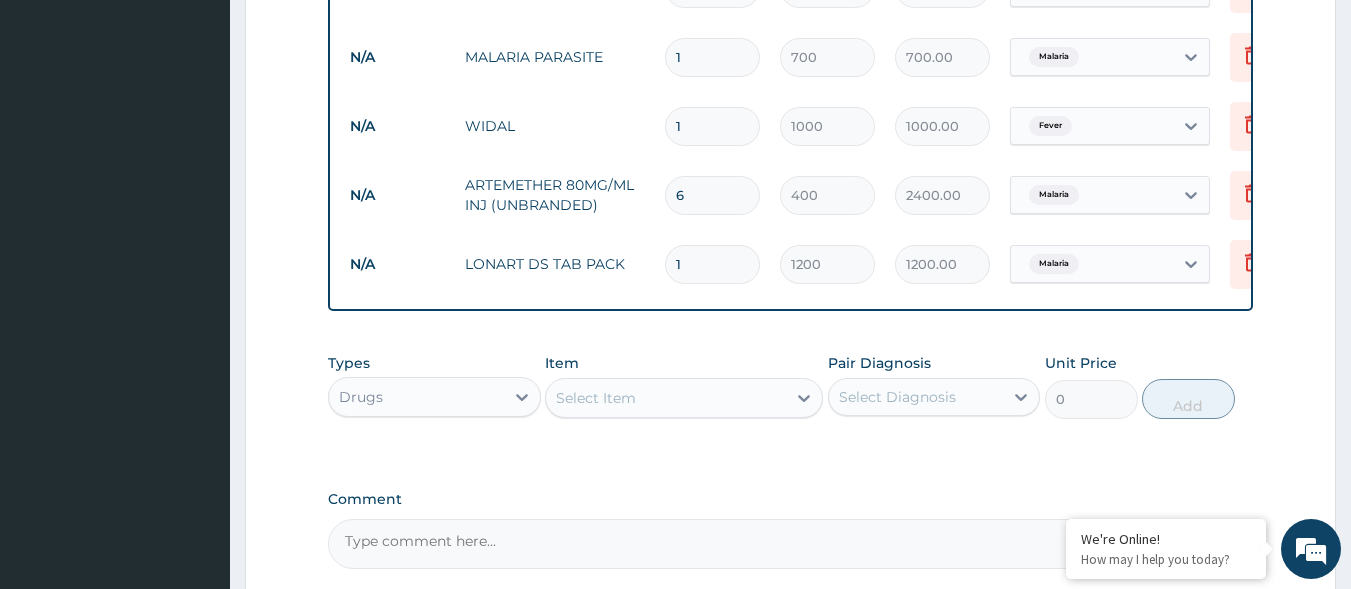 click on "Select Item" at bounding box center [596, 398] 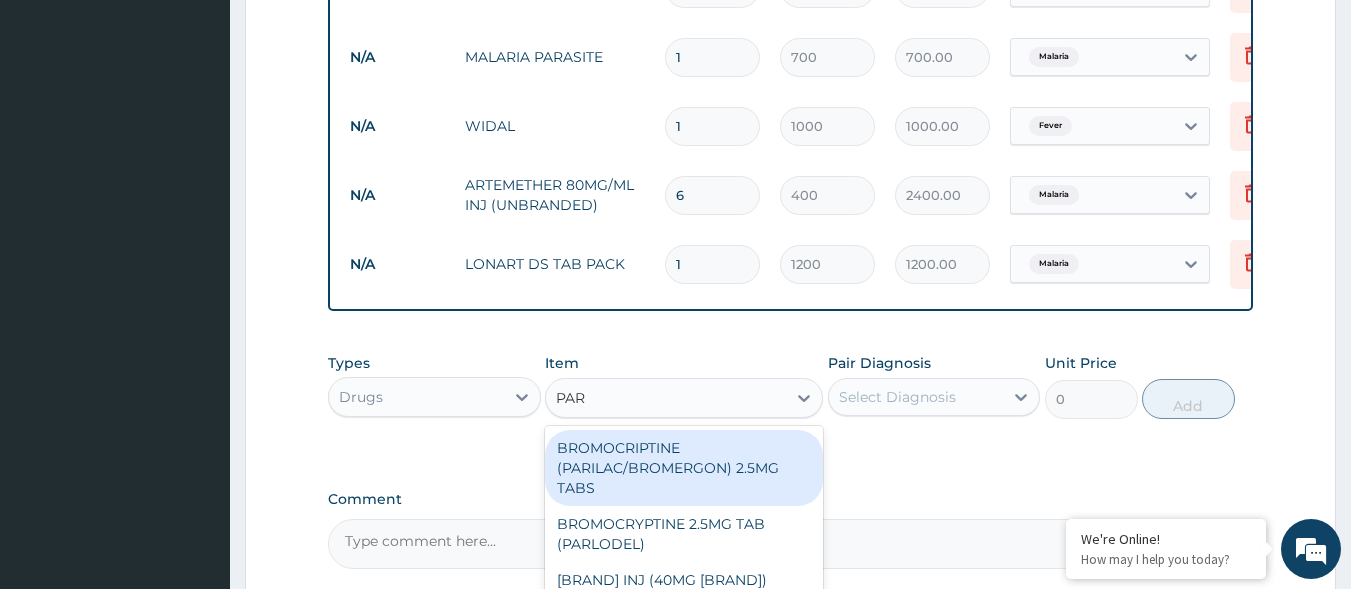 type on "PARA" 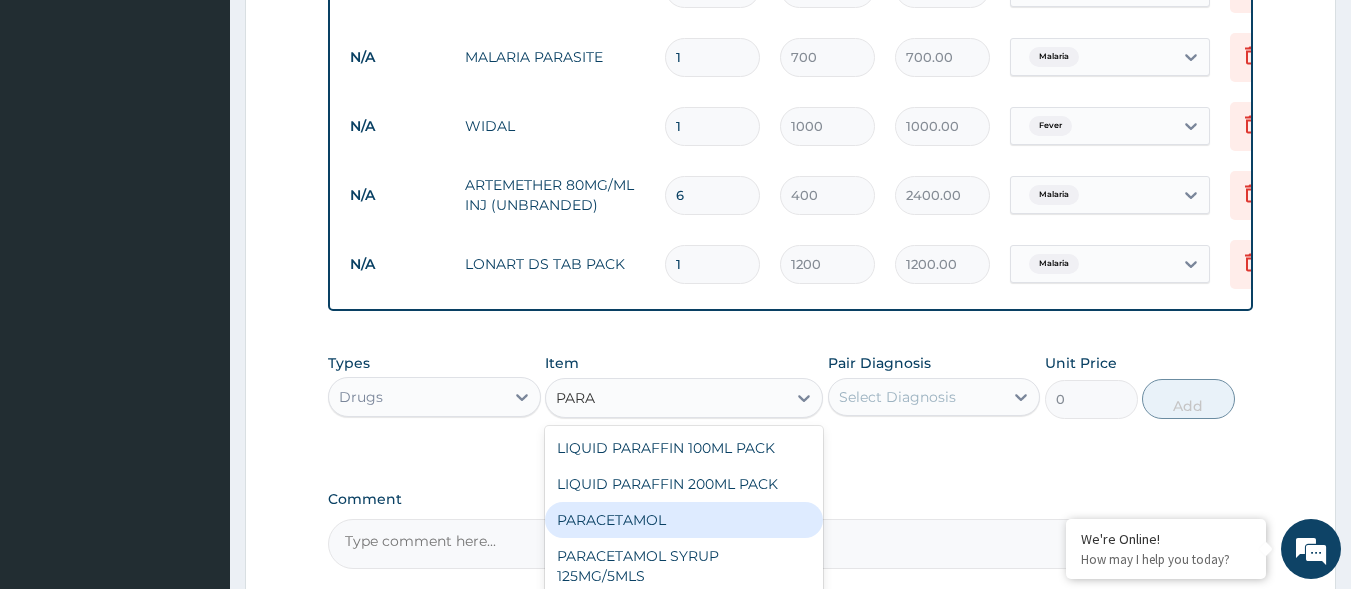 click on "PARACETAMOL" at bounding box center (684, 520) 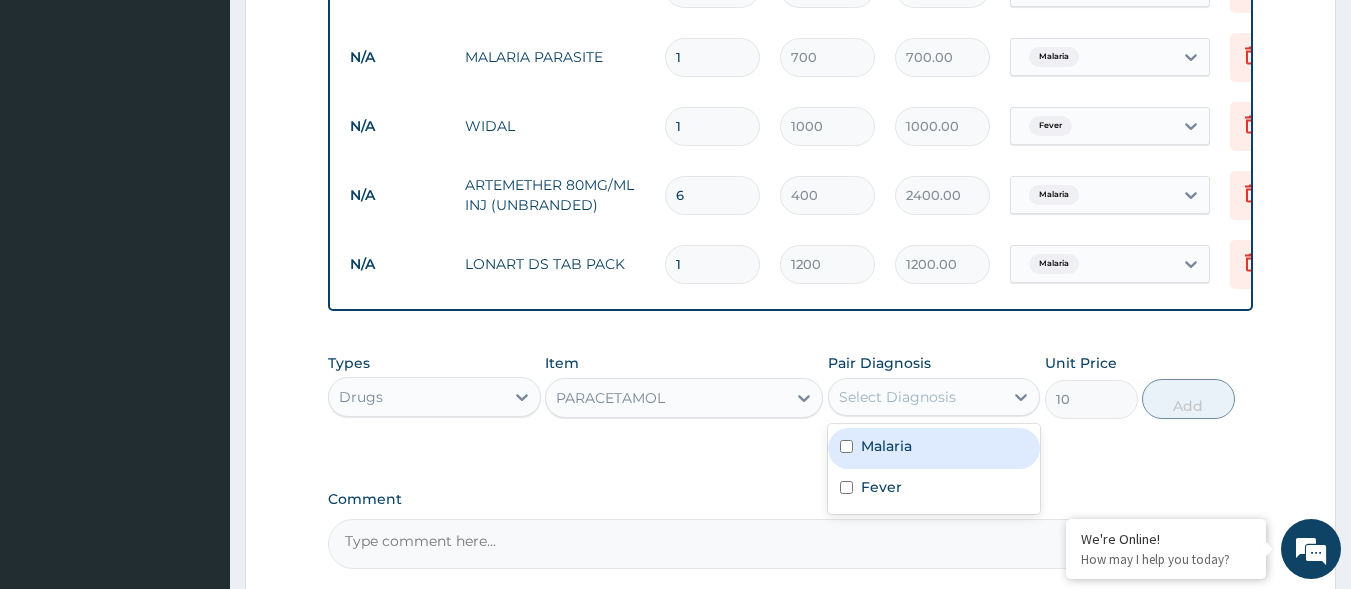 click on "Select Diagnosis" at bounding box center (897, 397) 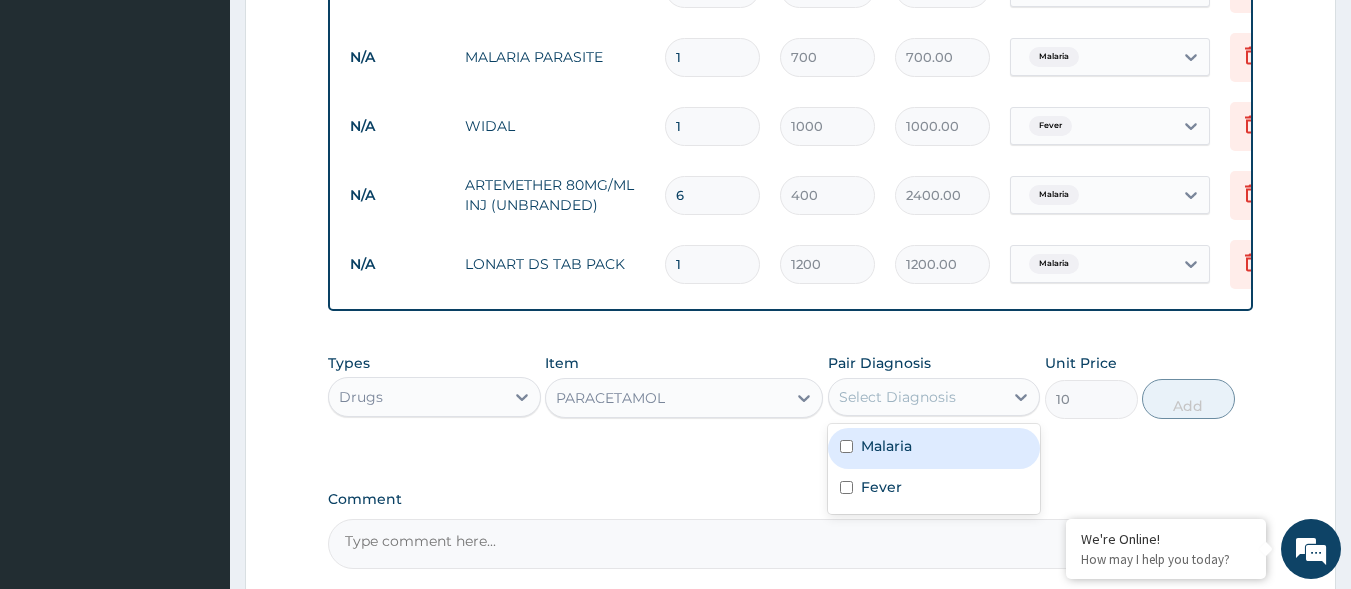 click on "Malaria" at bounding box center [934, 448] 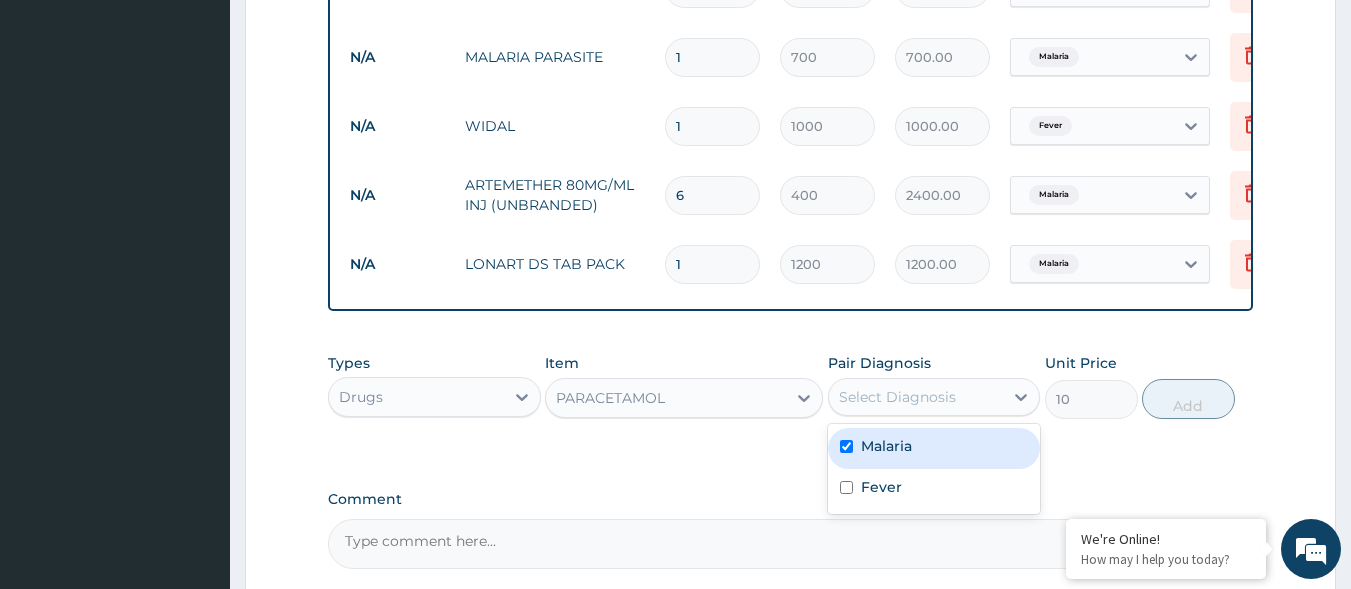 checkbox on "true" 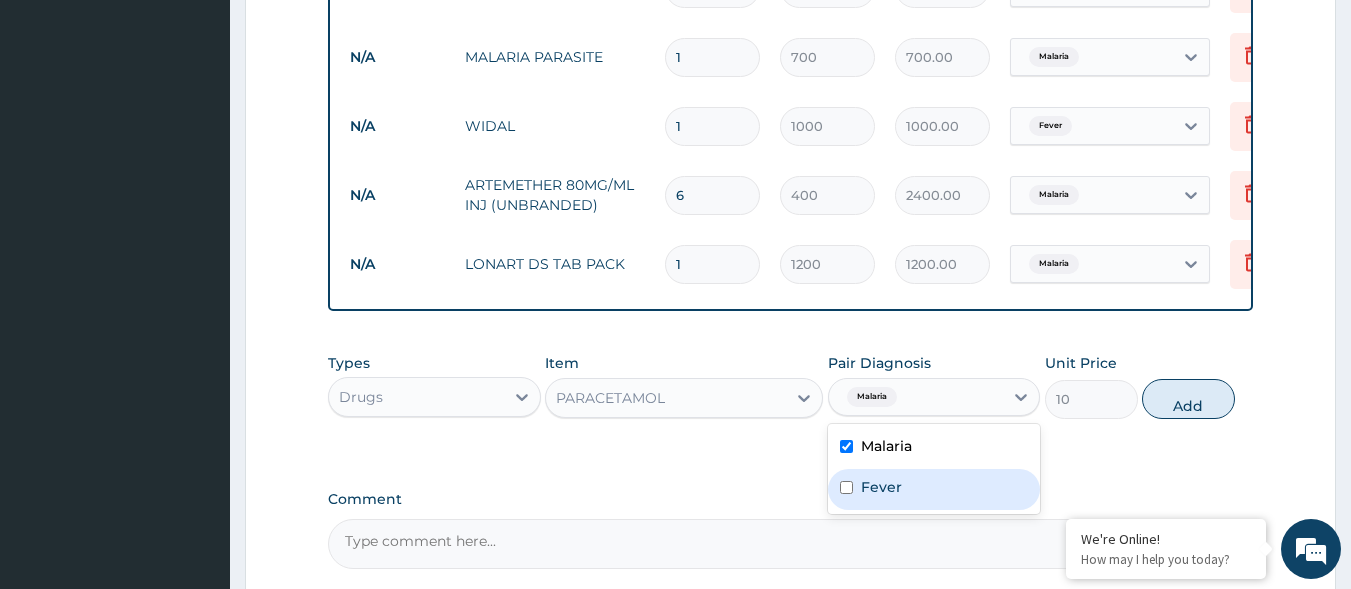 click on "Fever" at bounding box center [934, 489] 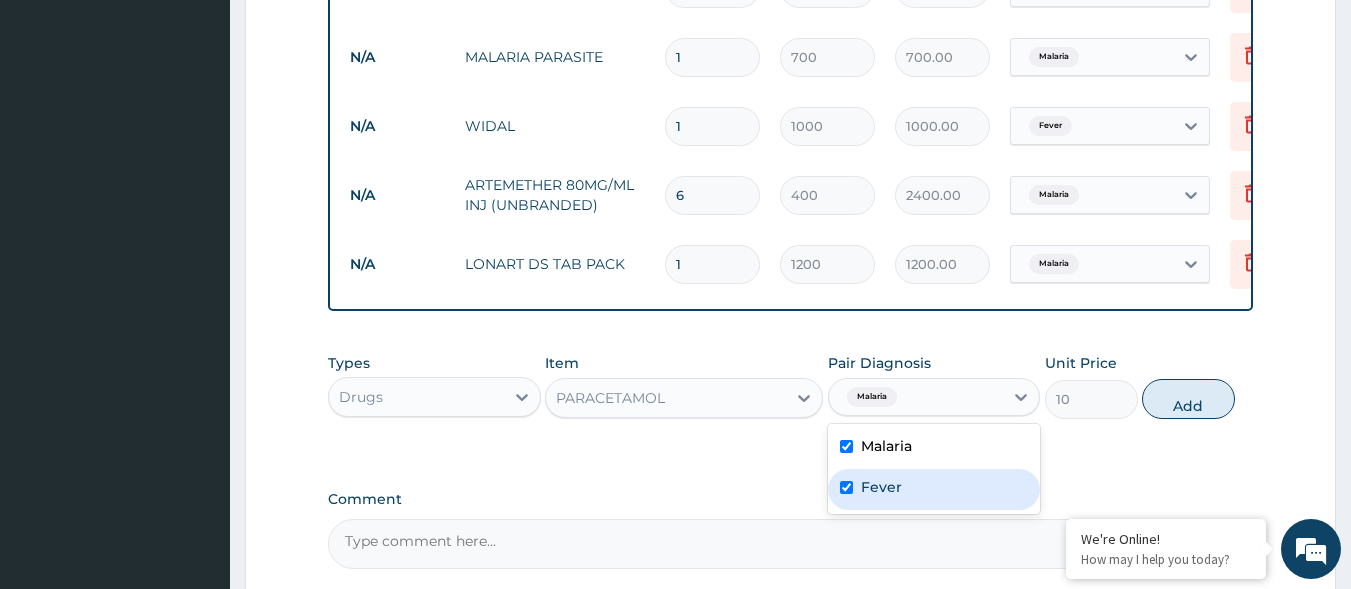 checkbox on "true" 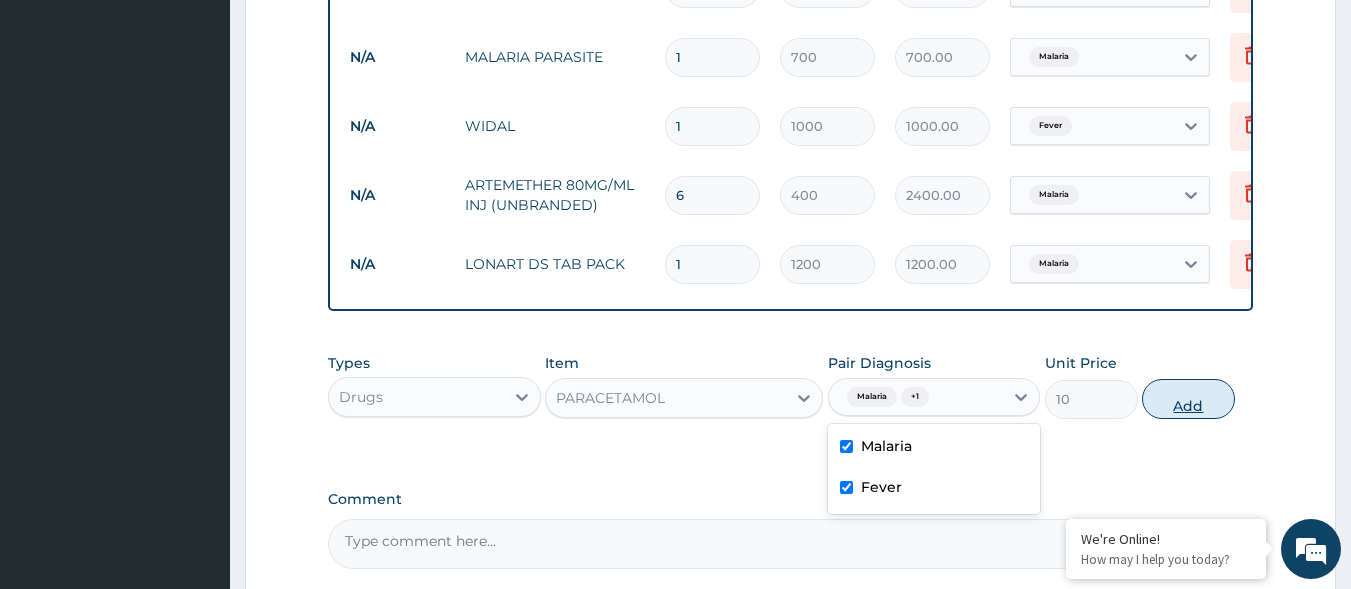 click on "Add" at bounding box center (1188, 399) 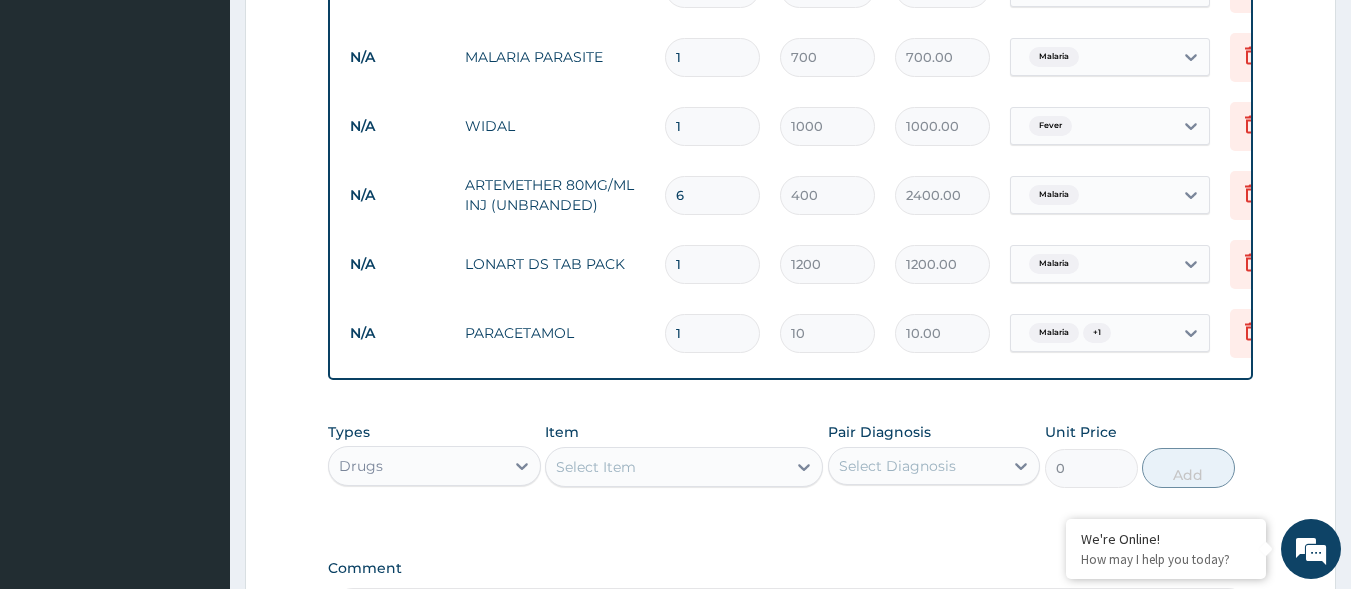 type 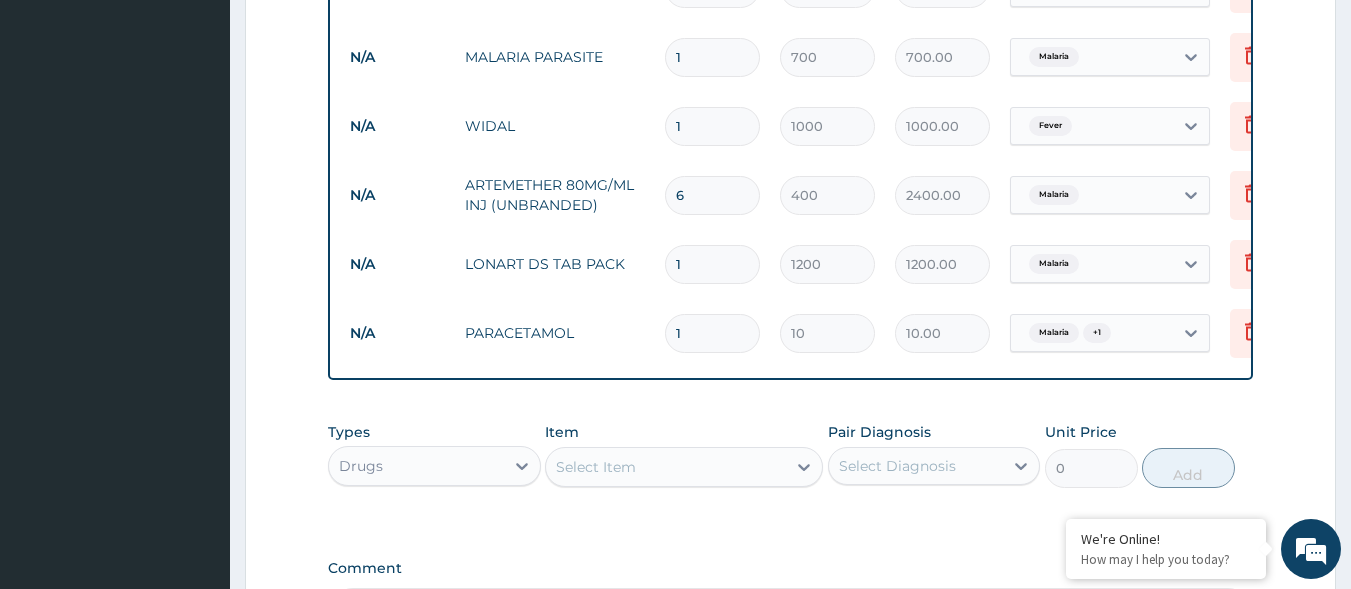 type on "0.00" 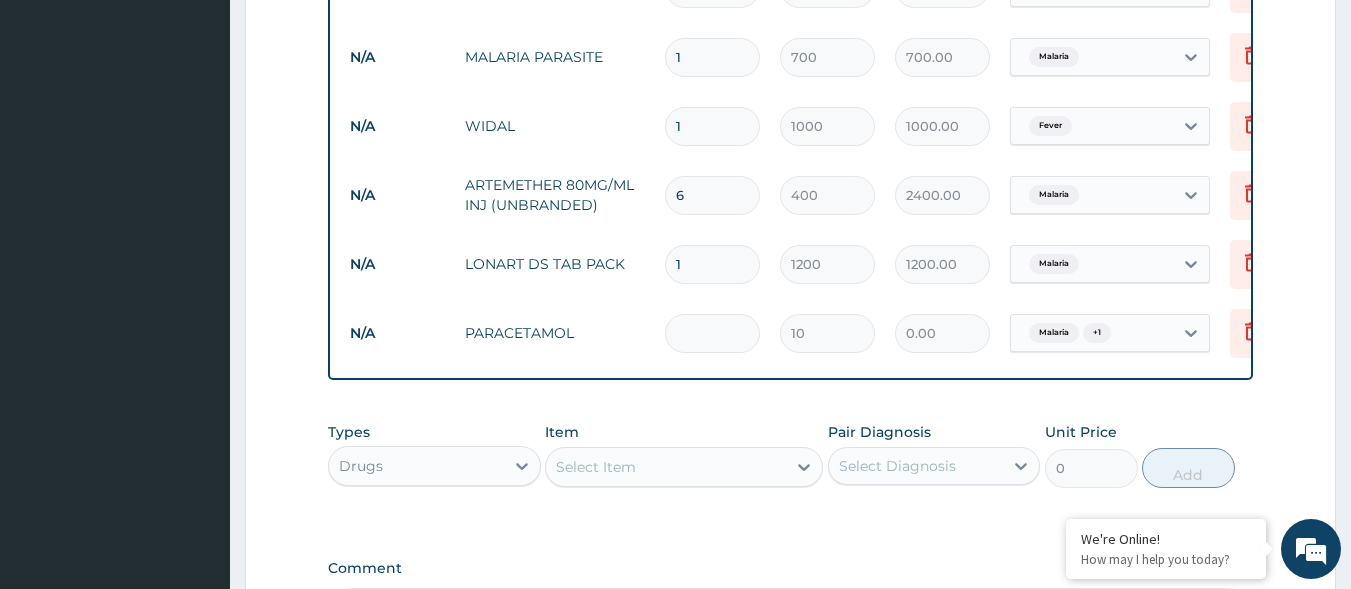 type on "2" 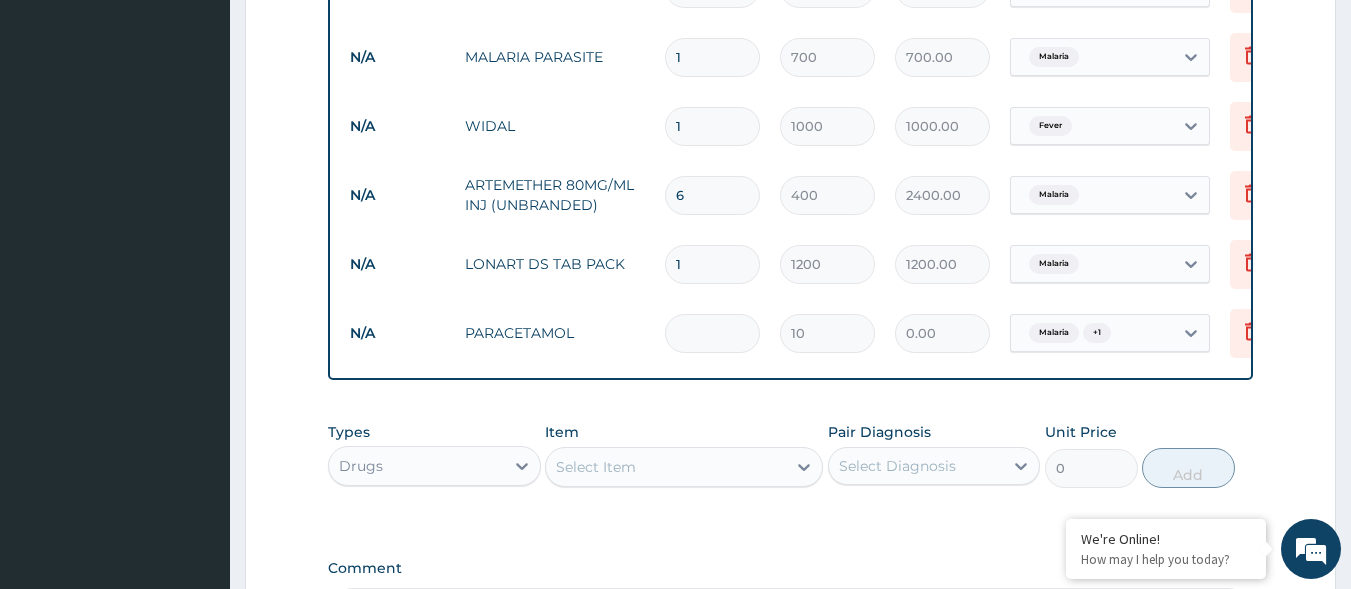type on "20.00" 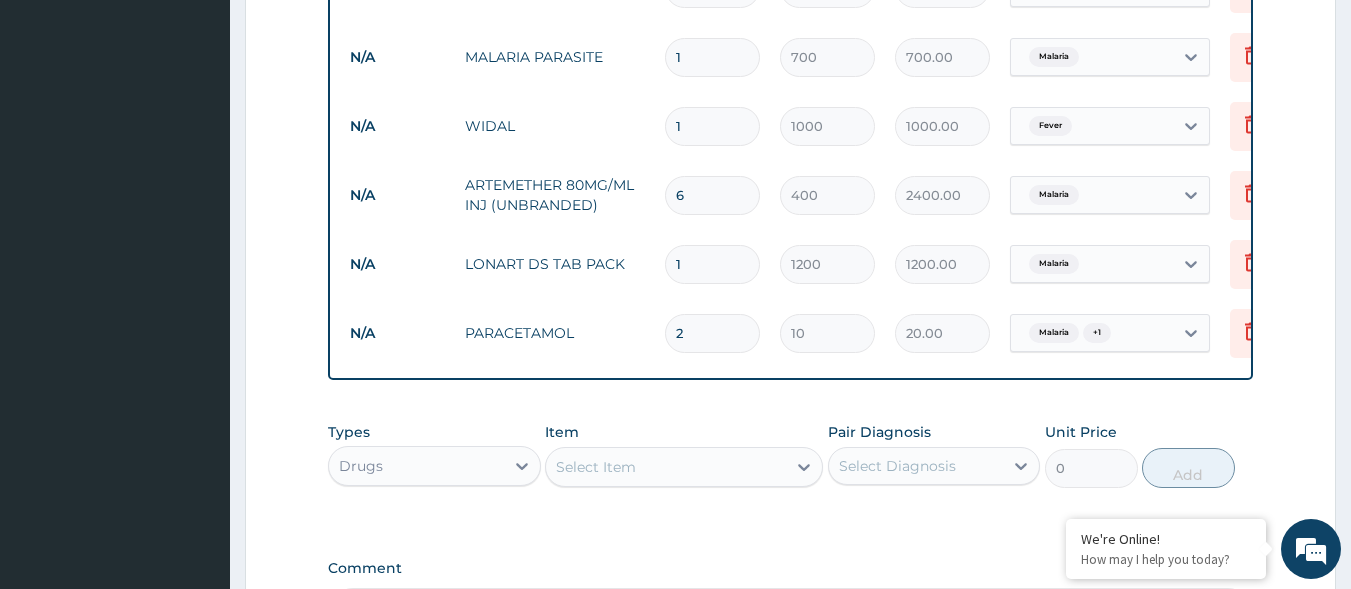 type on "20" 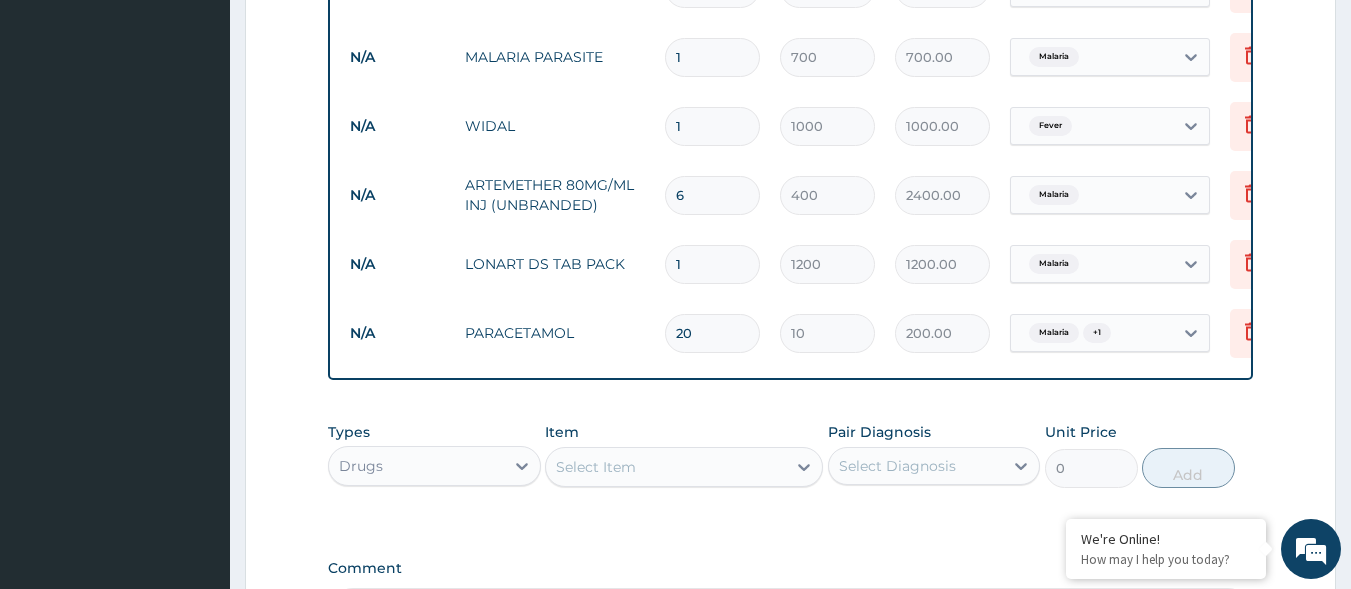 type on "20" 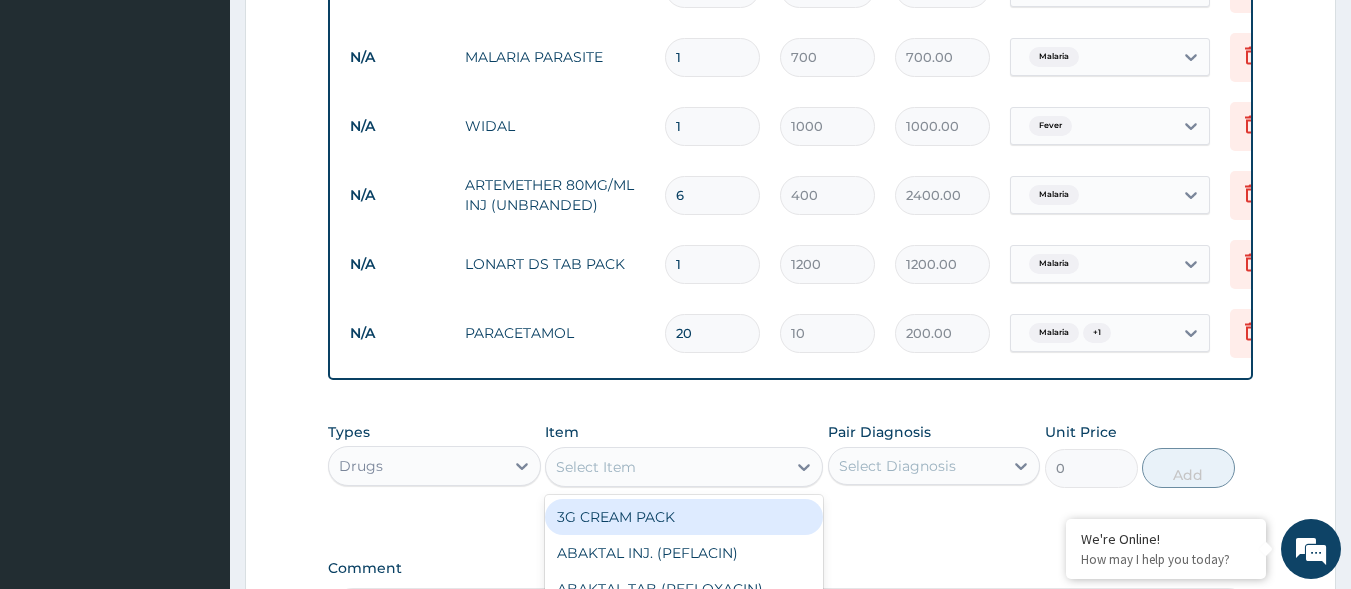 type on "B" 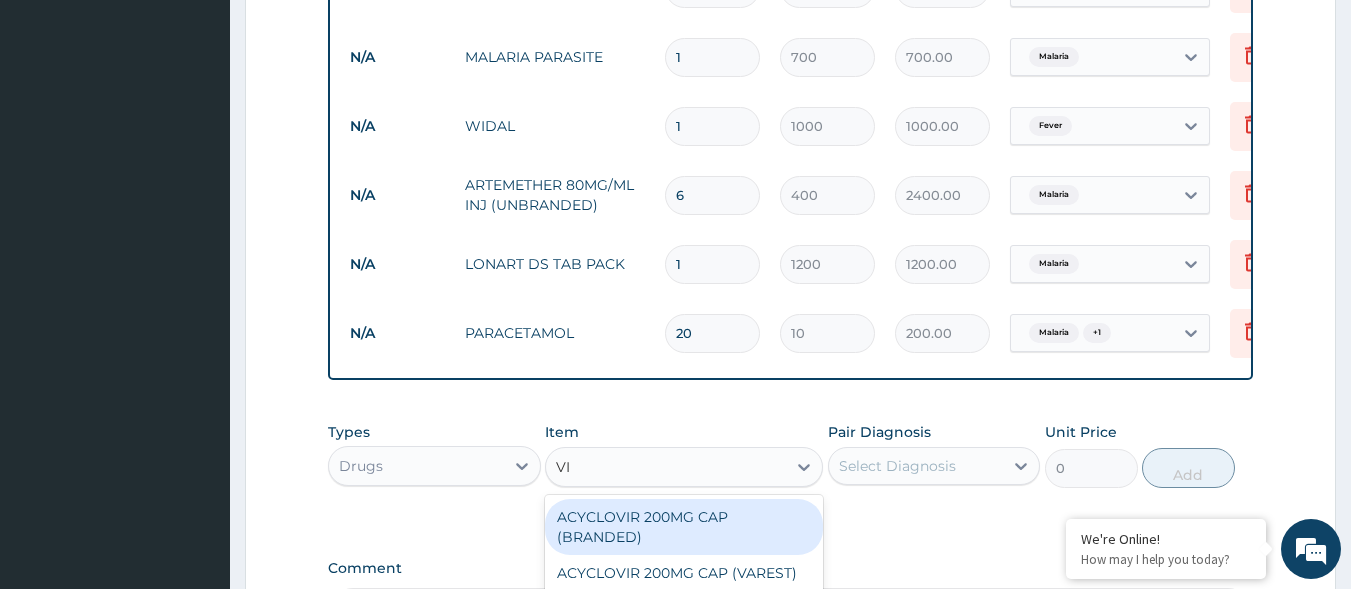 type on "VIT" 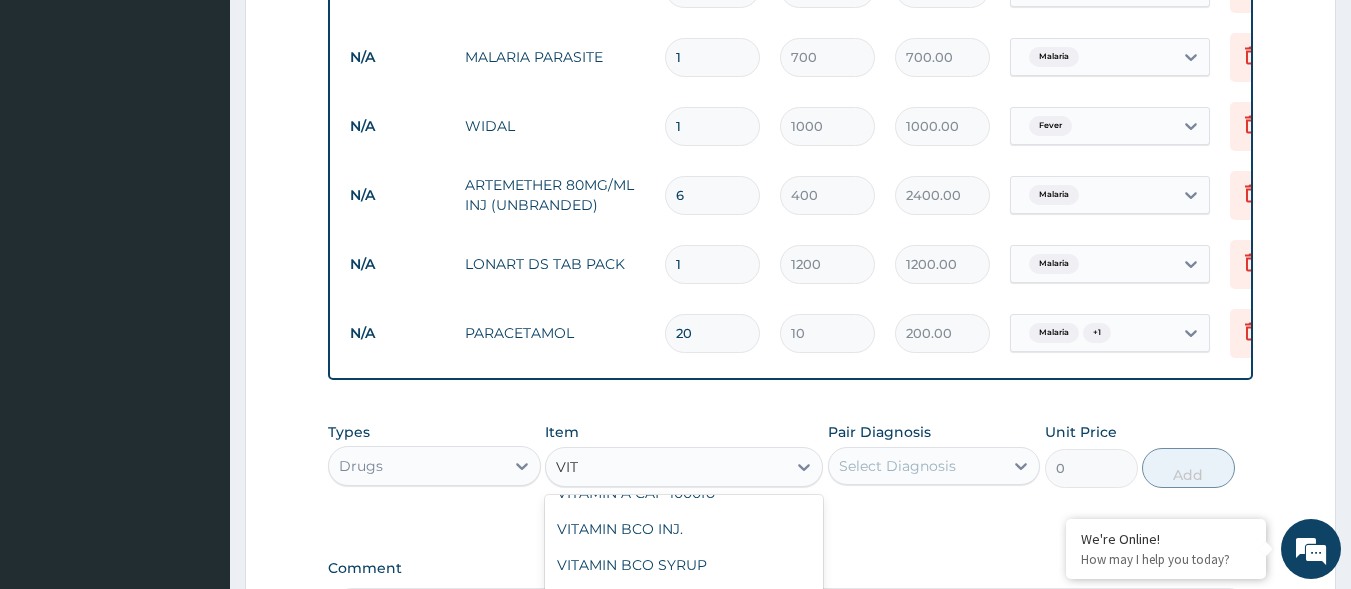 scroll, scrollTop: 719, scrollLeft: 0, axis: vertical 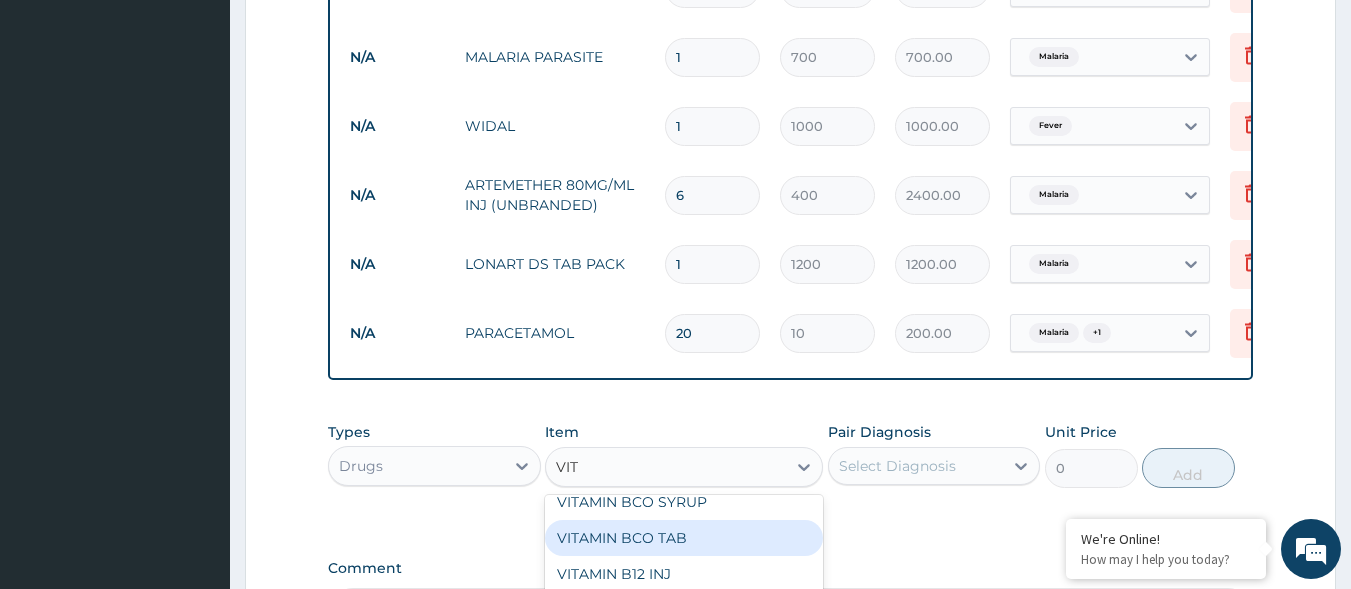 click on "VITAMIN BCO TAB" at bounding box center (684, 538) 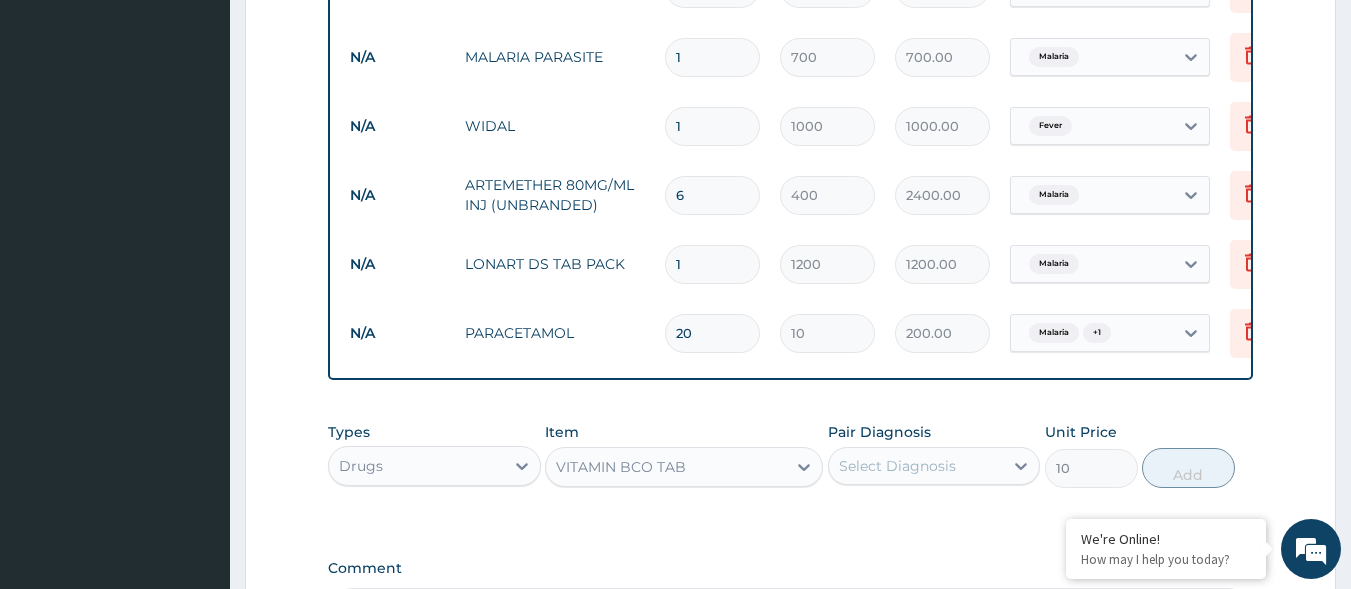 click on "Select Diagnosis" at bounding box center [916, 466] 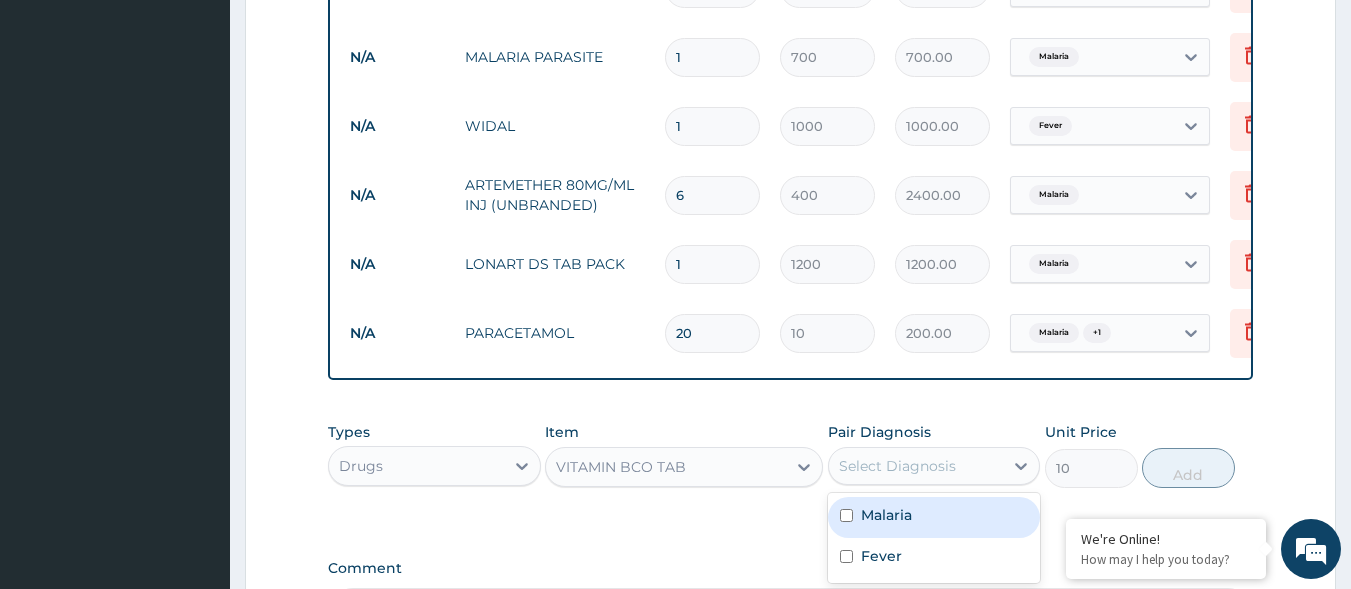 click on "Malaria" at bounding box center [934, 517] 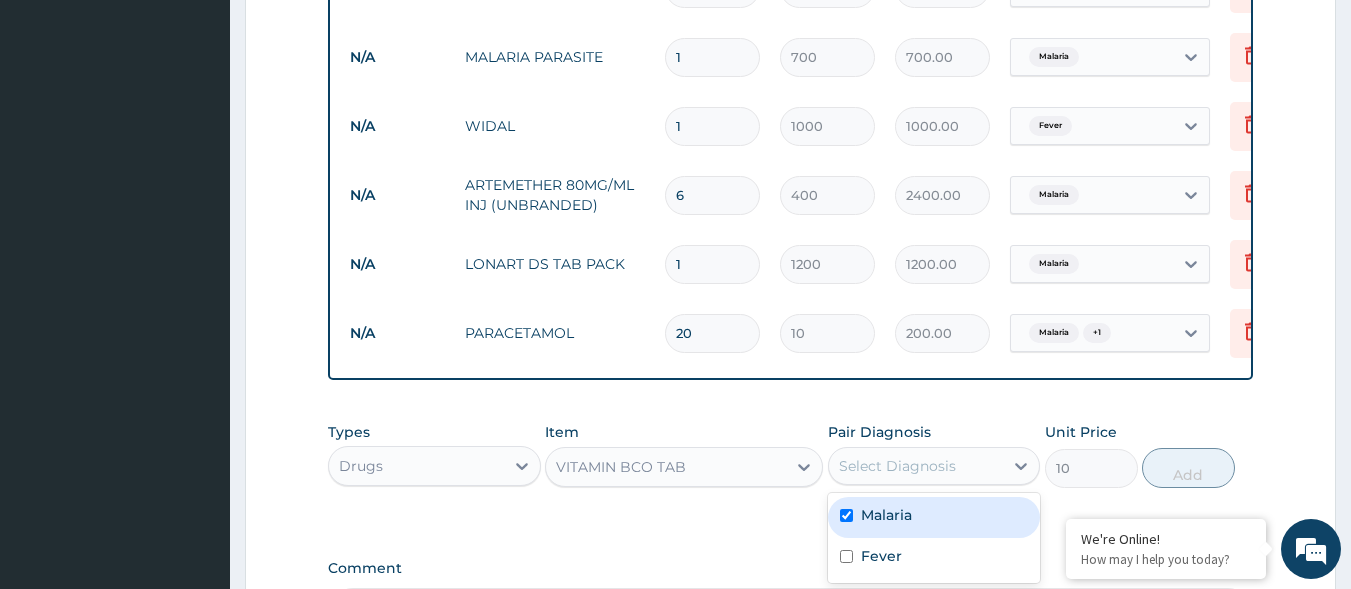checkbox on "true" 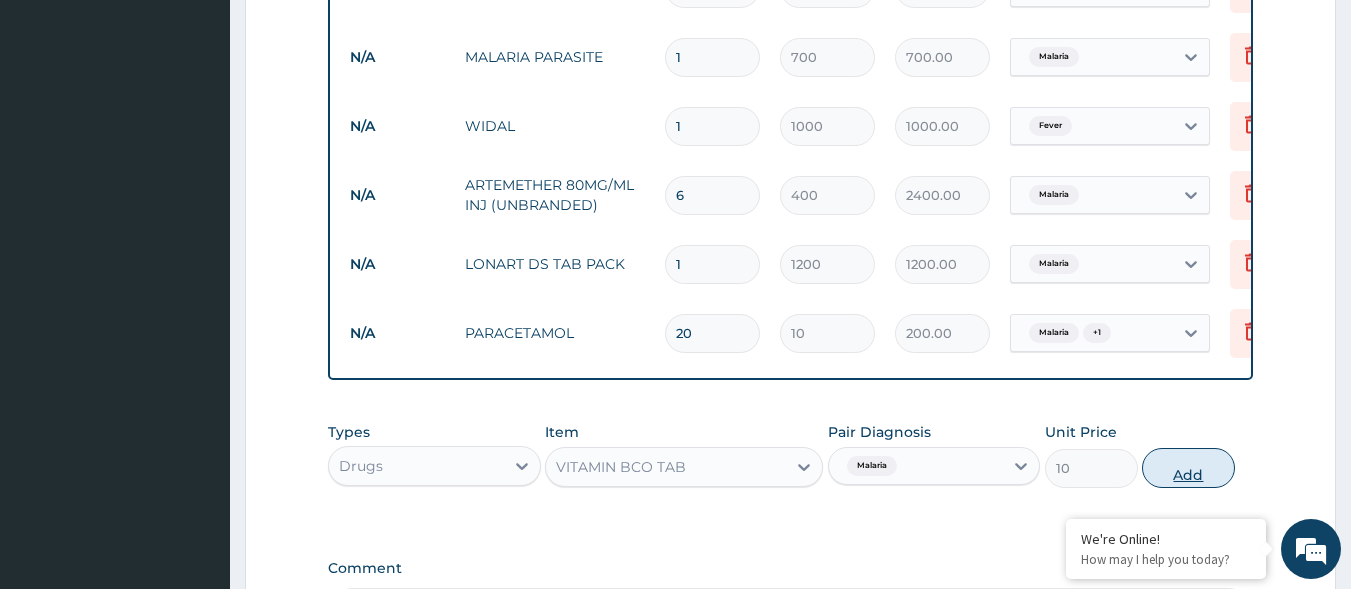 click on "Add" at bounding box center (1188, 468) 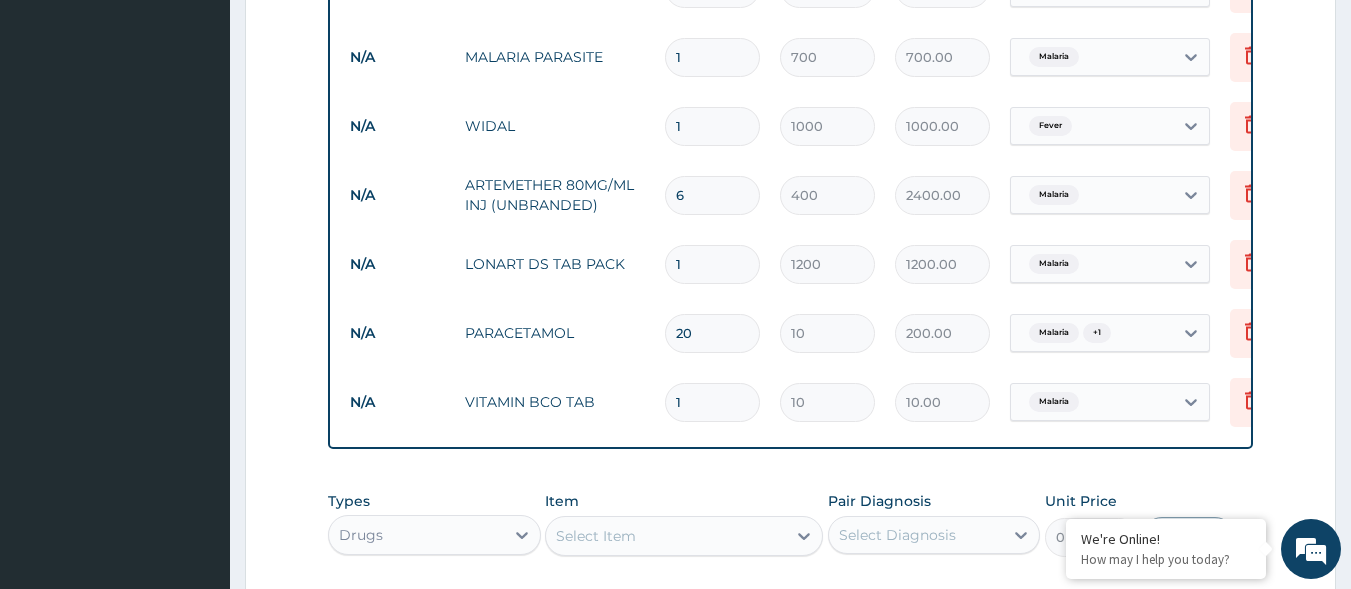 click on "1" at bounding box center [712, 402] 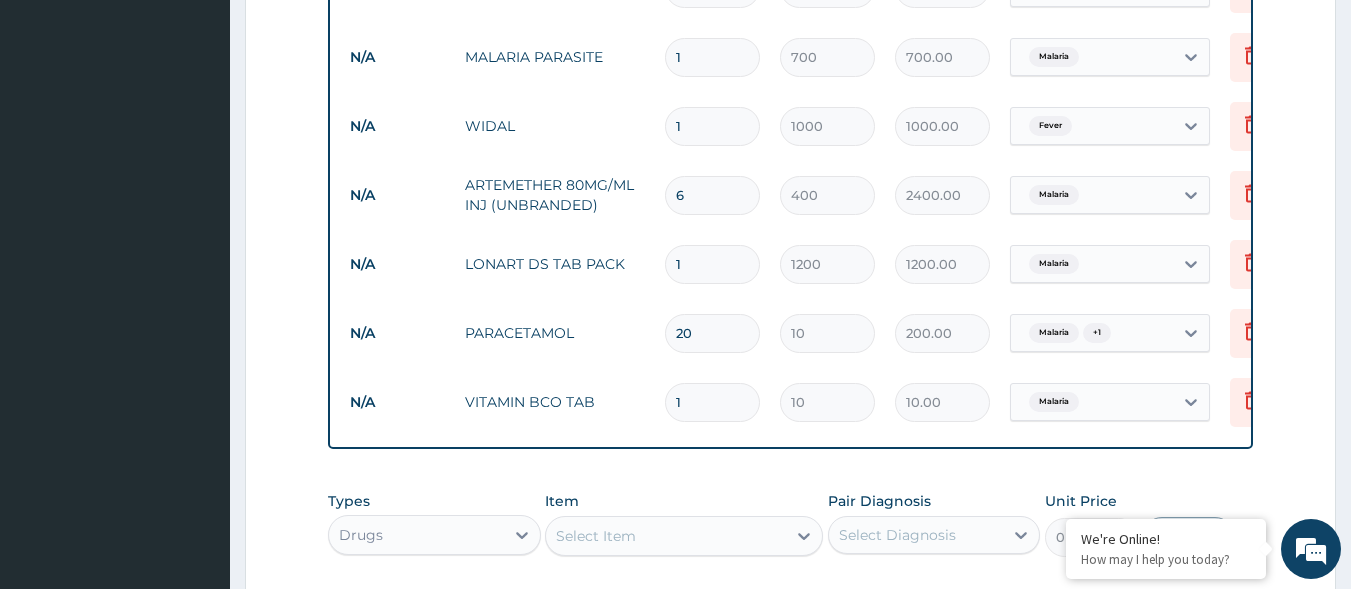 type on "10" 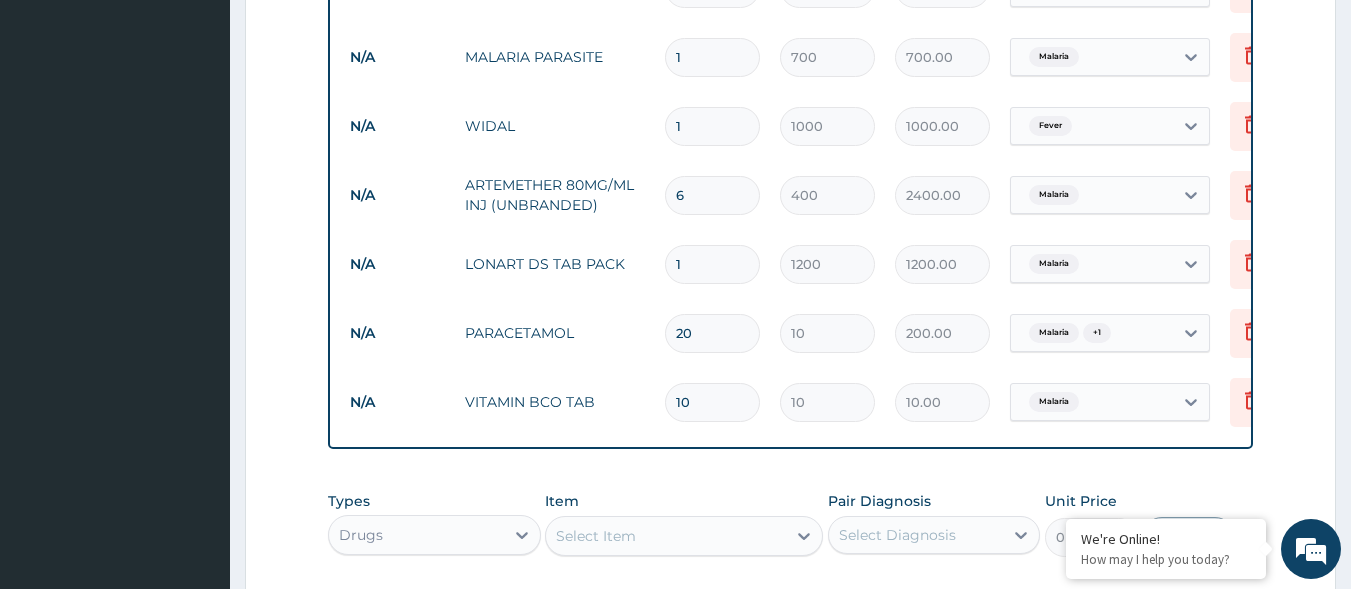 type on "100.00" 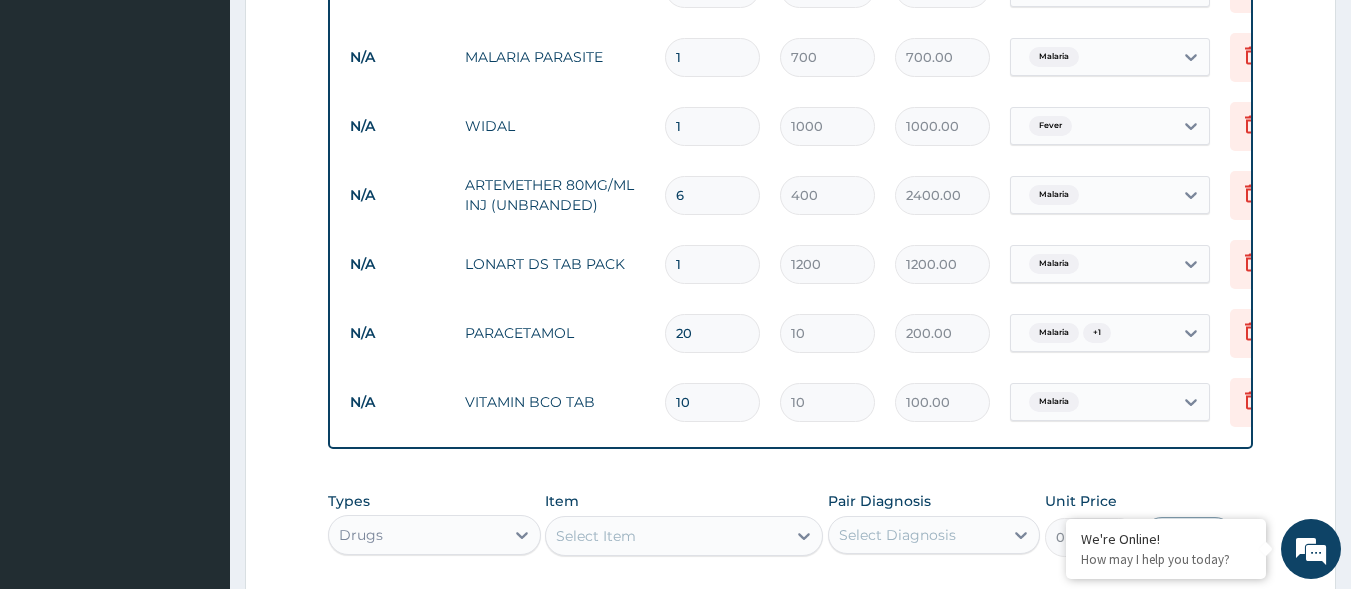 scroll, scrollTop: 1256, scrollLeft: 0, axis: vertical 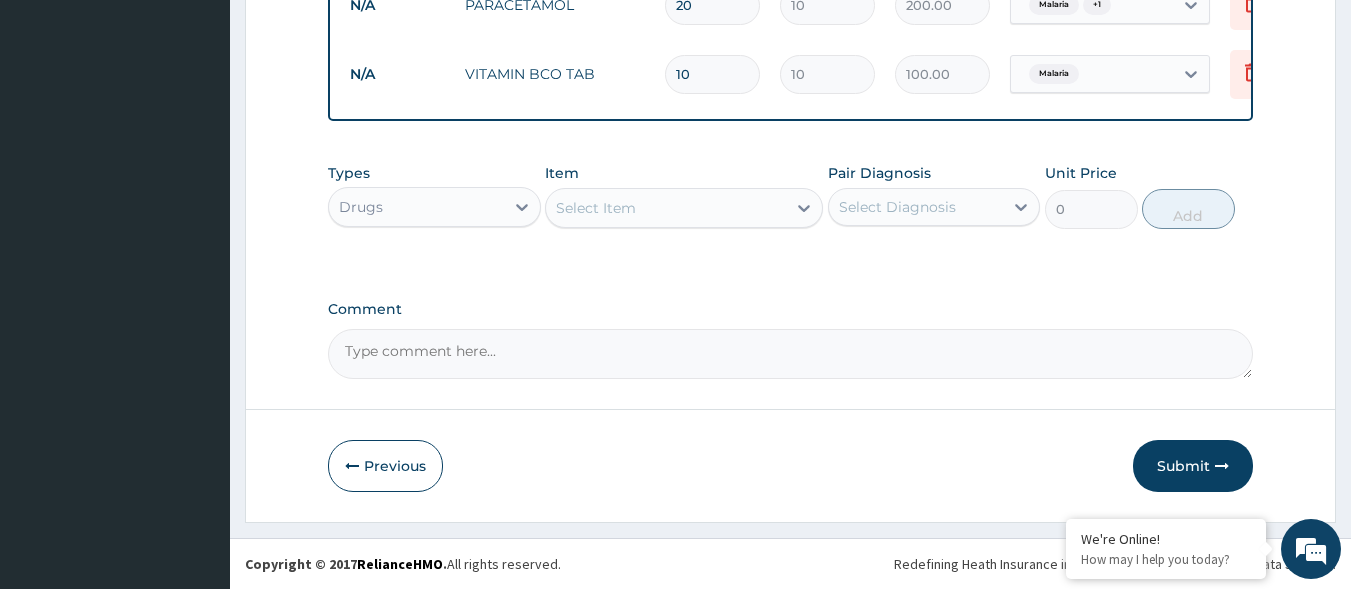 type on "10" 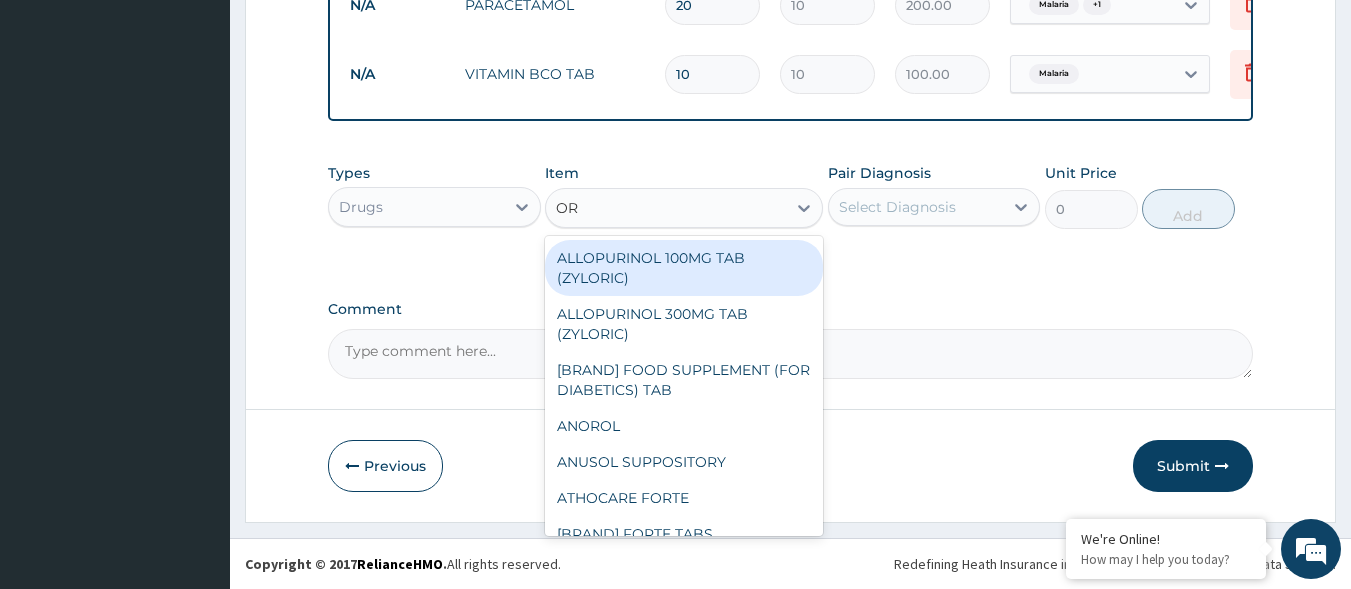 type on "ORS" 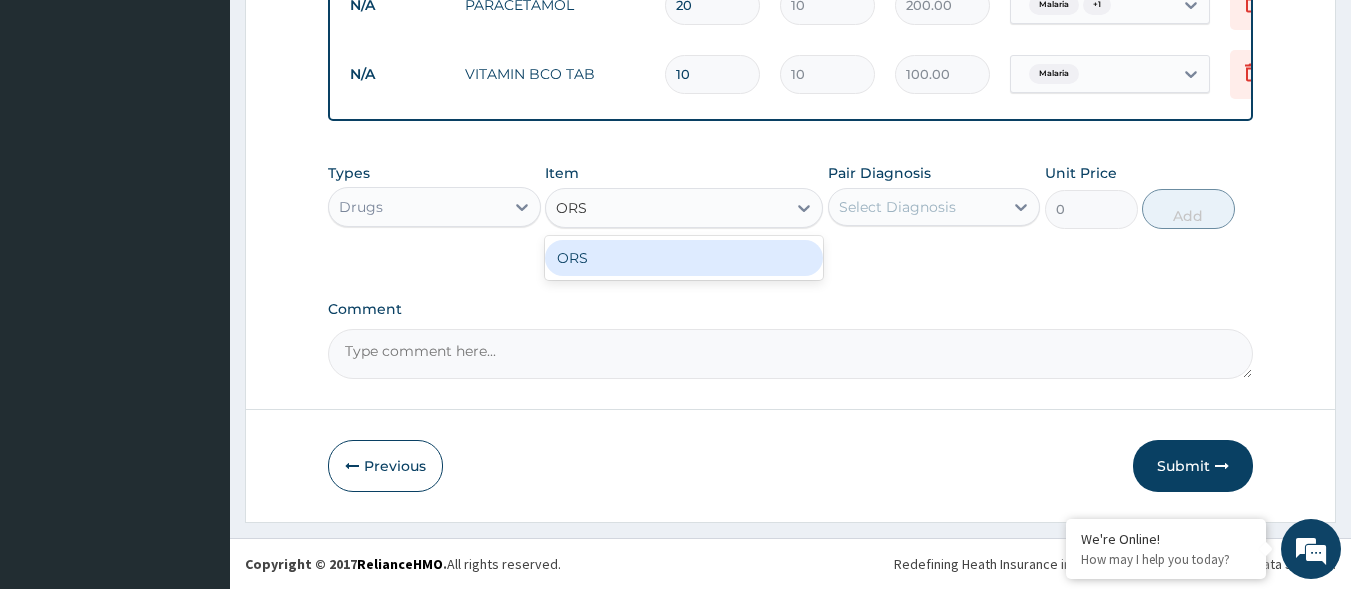 click on "ORS" at bounding box center (684, 258) 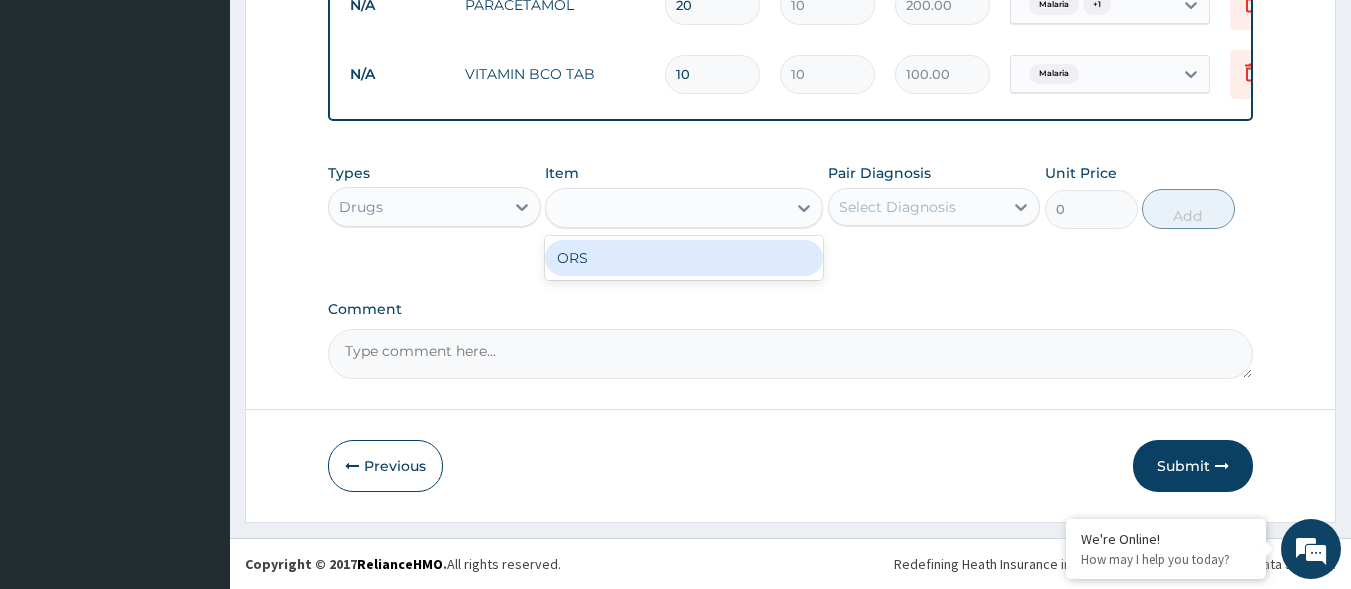 type on "100" 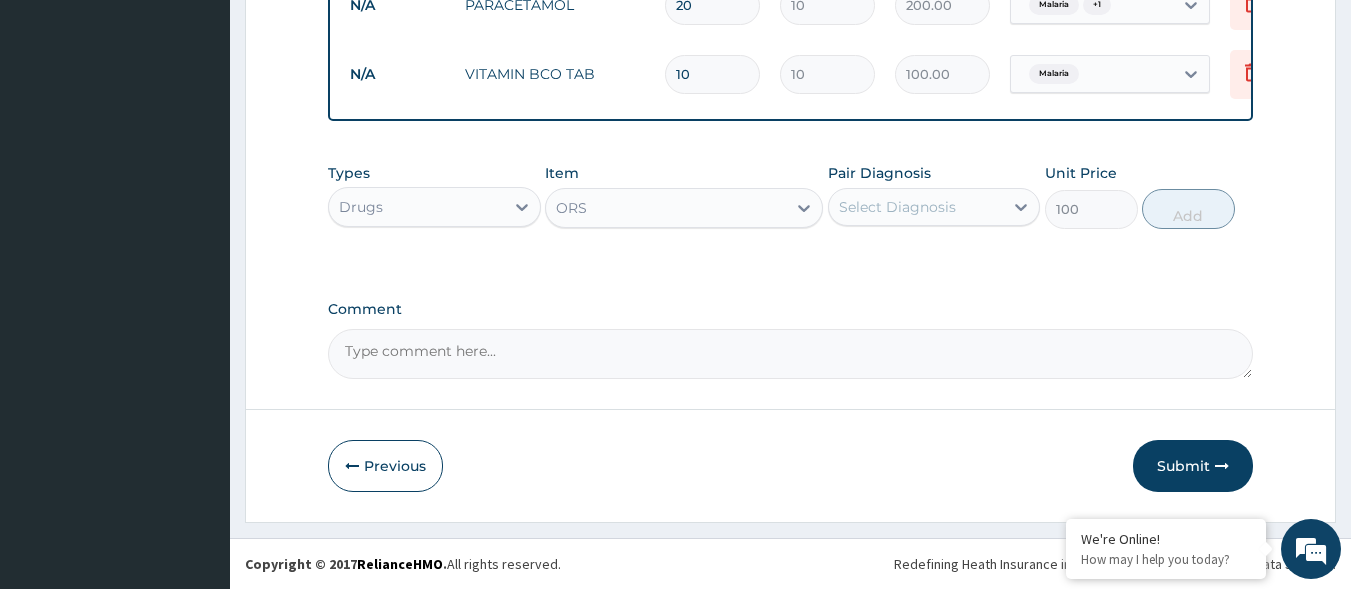 click on "Select Diagnosis" at bounding box center (897, 207) 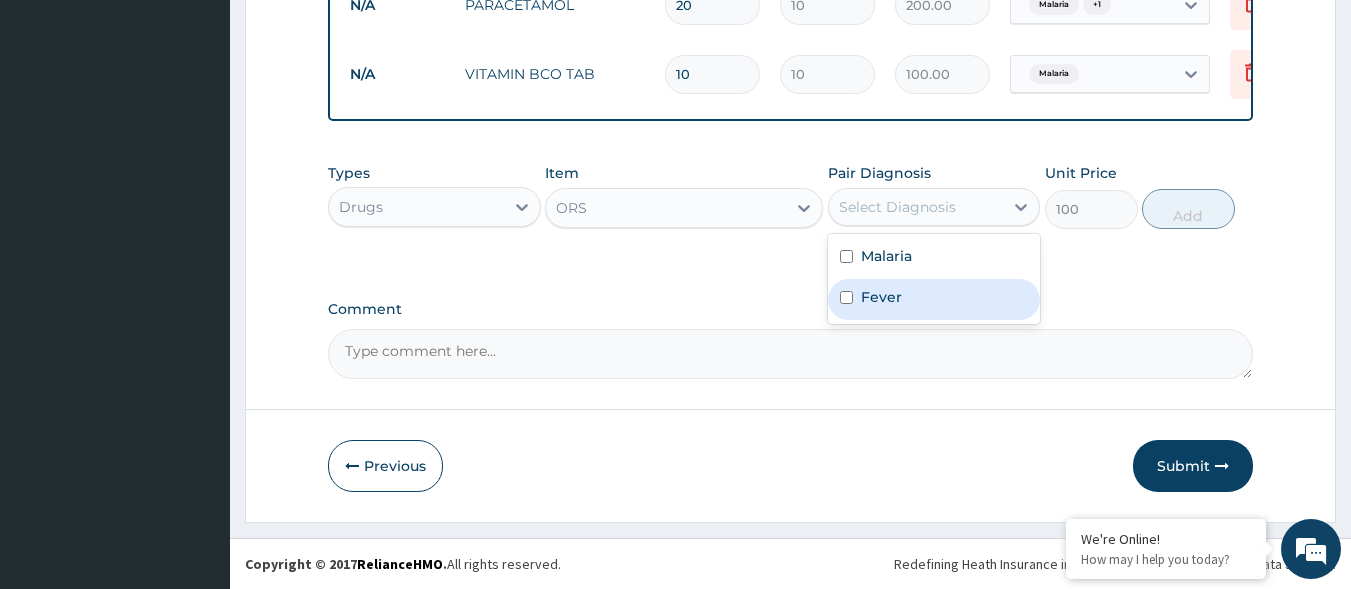 click on "Fever" at bounding box center [934, 299] 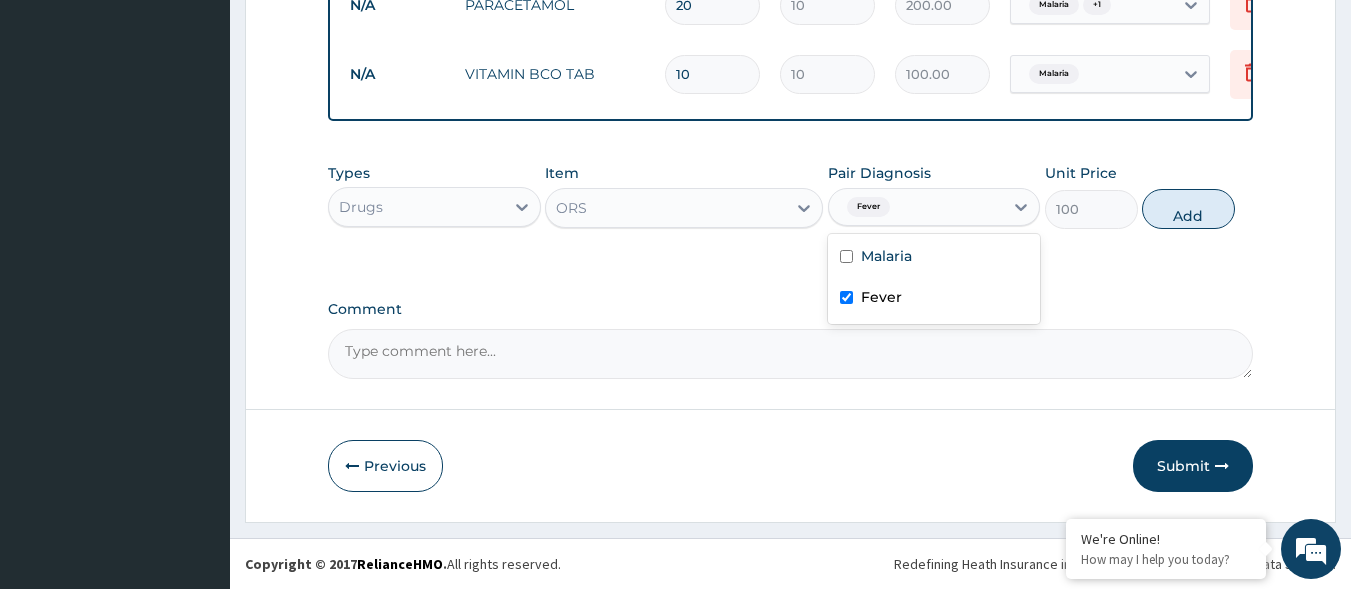 checkbox on "true" 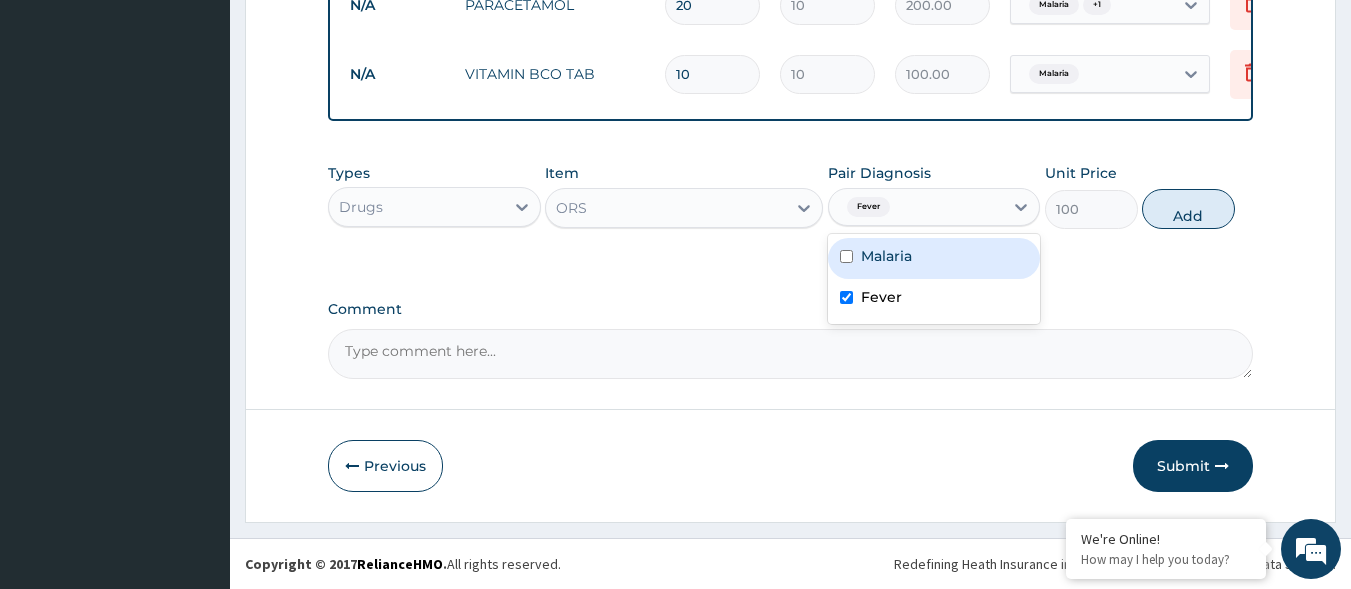 click on "Malaria" at bounding box center (934, 258) 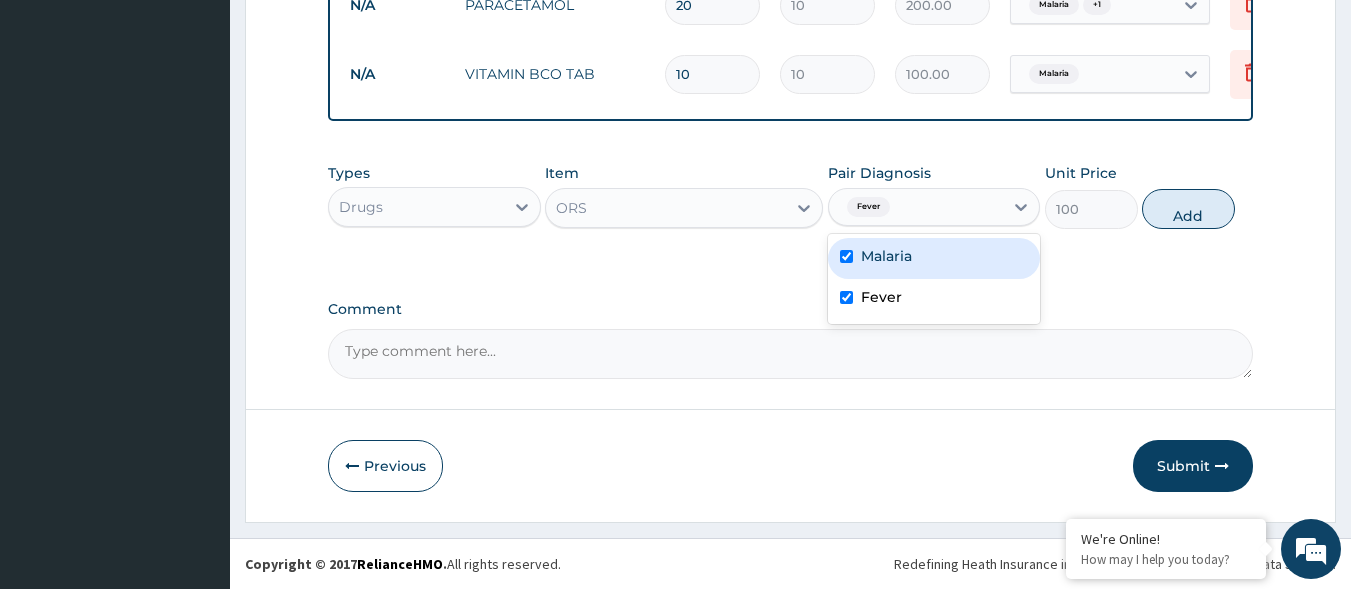 checkbox on "true" 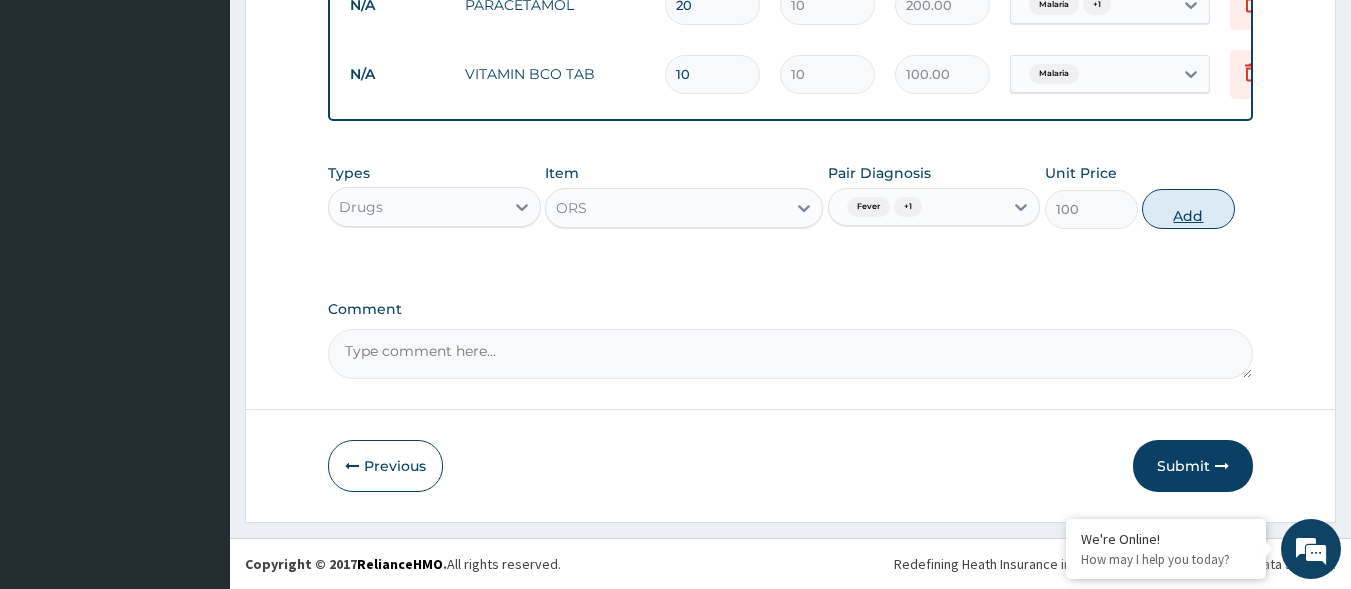 click on "Add" at bounding box center [1188, 209] 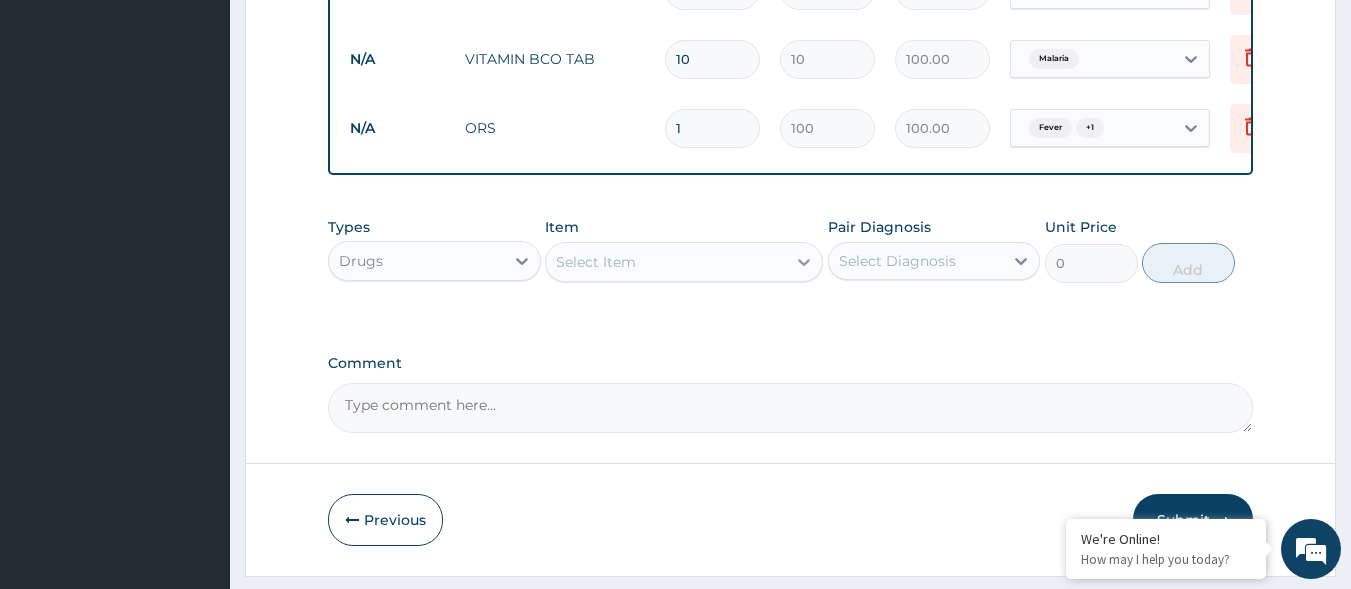 click 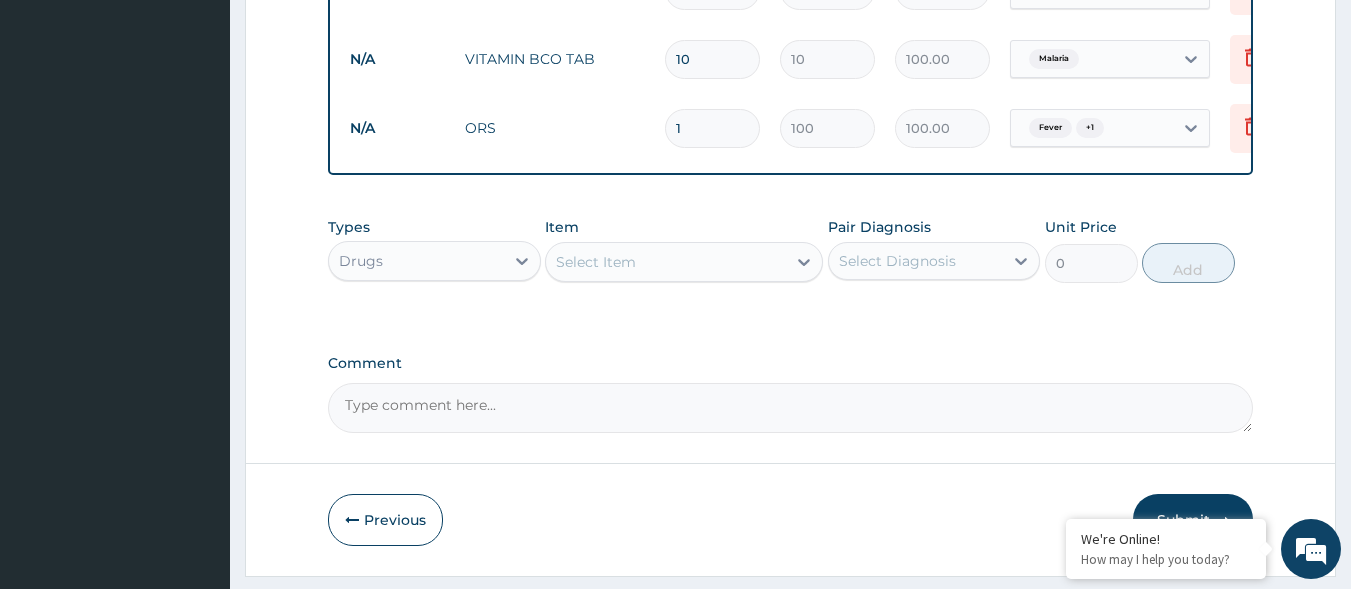 click on "Select Item" at bounding box center [666, 262] 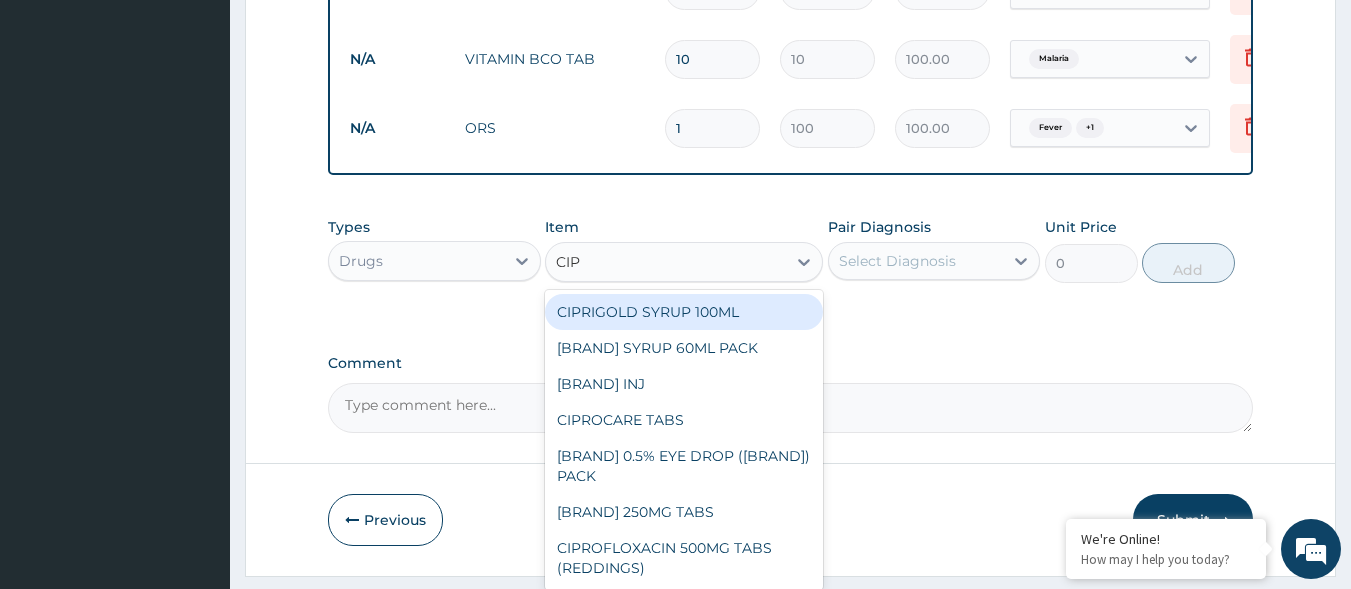 type on "CIPR" 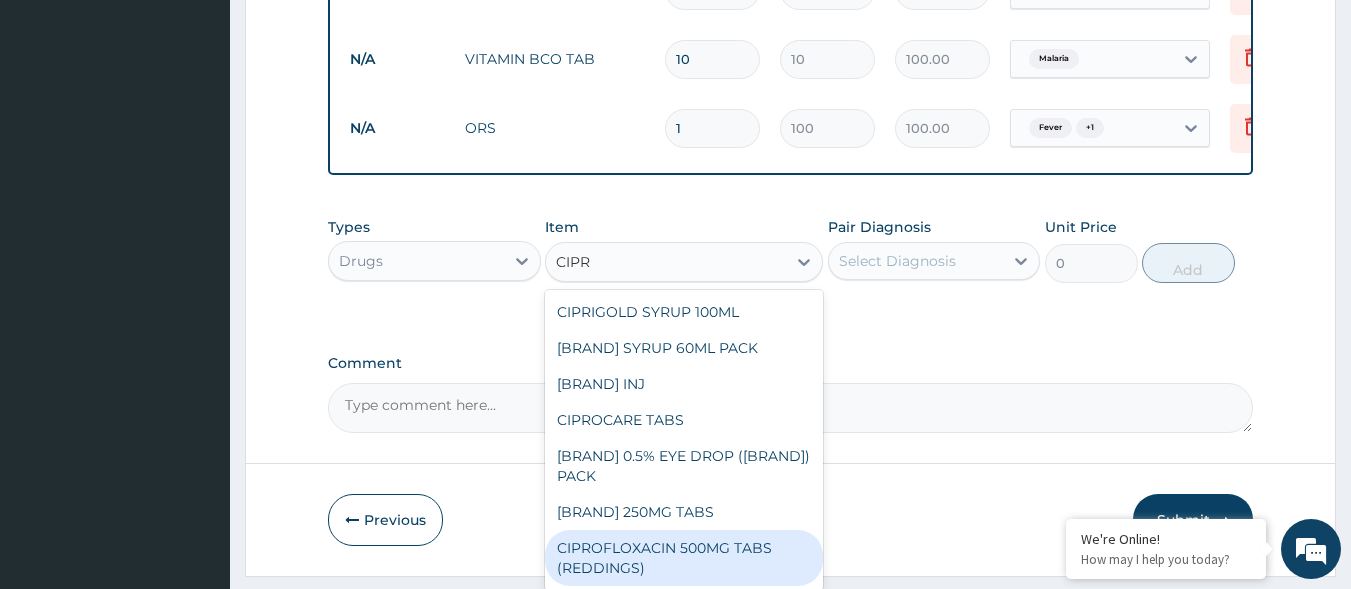 click on "CIPROFLOXACIN 500MG TABS (REDDINGS)" at bounding box center (684, 558) 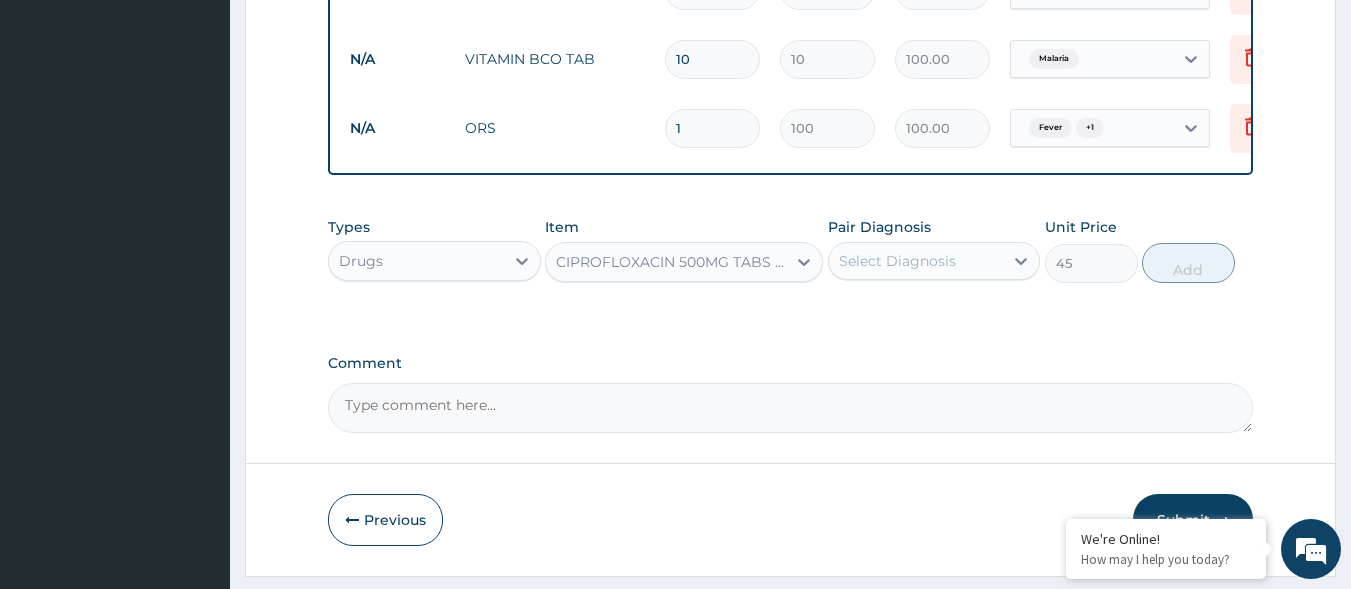 click on "Select Diagnosis" at bounding box center (897, 261) 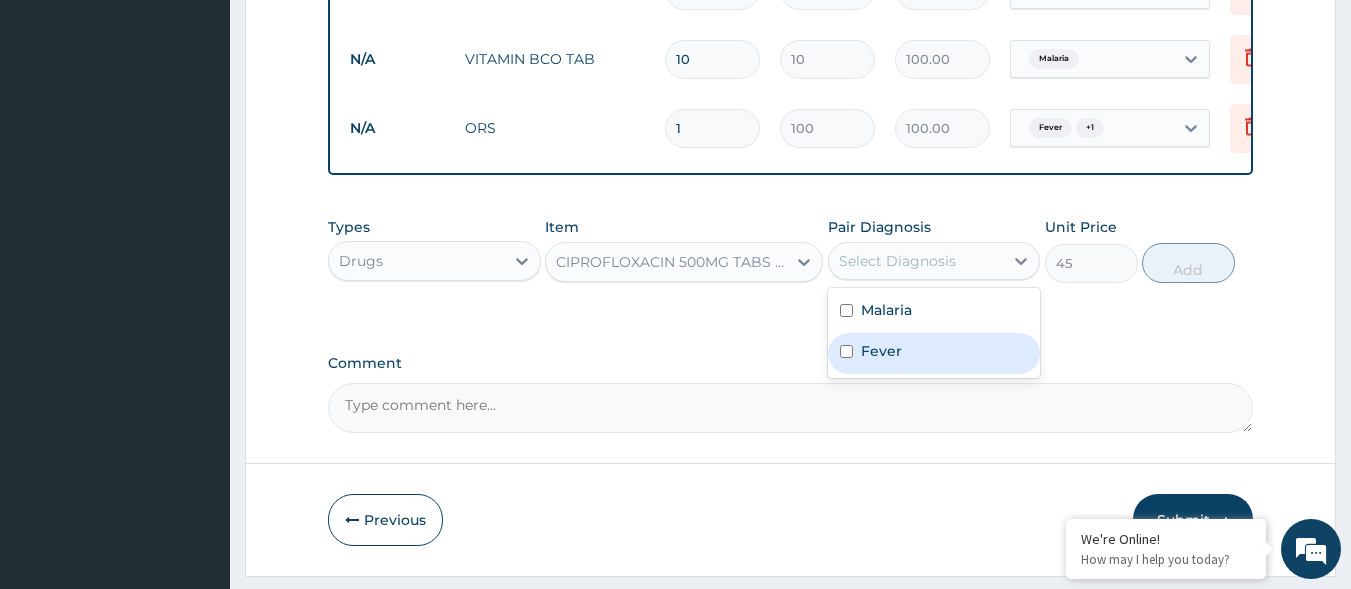 click on "Fever" at bounding box center (934, 353) 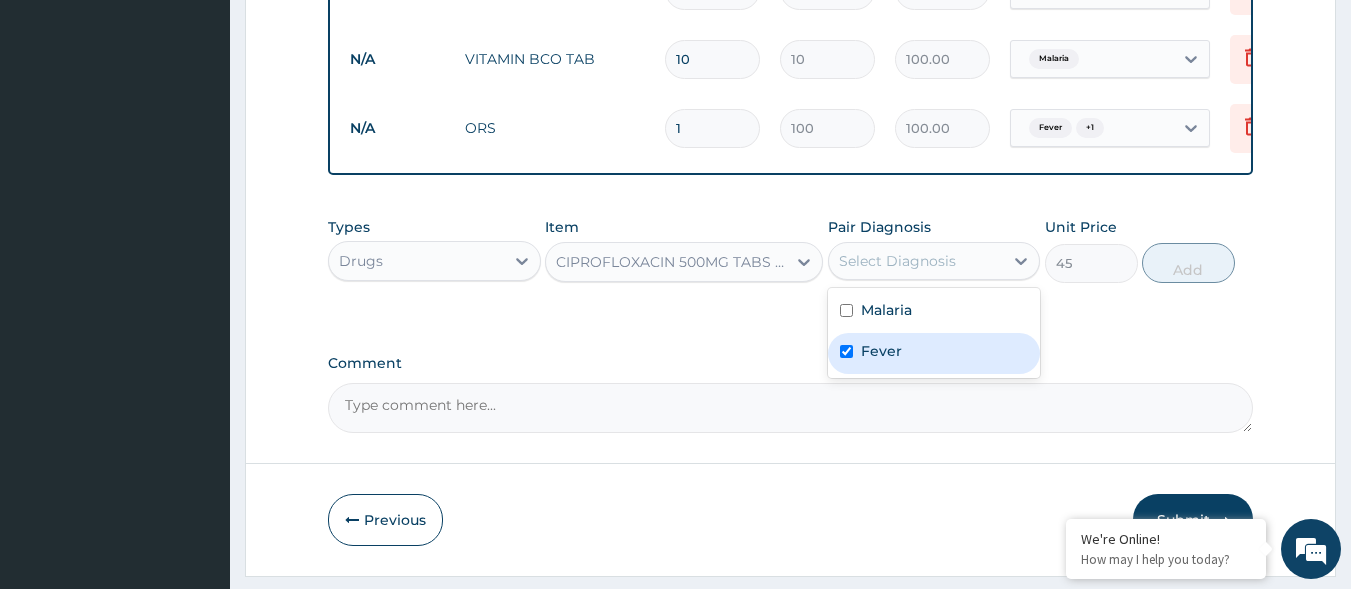 checkbox on "true" 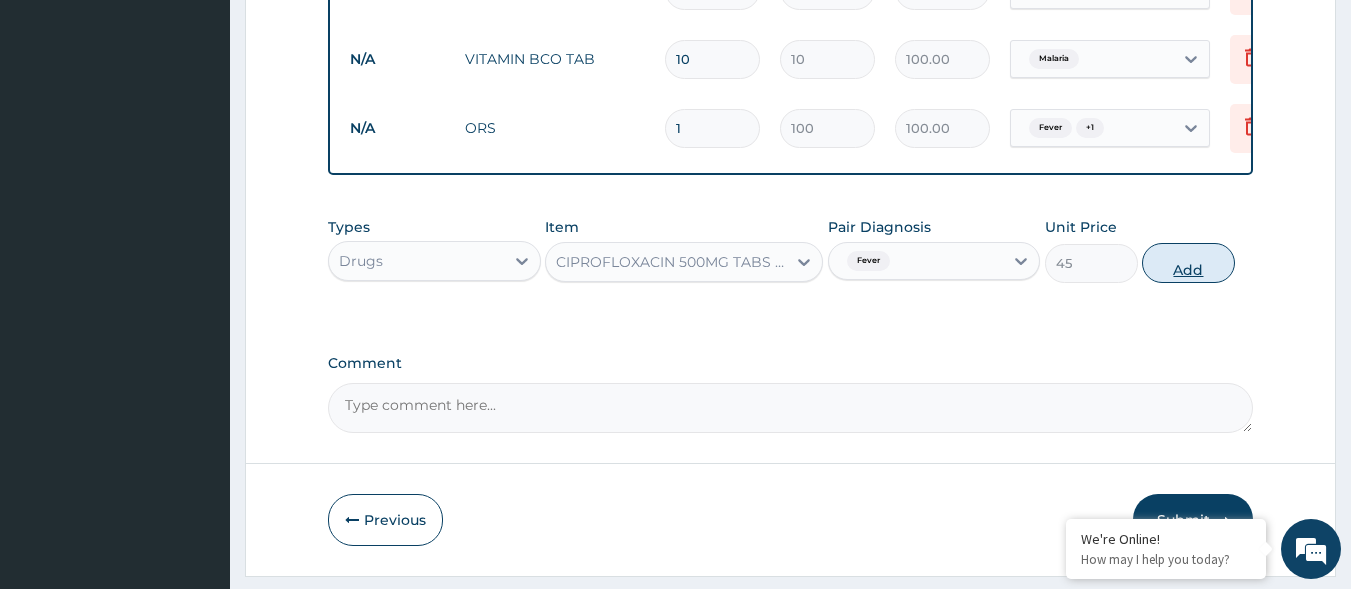 click on "Add" at bounding box center (1188, 263) 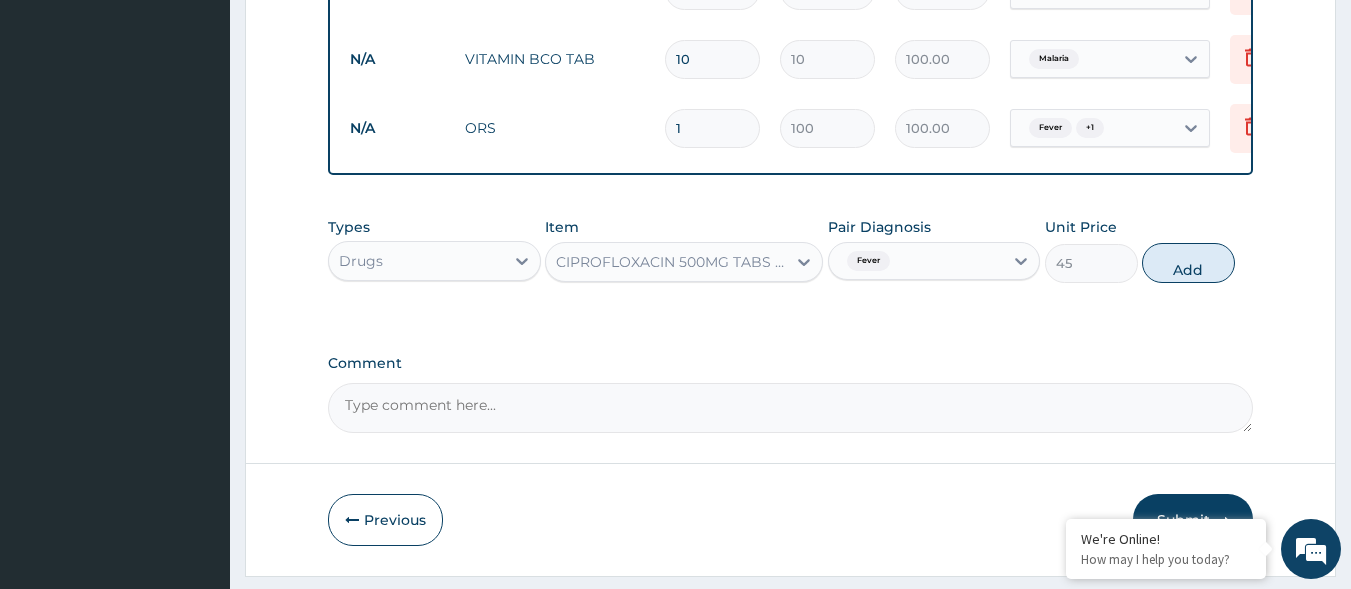 type on "0" 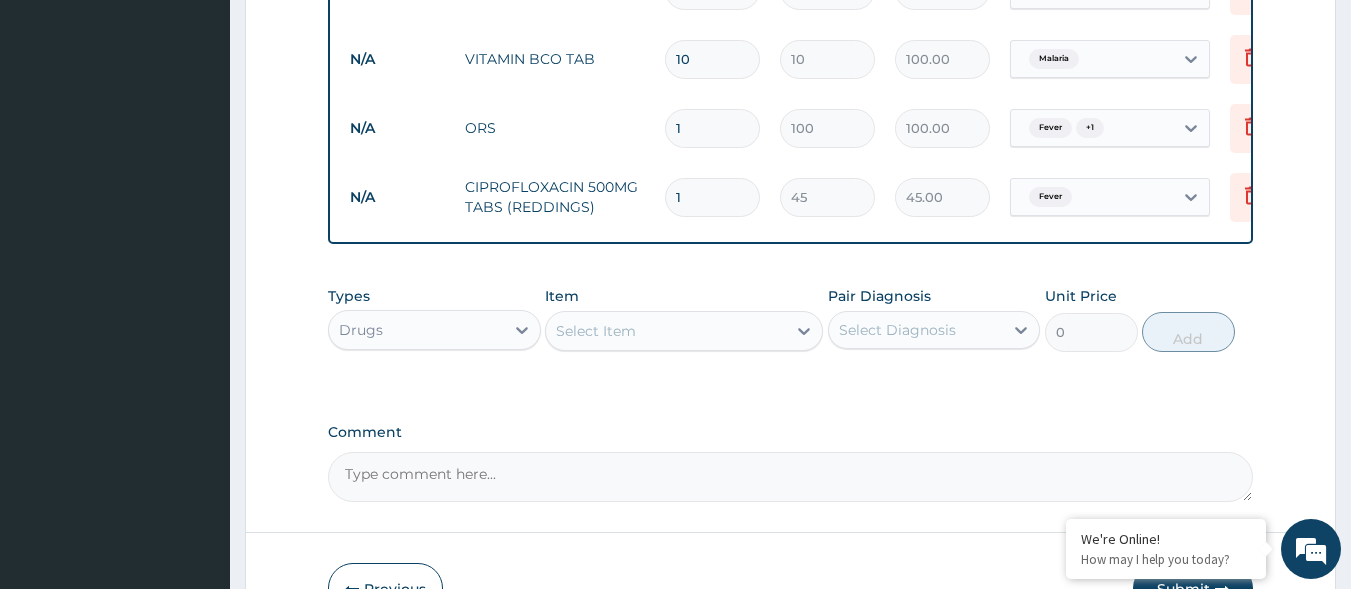 click on "1" at bounding box center [712, 197] 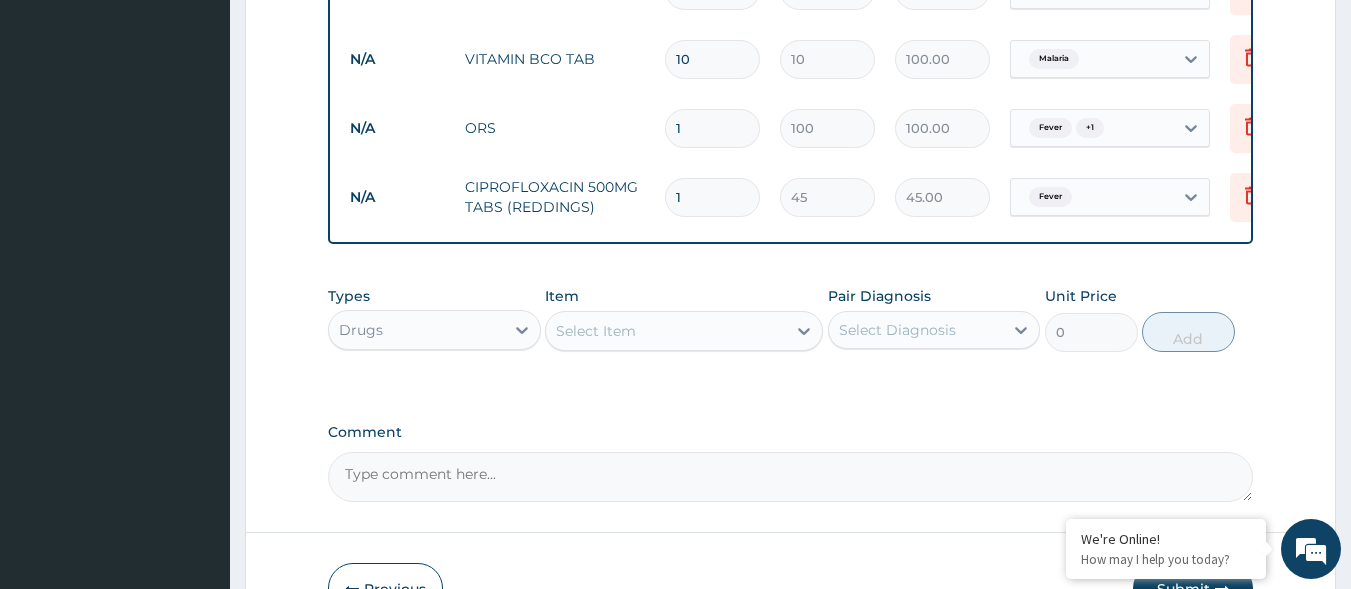 type on "10" 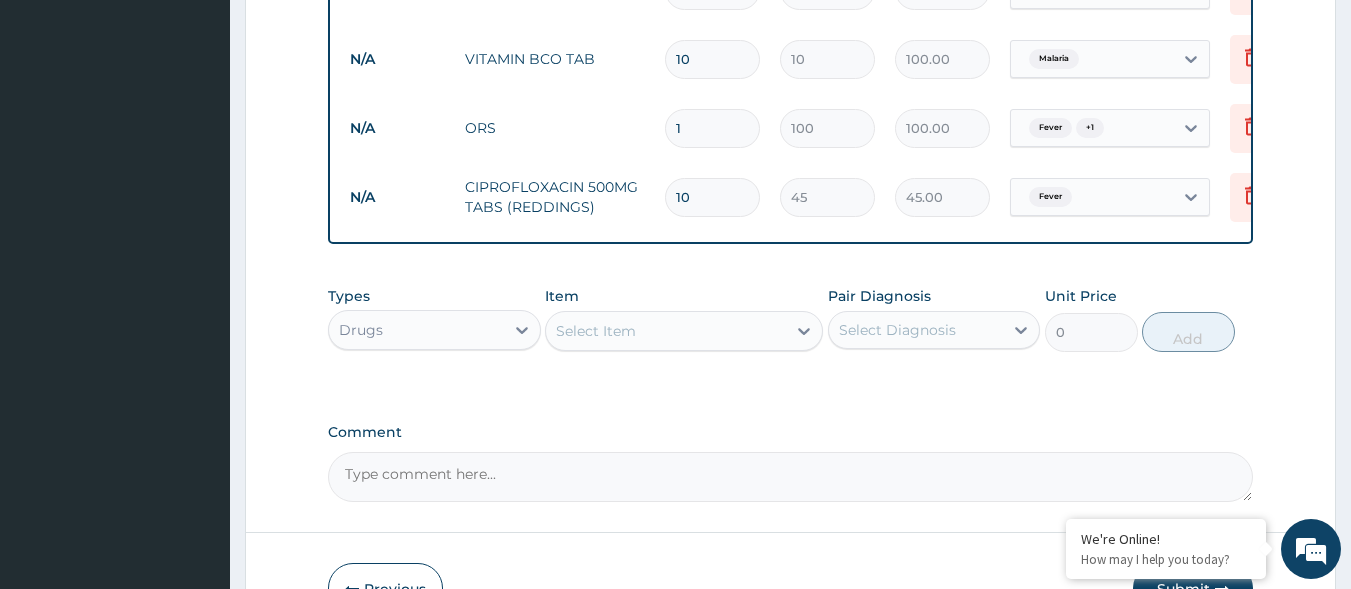 type on "450.00" 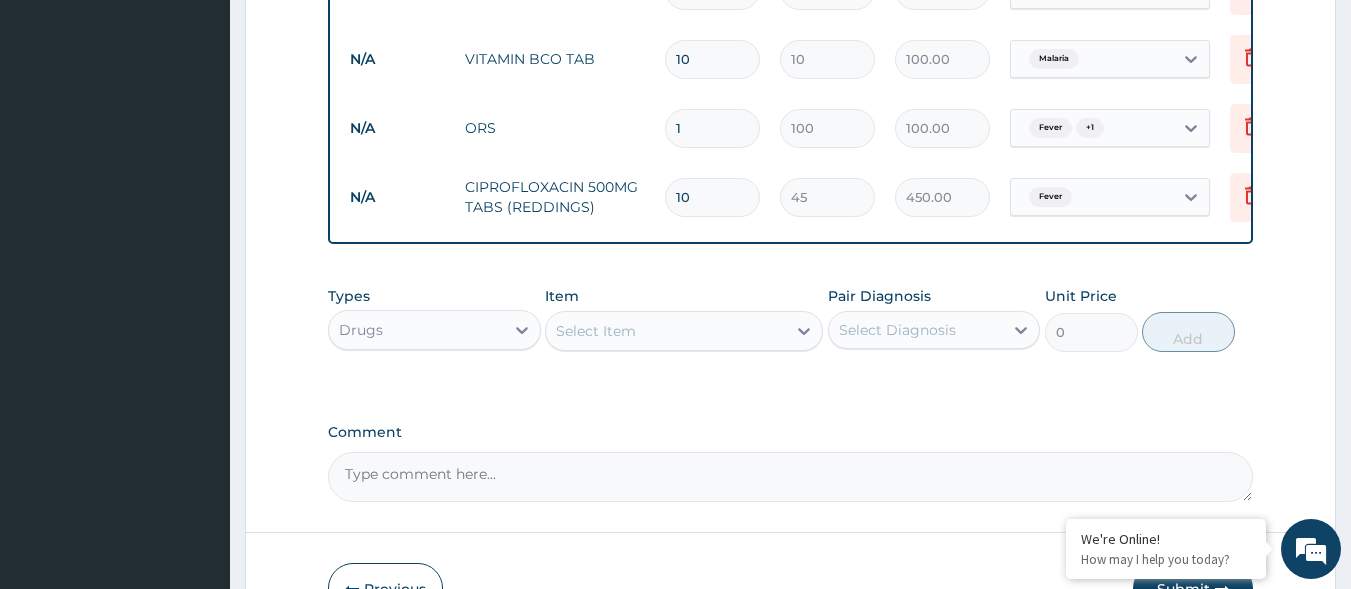 type on "10" 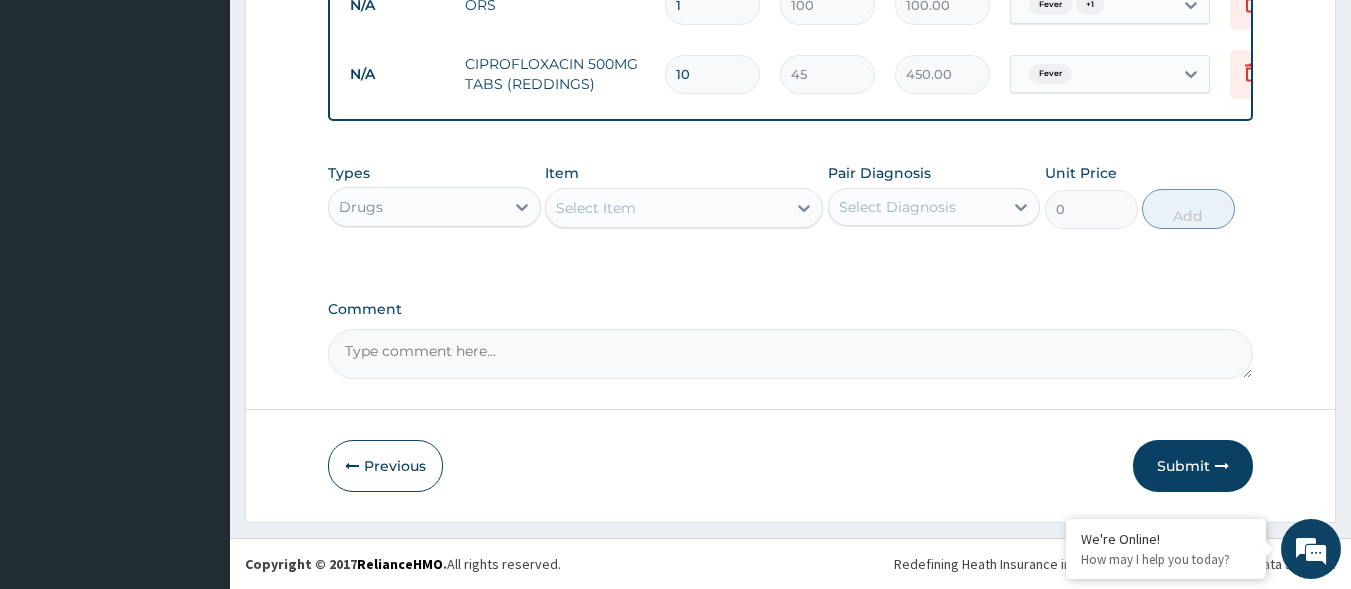 scroll, scrollTop: 1394, scrollLeft: 0, axis: vertical 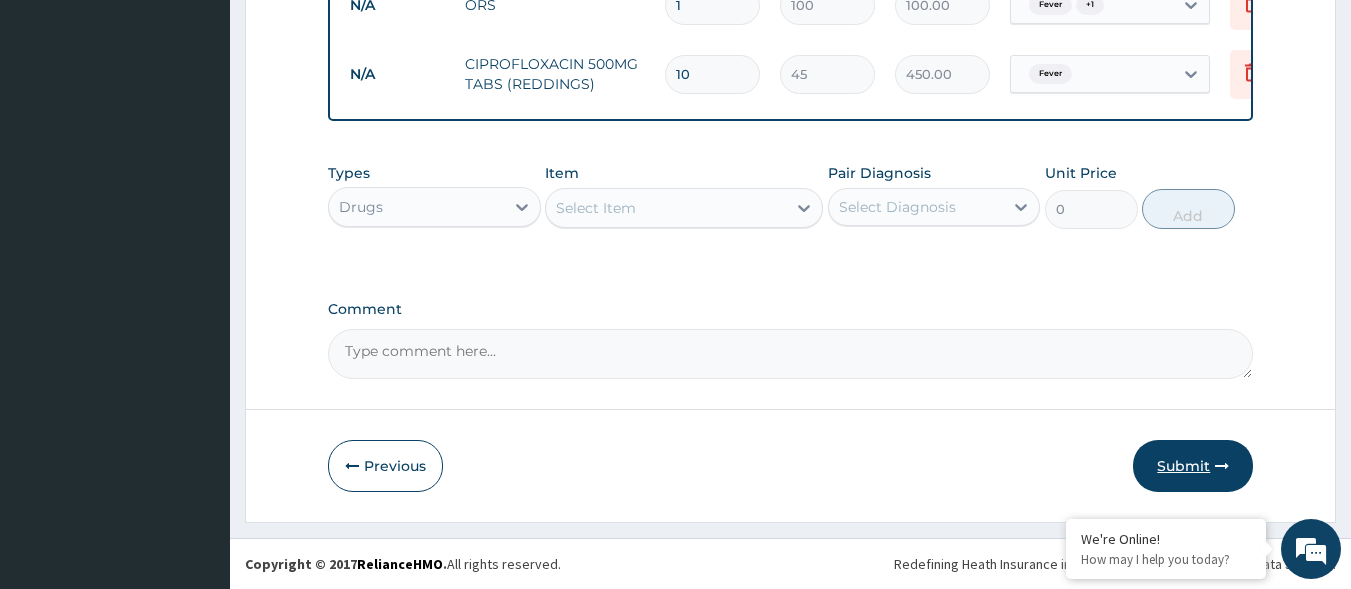 click at bounding box center (1222, 466) 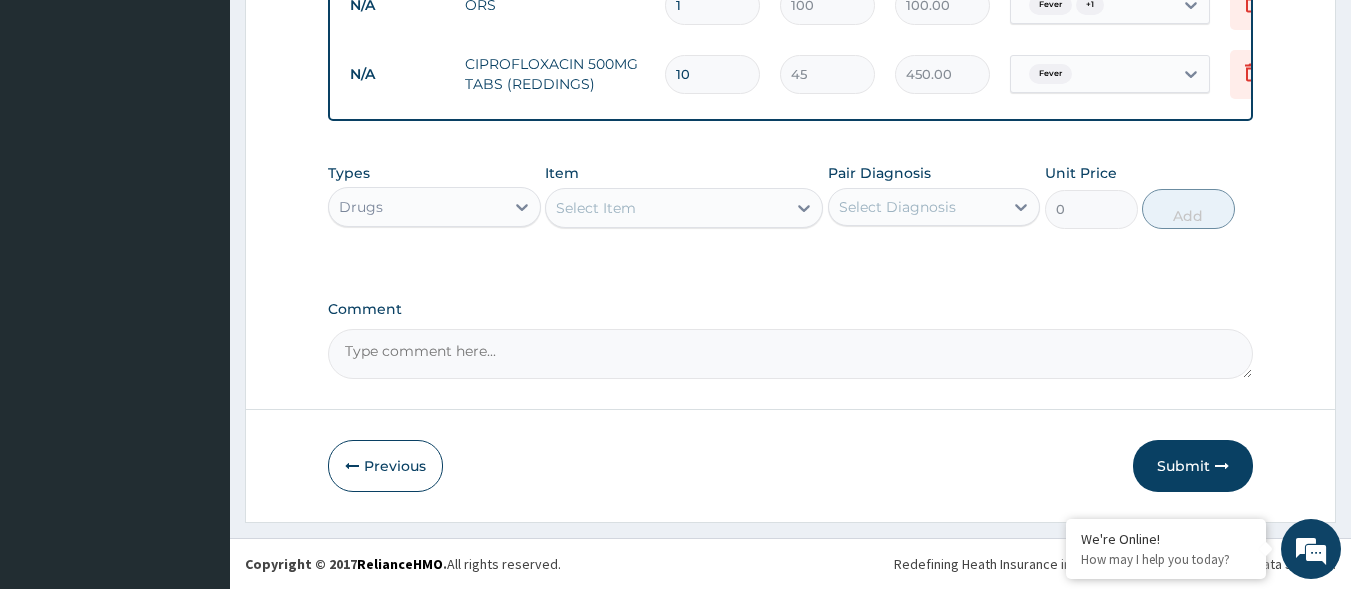 drag, startPoint x: 1177, startPoint y: 469, endPoint x: 1311, endPoint y: 202, distance: 298.739 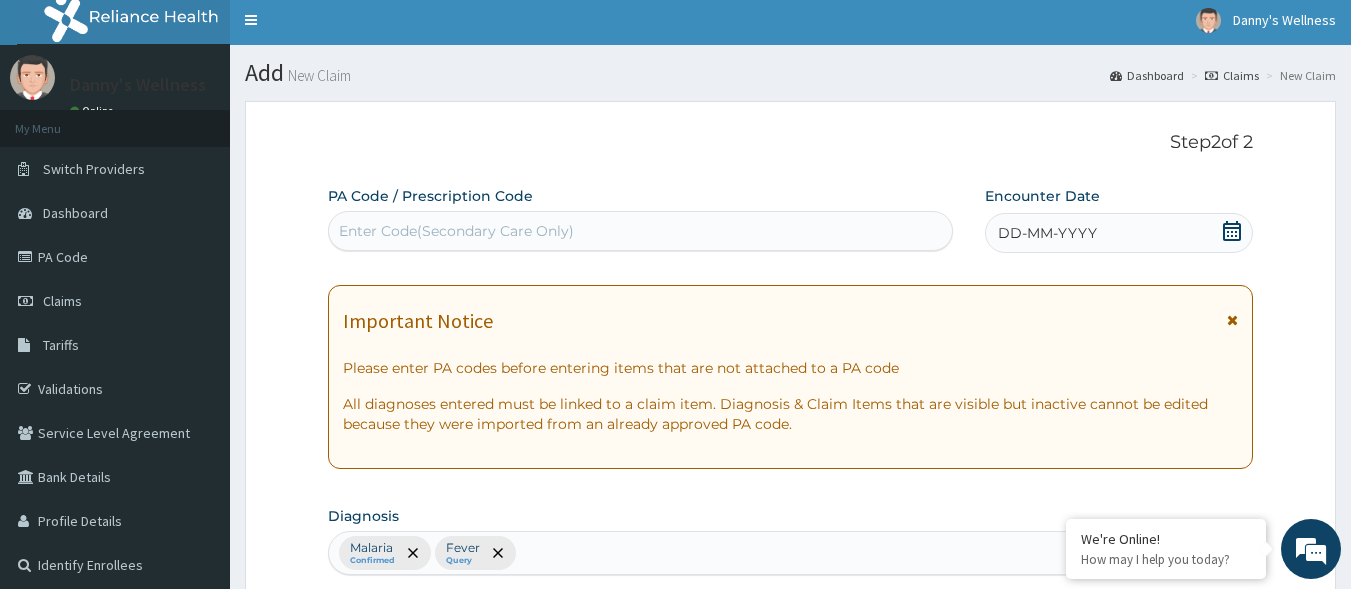 scroll, scrollTop: 0, scrollLeft: 0, axis: both 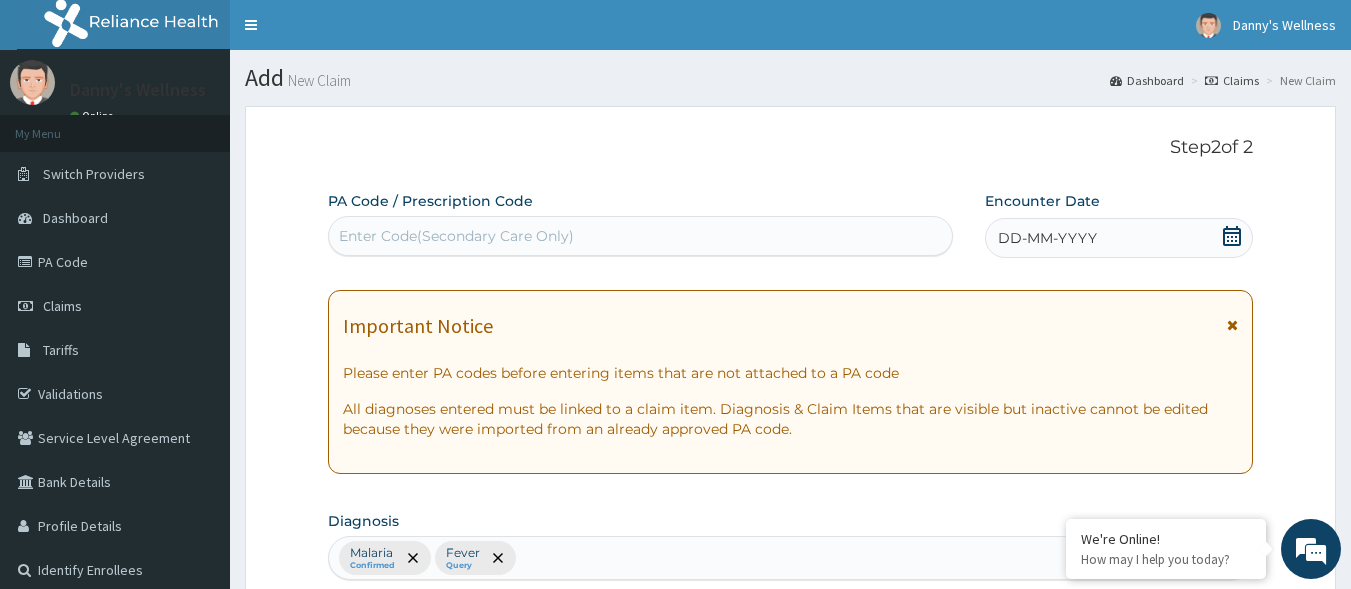 click 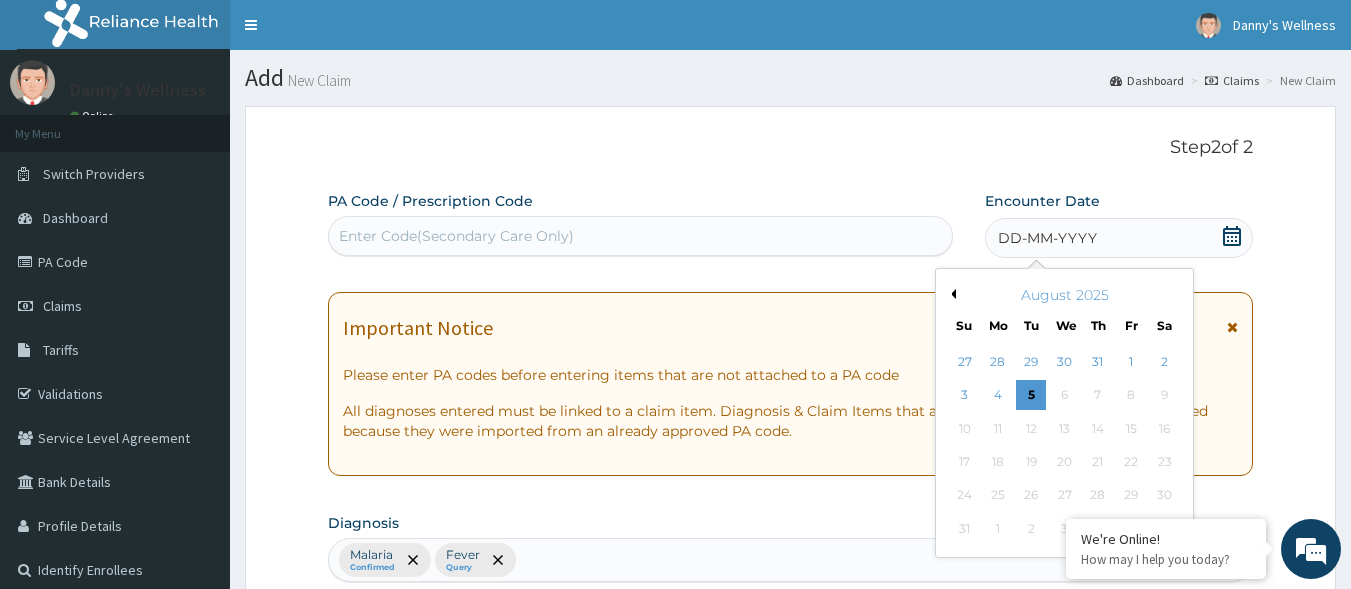 click on "Previous Month" at bounding box center [951, 294] 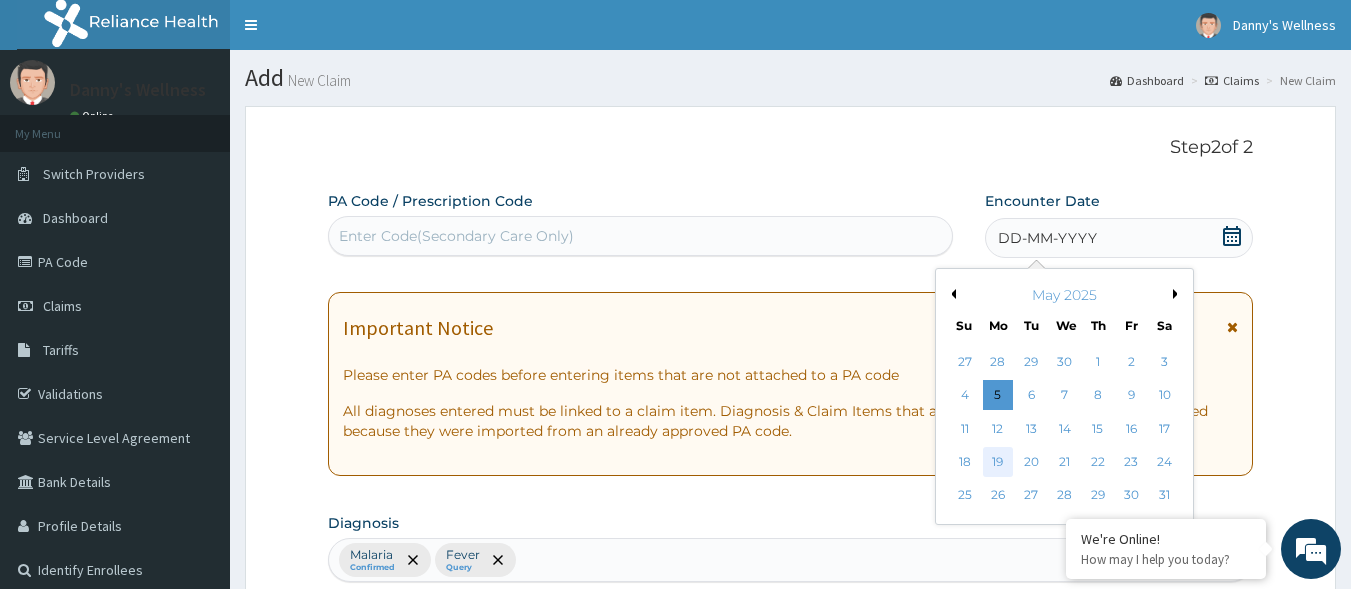 click on "19" at bounding box center [998, 462] 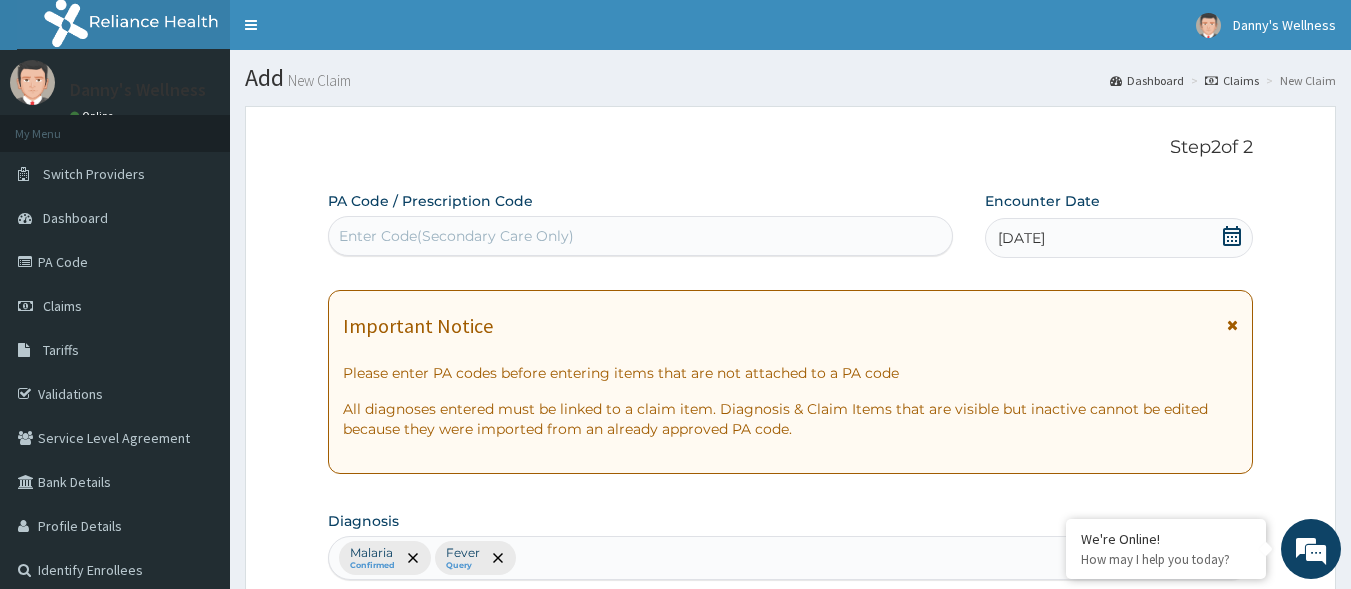 click on "Step 2 of 2 PA Code / Prescription Code Enter Code(Secondary Care Only) Encounter Date [DATE] Important Notice Please enter PA codes before entering items that are not attached to a PA code All diagnoses entered must be linked to a claim item. Diagnosis & Claim Items that are visible but inactive cannot be edited because they were imported from an already approved PA code. Diagnosis Malaria Confirmed Fever Query NB: All diagnosis must be linked to a claim item Claim Items Type Name Quantity Unit Price Total Price Pair Diagnosis Actions N/A Registration/Consultation 1 3000 3000.00 Malaria + 1 Delete N/A FULL BLOOD COUNT 1 2000 2000.00 Malaria Delete N/A MALARIA PARASITE 1 700 700.00 Malaria Delete N/A WIDAL 1 1000 1000.00 Fever Delete N/A ARTEMETHER 80MG/ML INJ (UNBRANDED) 6 400 2400.00 Malaria Delete N/A LONART DS TAB PACK 1 1200 1200.00 Malaria Delete N/A PARACETAMOL 20 10 200.00 Malaria + 1 Delete N/A VITAMIN BCO TAB 10 10 100.00 Malaria Delete N/A ORS 1 100 100.00 Fever + 1 Delete N/A 10 45 0" at bounding box center [790, 1003] 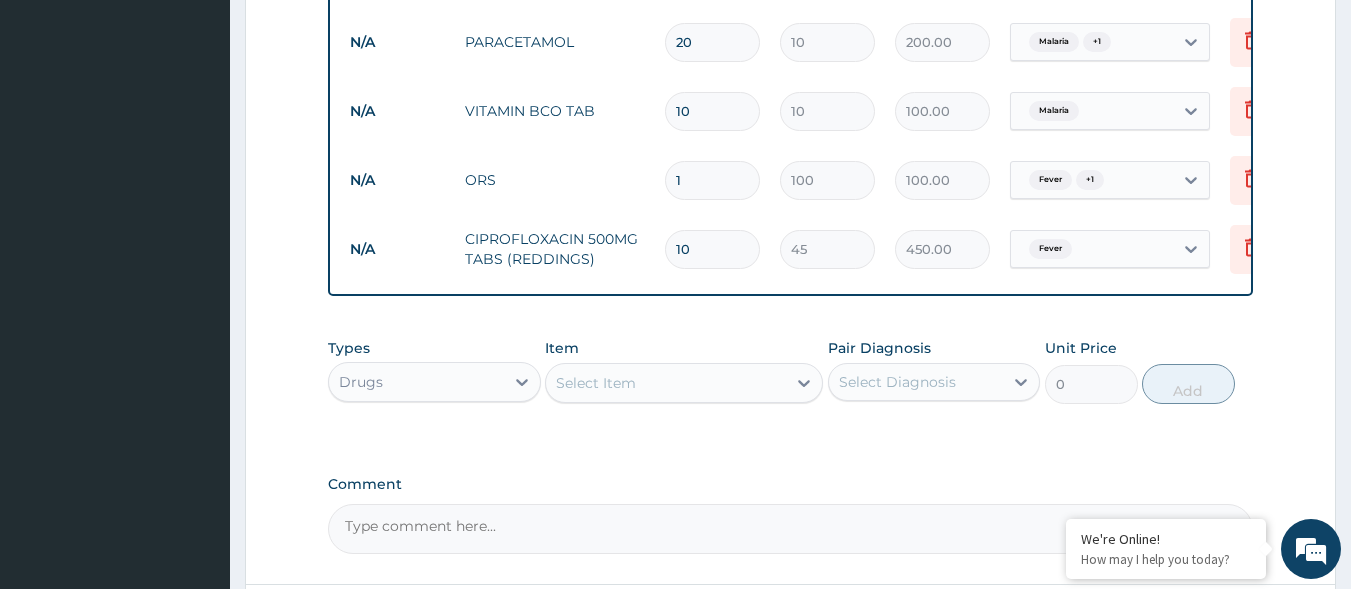 scroll, scrollTop: 1394, scrollLeft: 0, axis: vertical 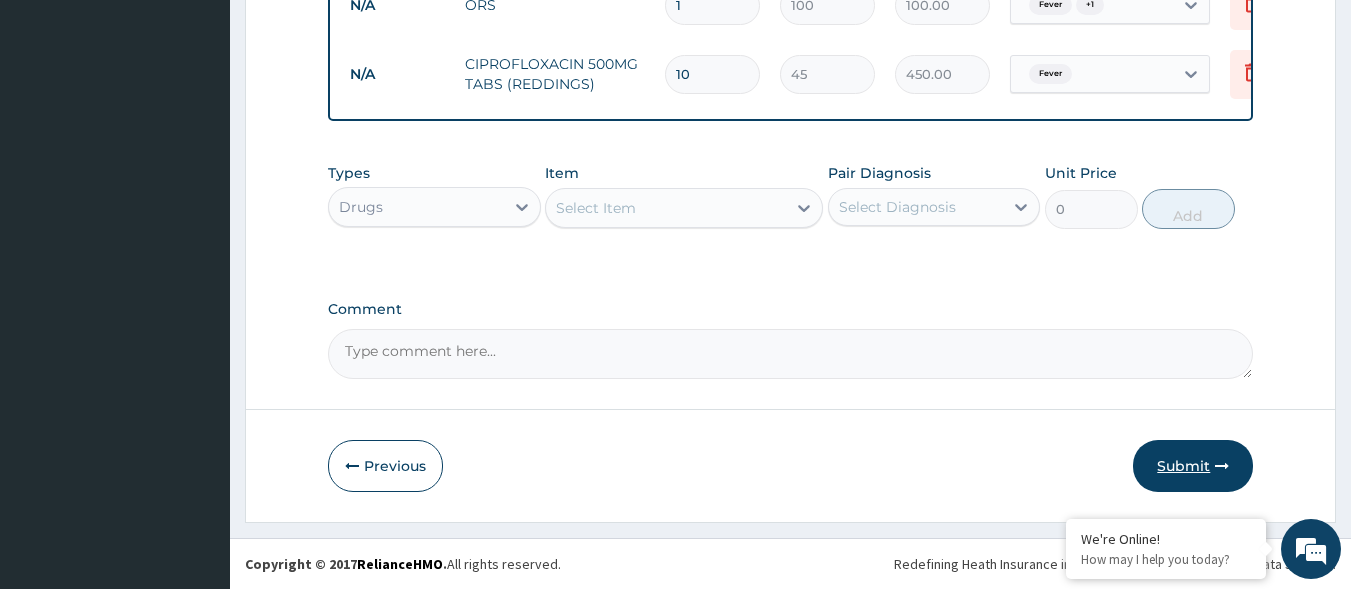 click on "Submit" at bounding box center (1193, 466) 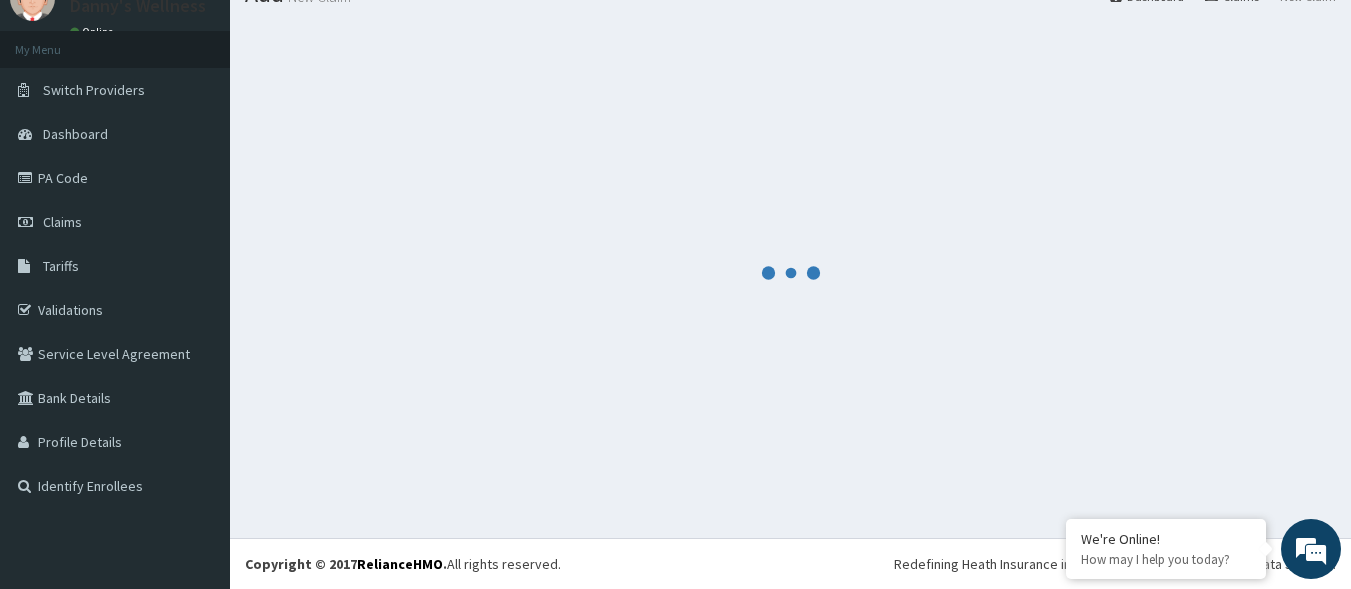 scroll, scrollTop: 84, scrollLeft: 0, axis: vertical 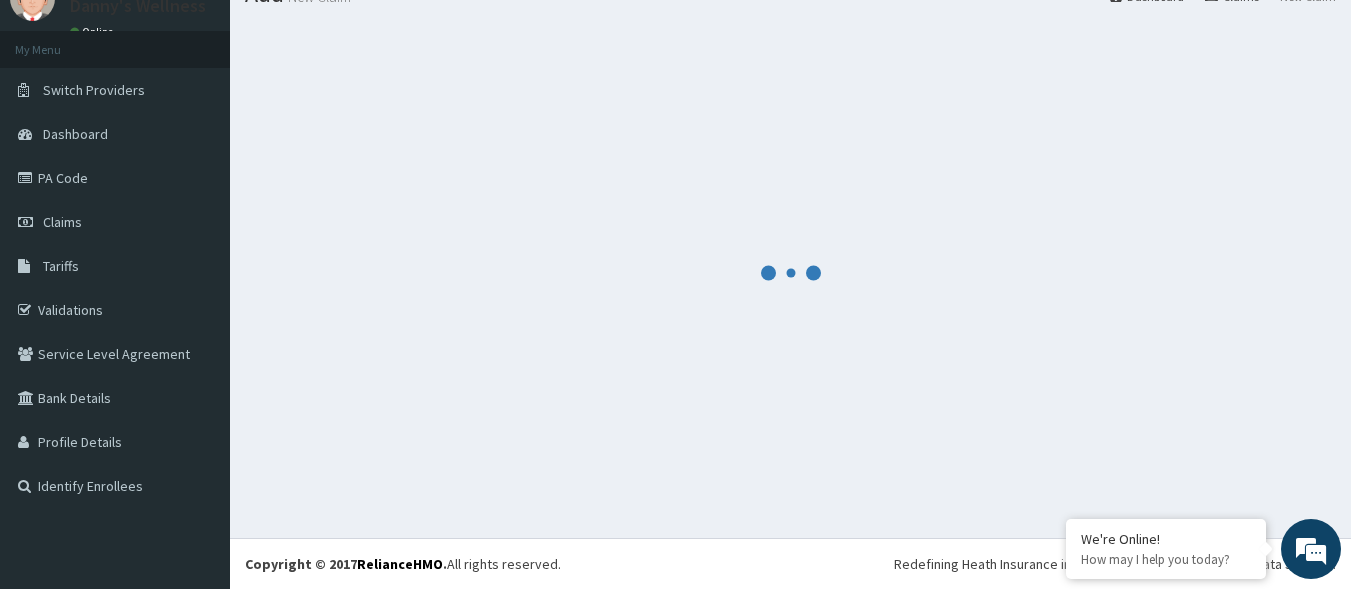 click 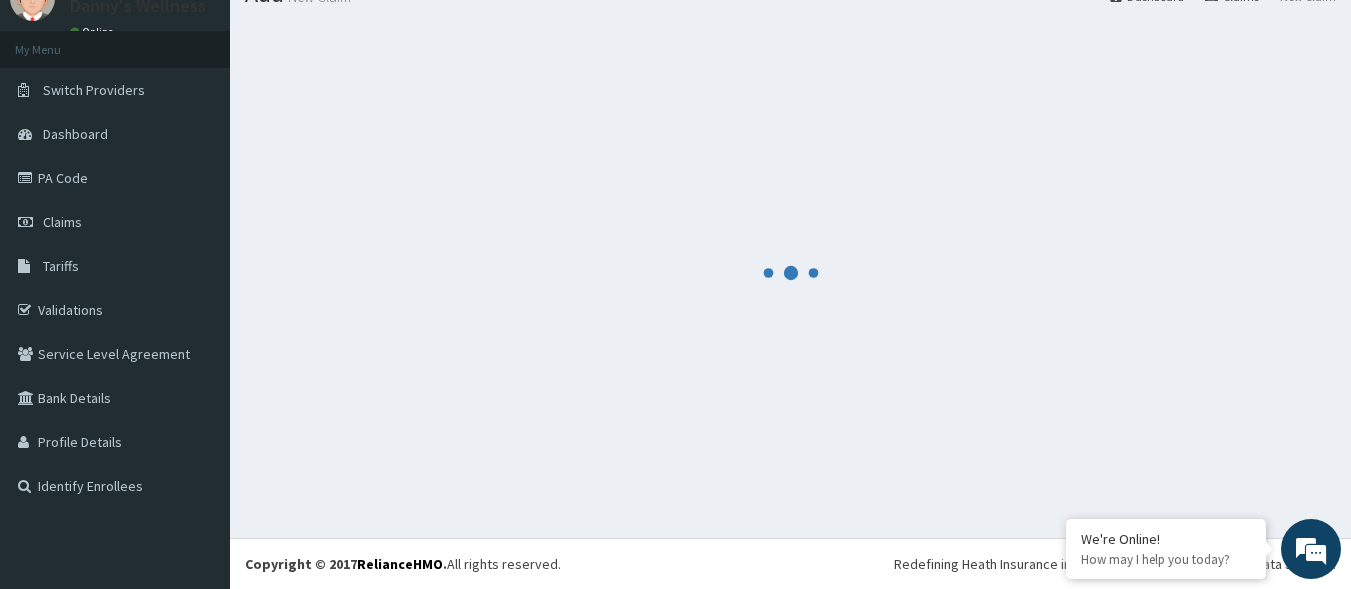 click at bounding box center (790, 272) 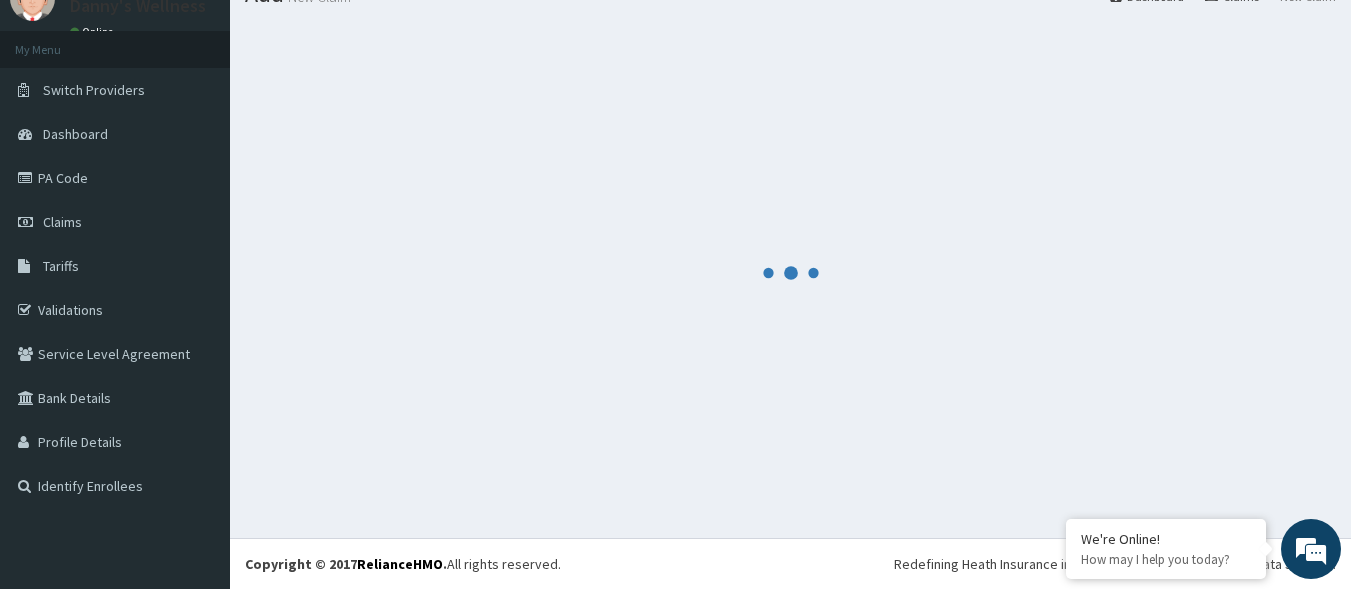 click 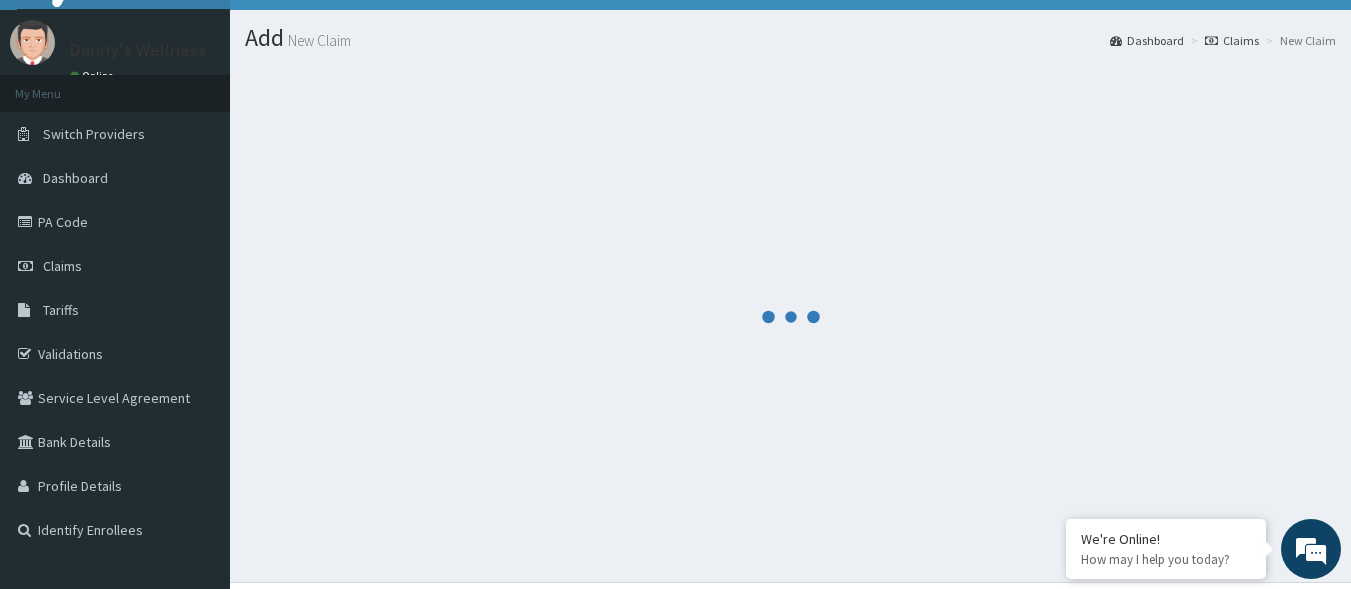 scroll, scrollTop: 84, scrollLeft: 0, axis: vertical 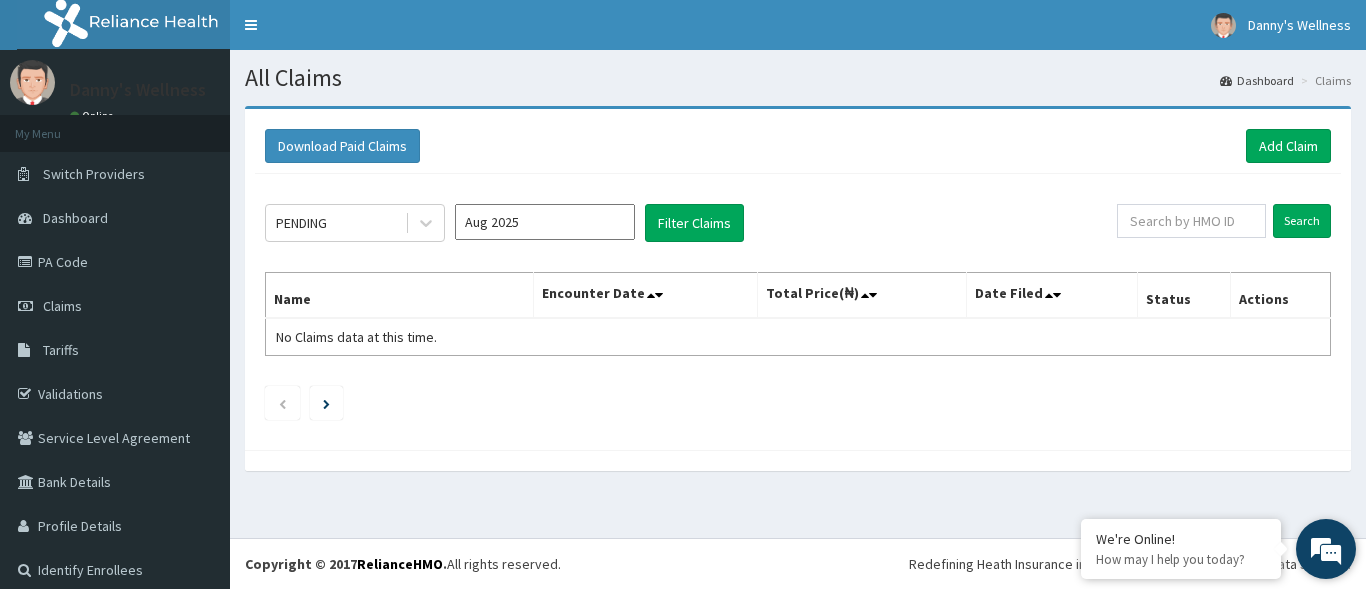 click on "We're Online! How may I help you today?" at bounding box center (1326, 549) 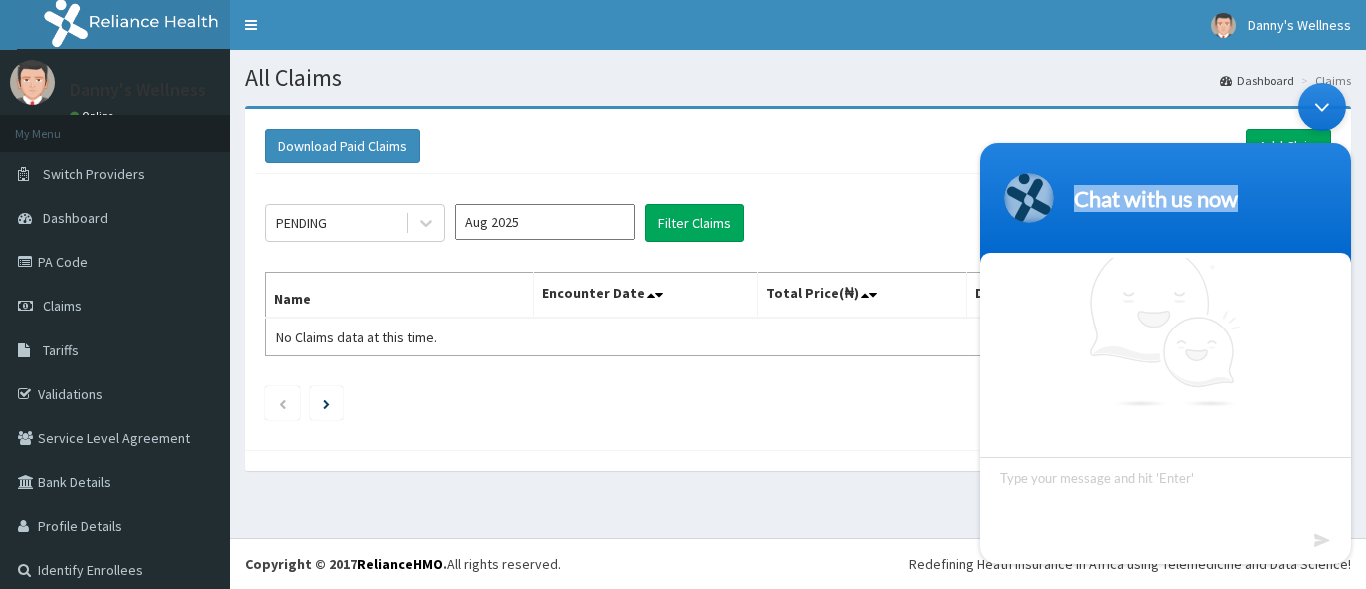 scroll, scrollTop: 15, scrollLeft: 0, axis: vertical 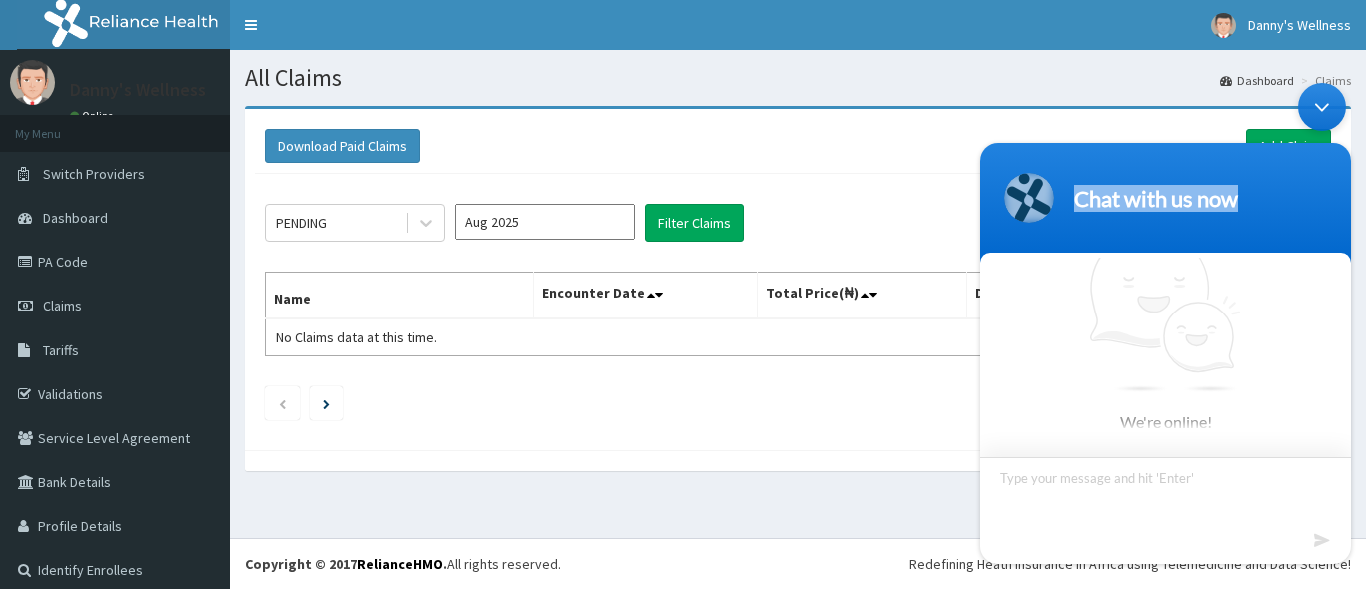 click on "Chat with us now We're online!" at bounding box center (1165, 323) 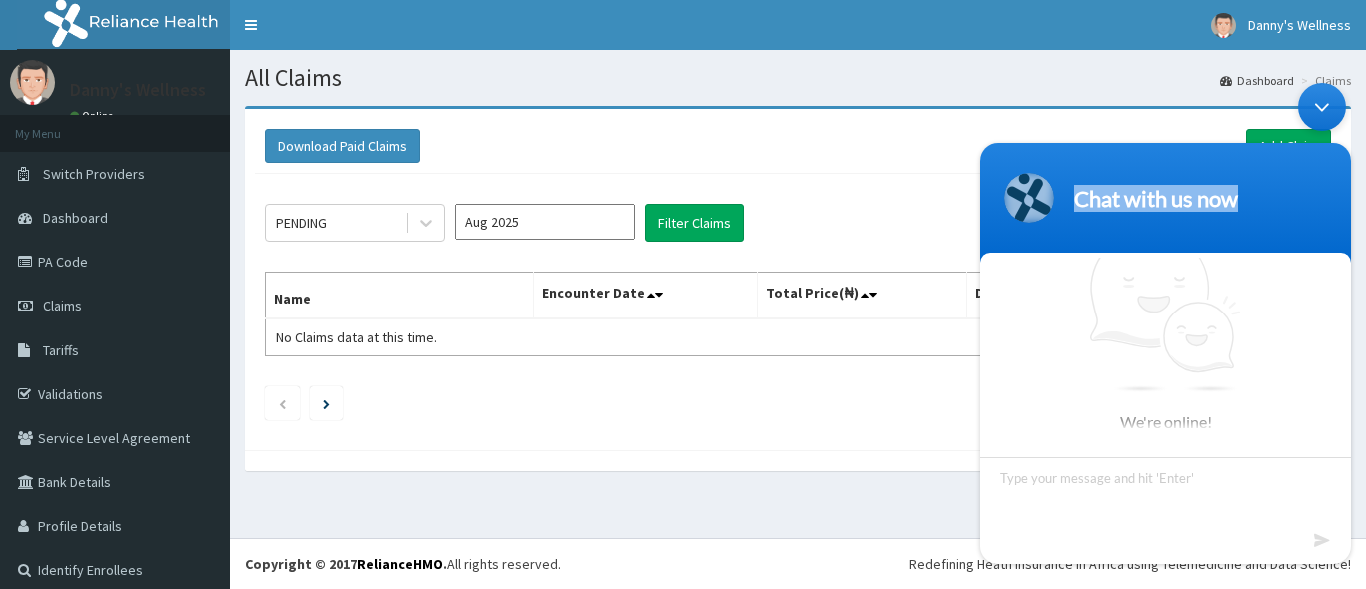click on "Chat with us now We're online!" at bounding box center (1165, 323) 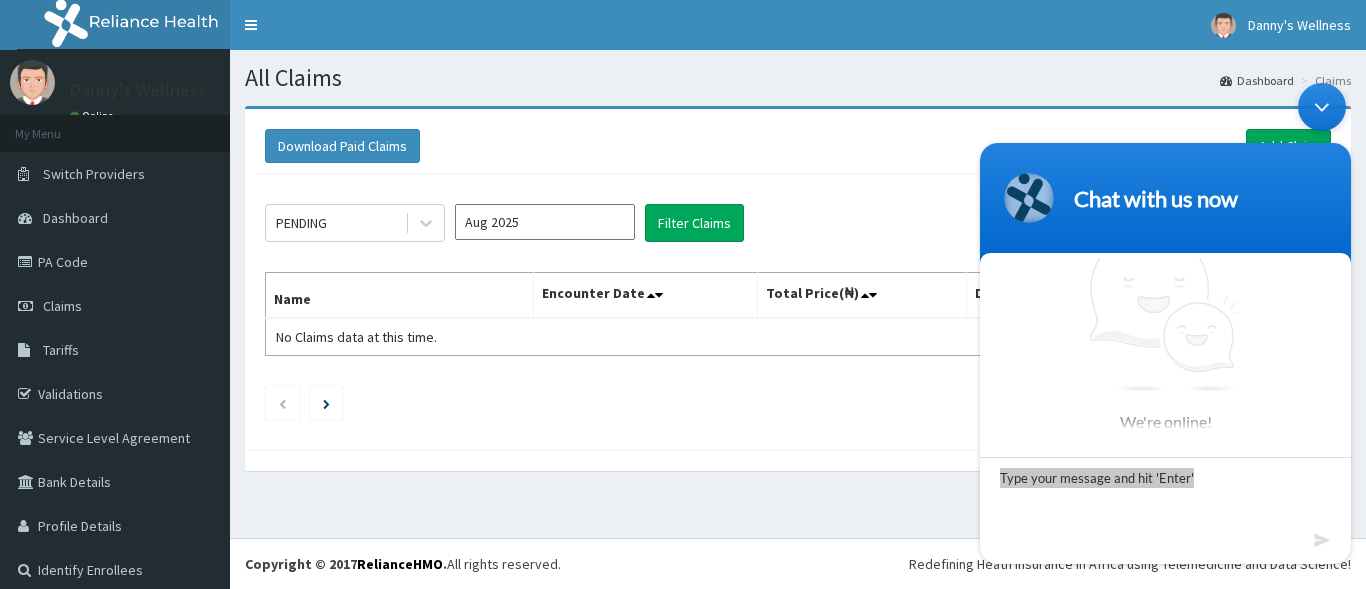 click on "Download Paid Claims Add Claim" at bounding box center (798, 146) 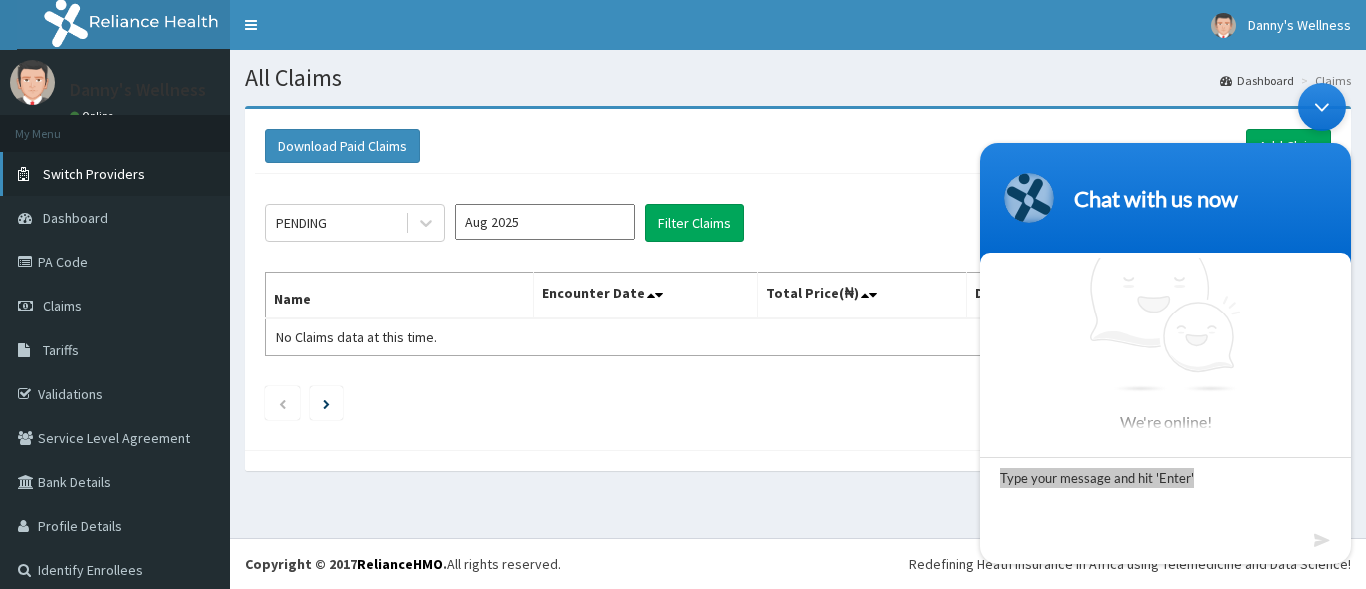 scroll, scrollTop: 14, scrollLeft: 0, axis: vertical 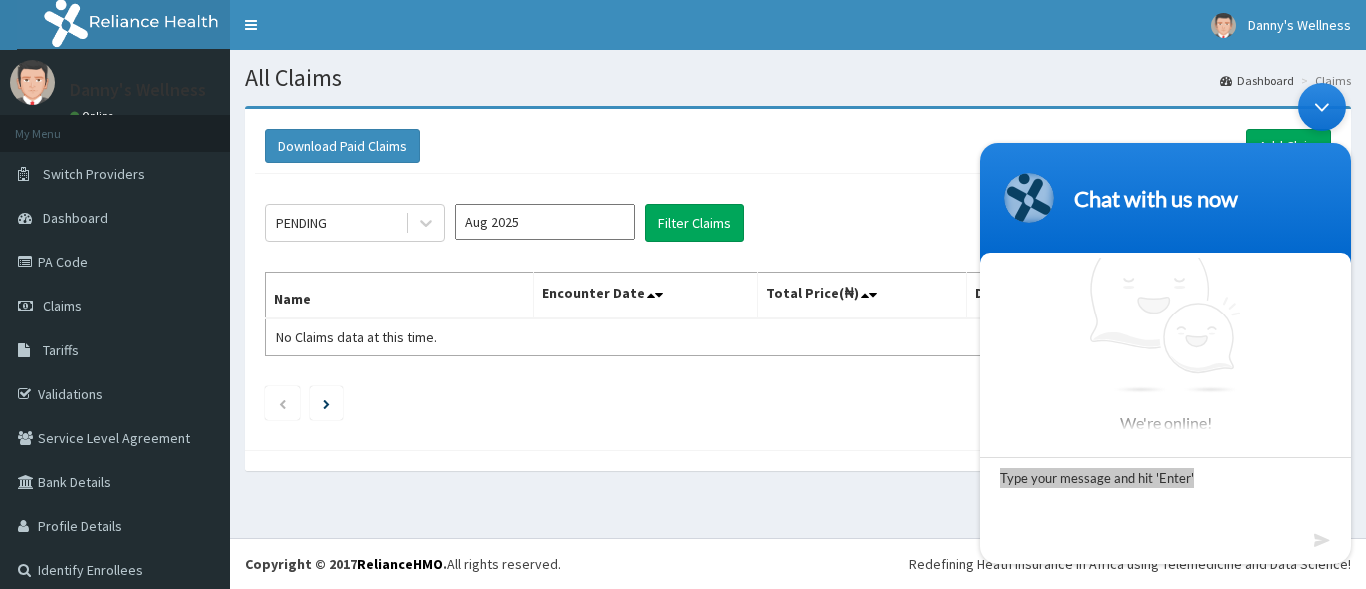 click on "Download Paid Claims Add Claim" at bounding box center (798, 146) 